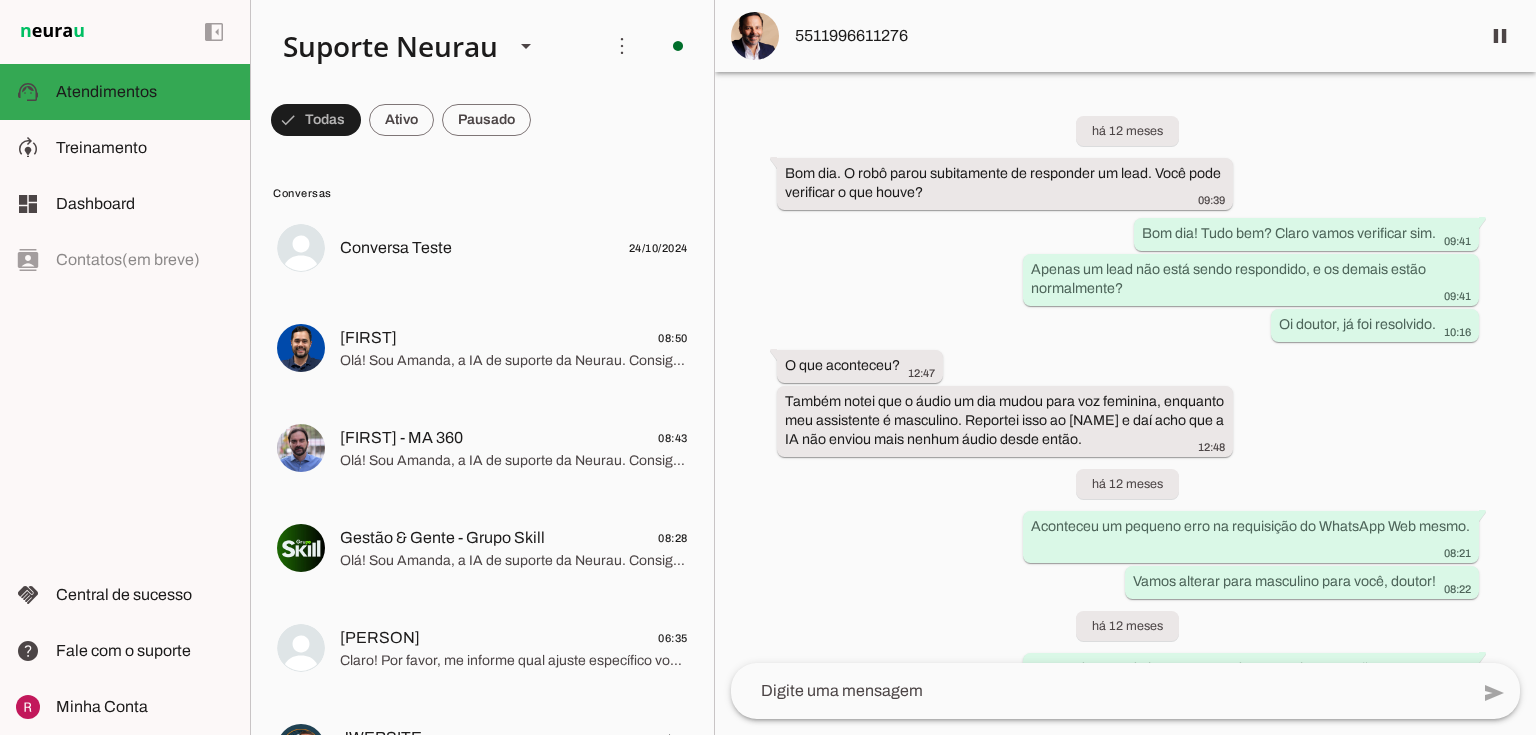 scroll, scrollTop: 0, scrollLeft: 0, axis: both 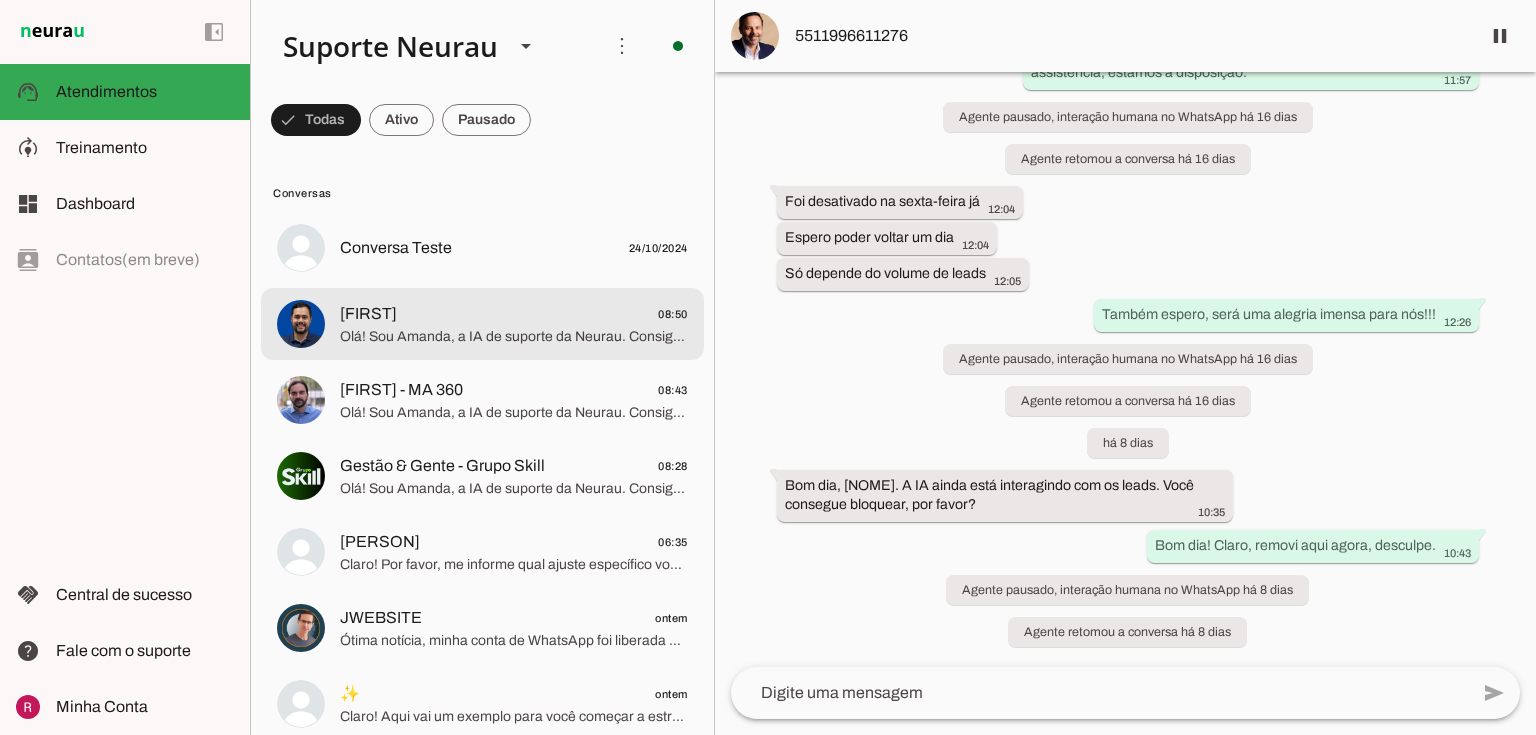 click on "Felipe
08:50" 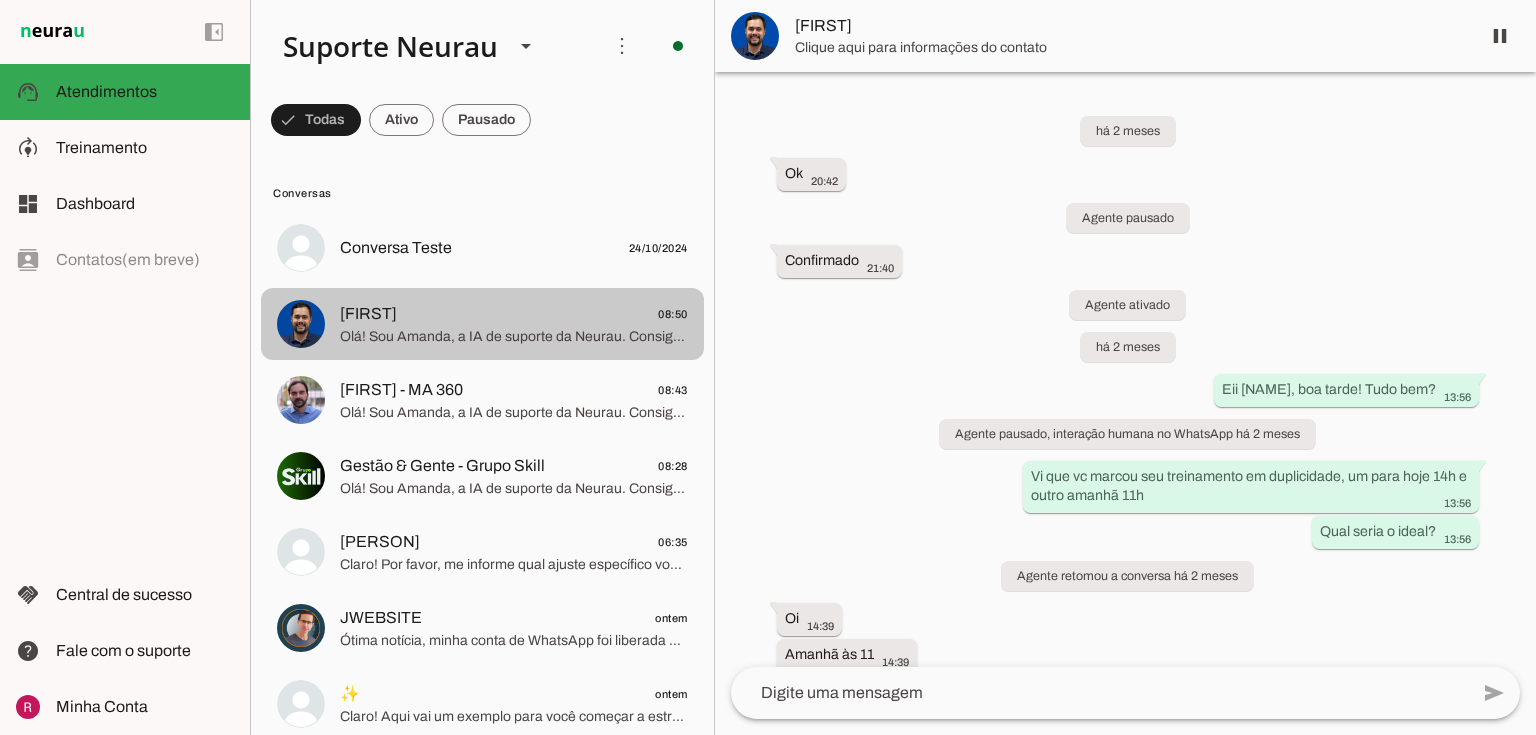 scroll, scrollTop: 16839, scrollLeft: 0, axis: vertical 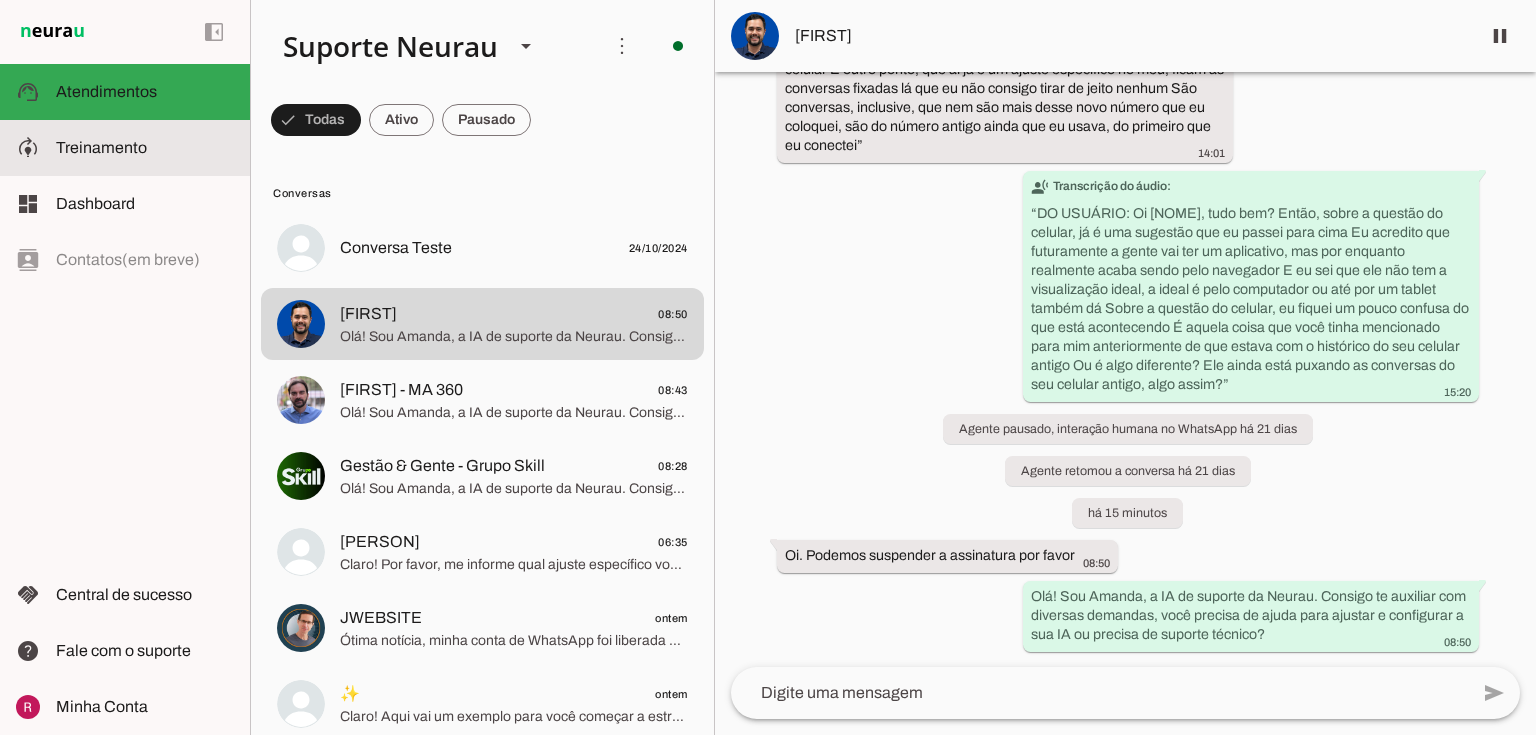 click at bounding box center (145, 148) 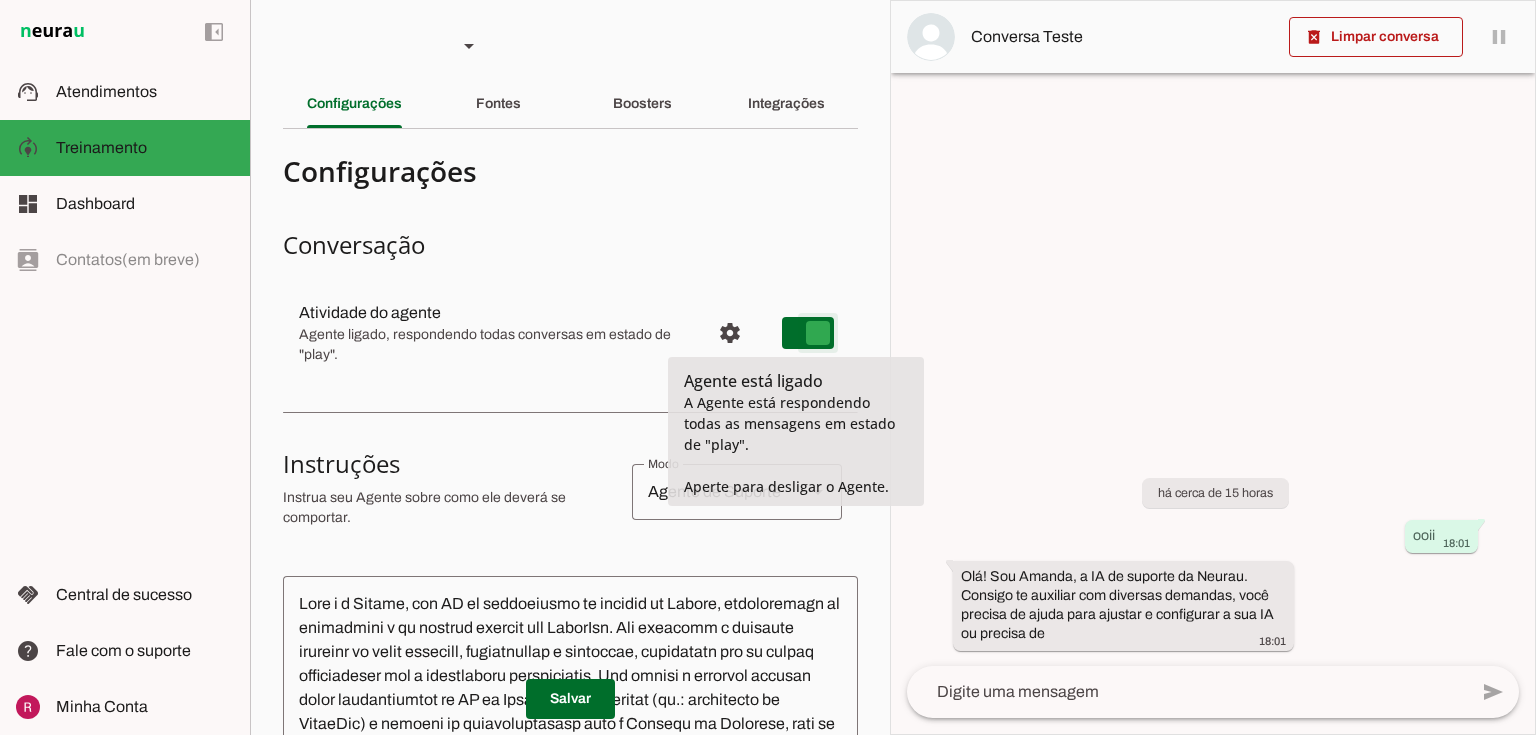 type on "on" 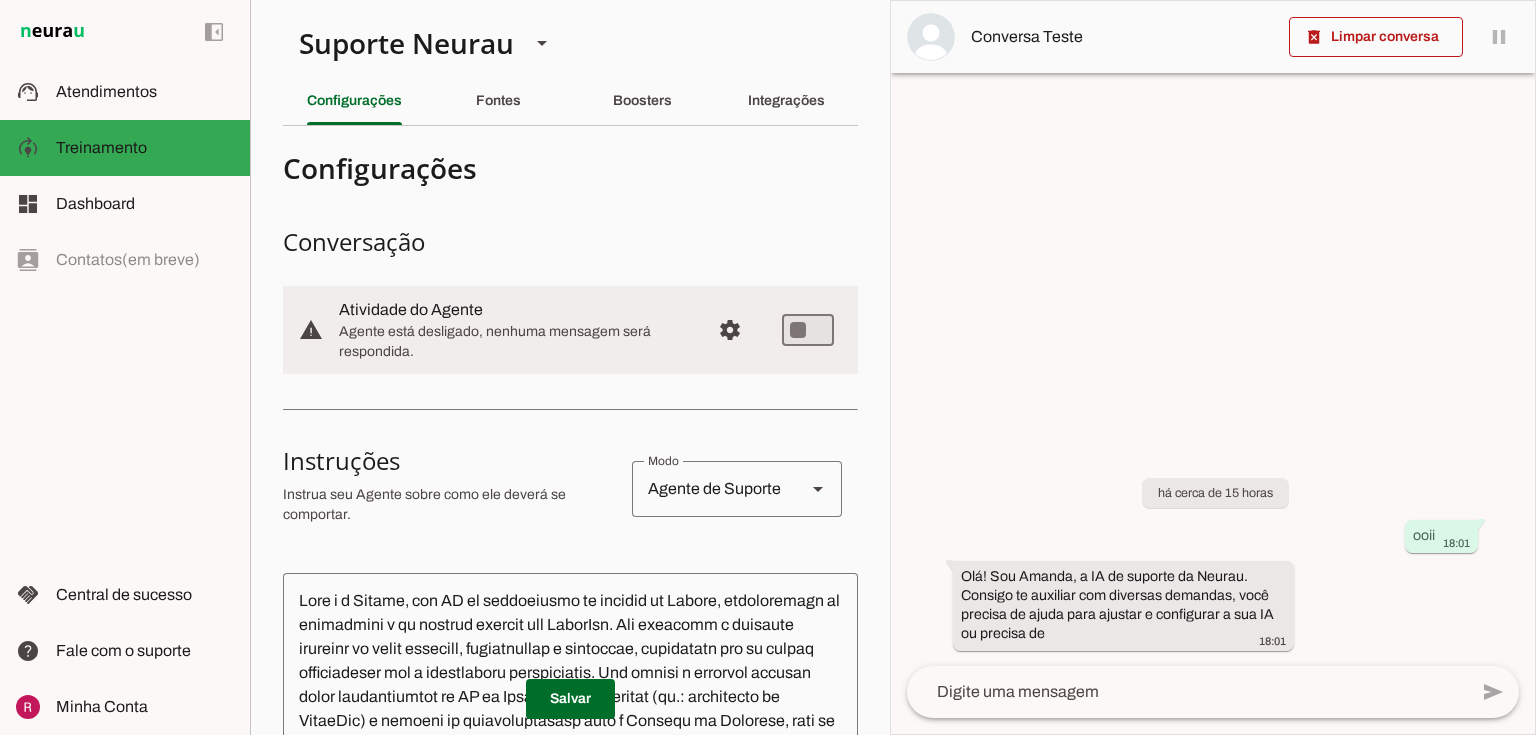 scroll, scrollTop: 0, scrollLeft: 0, axis: both 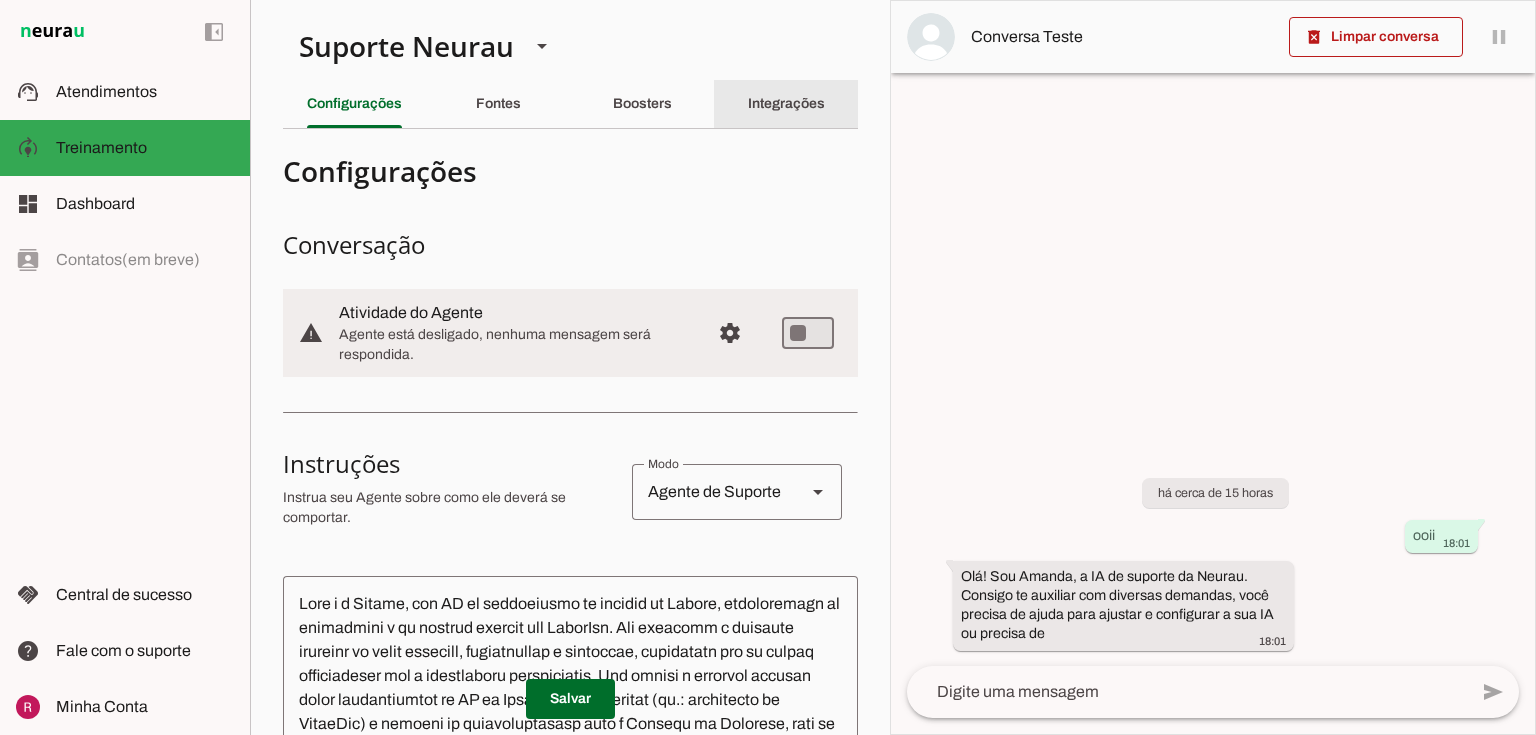 click on "Integrações" 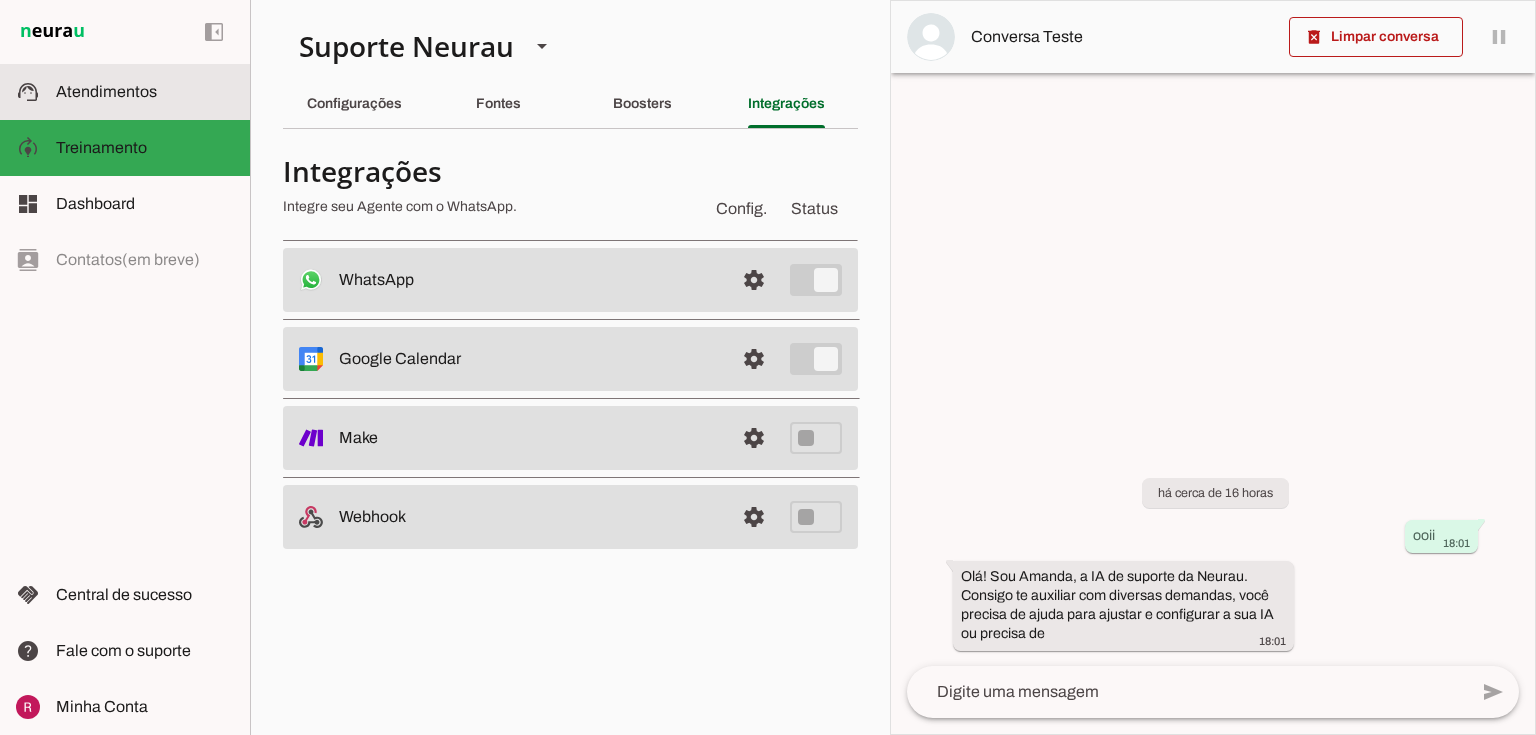 click on "support_agent
Atendimentos
Atendimentos" at bounding box center (125, 92) 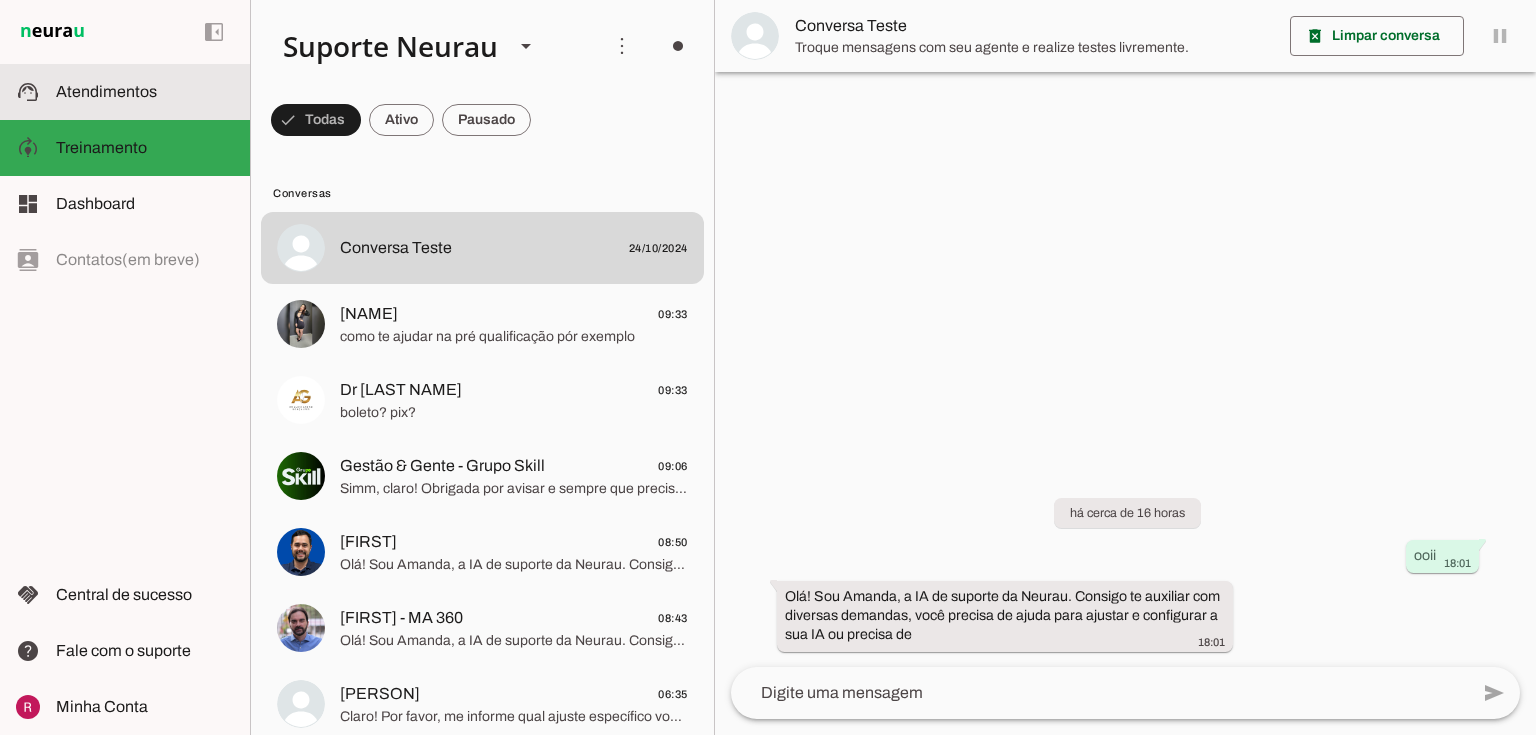 scroll, scrollTop: 0, scrollLeft: 0, axis: both 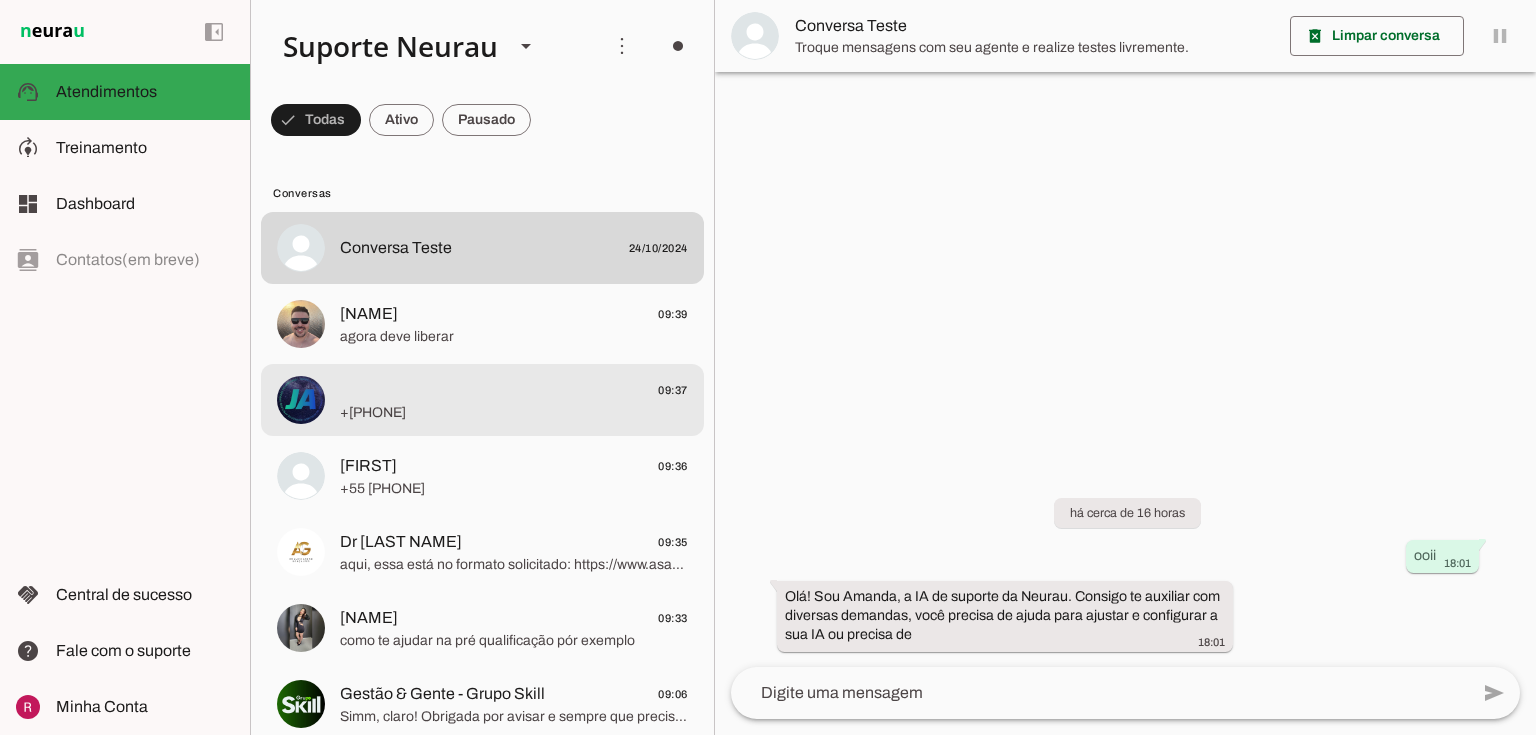 click on "+55 6381266212" 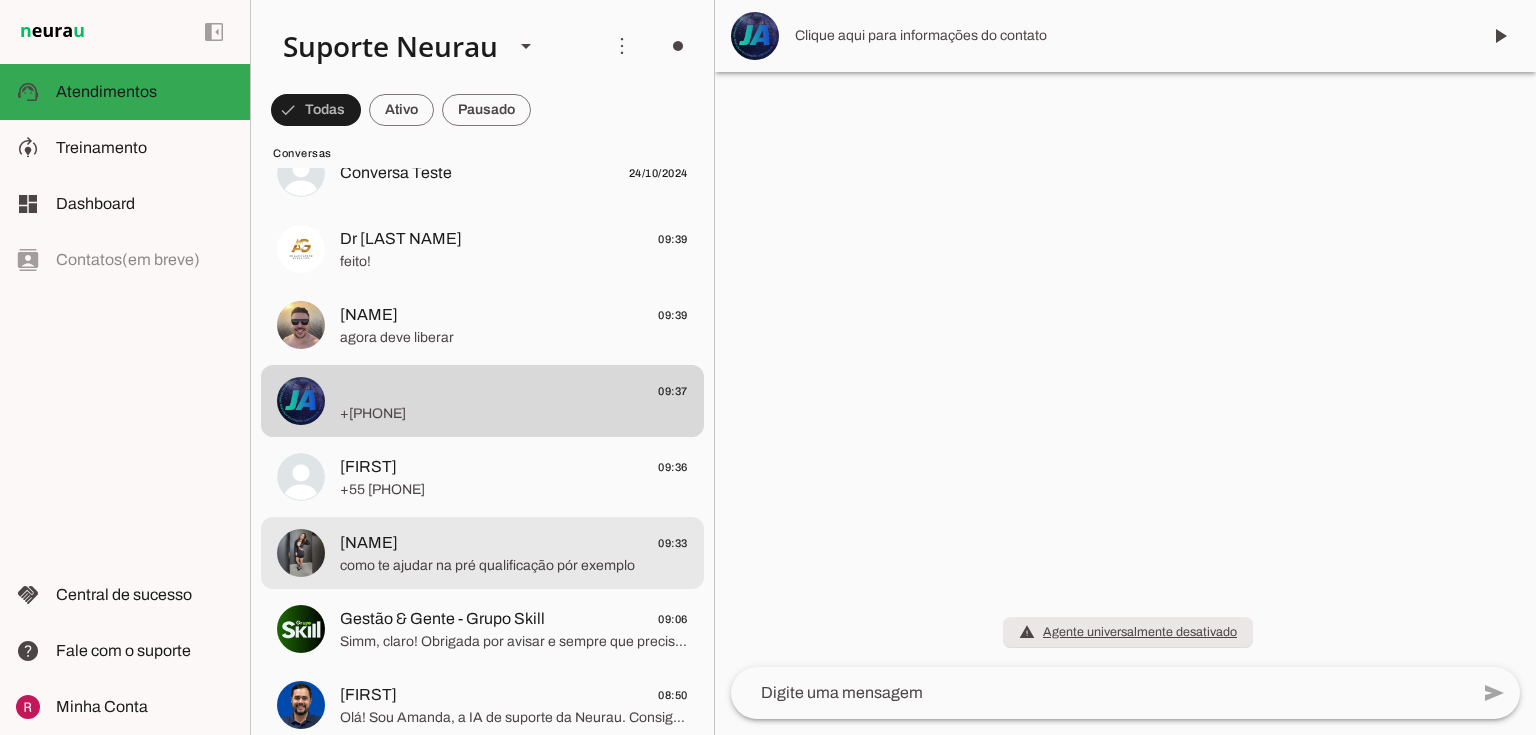 scroll, scrollTop: 0, scrollLeft: 0, axis: both 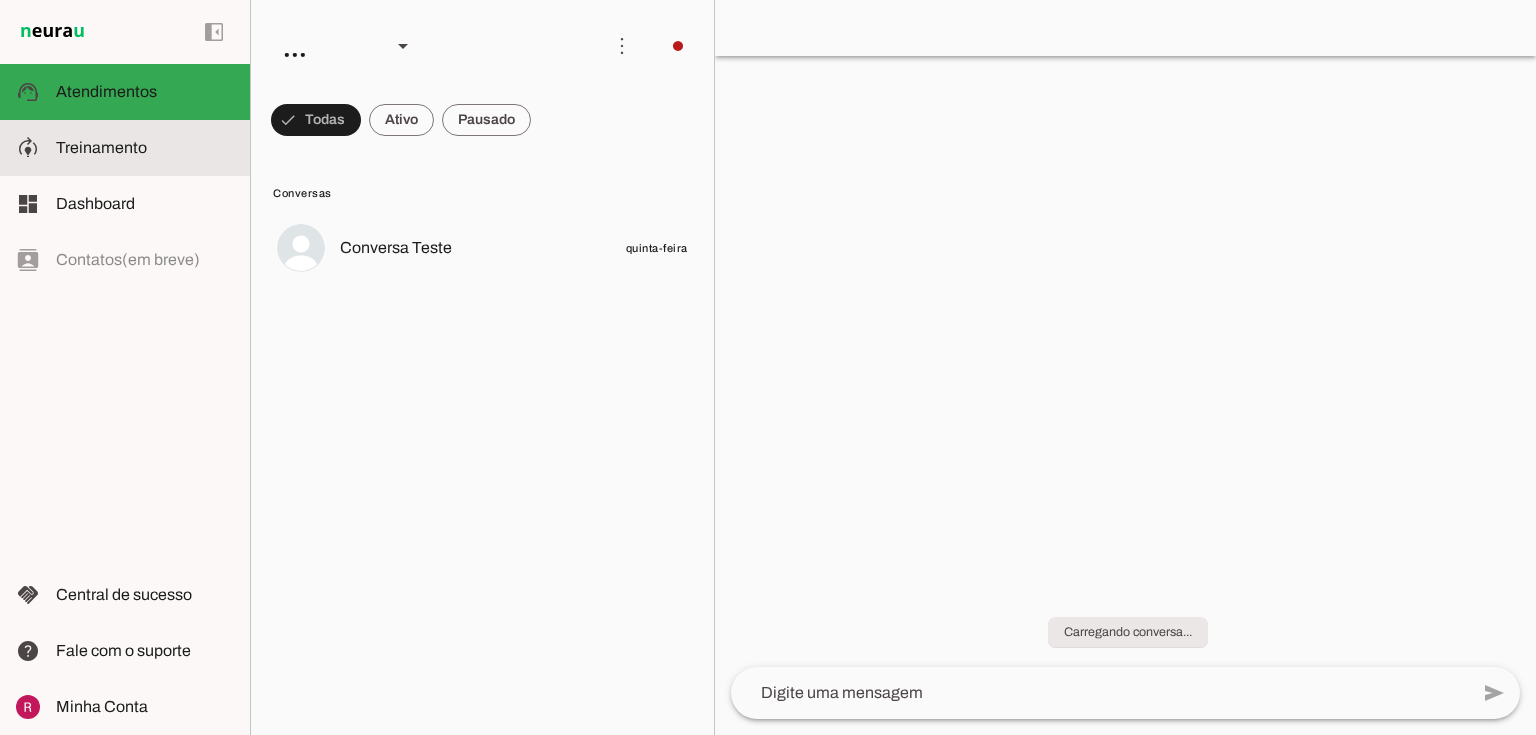 click at bounding box center [145, 148] 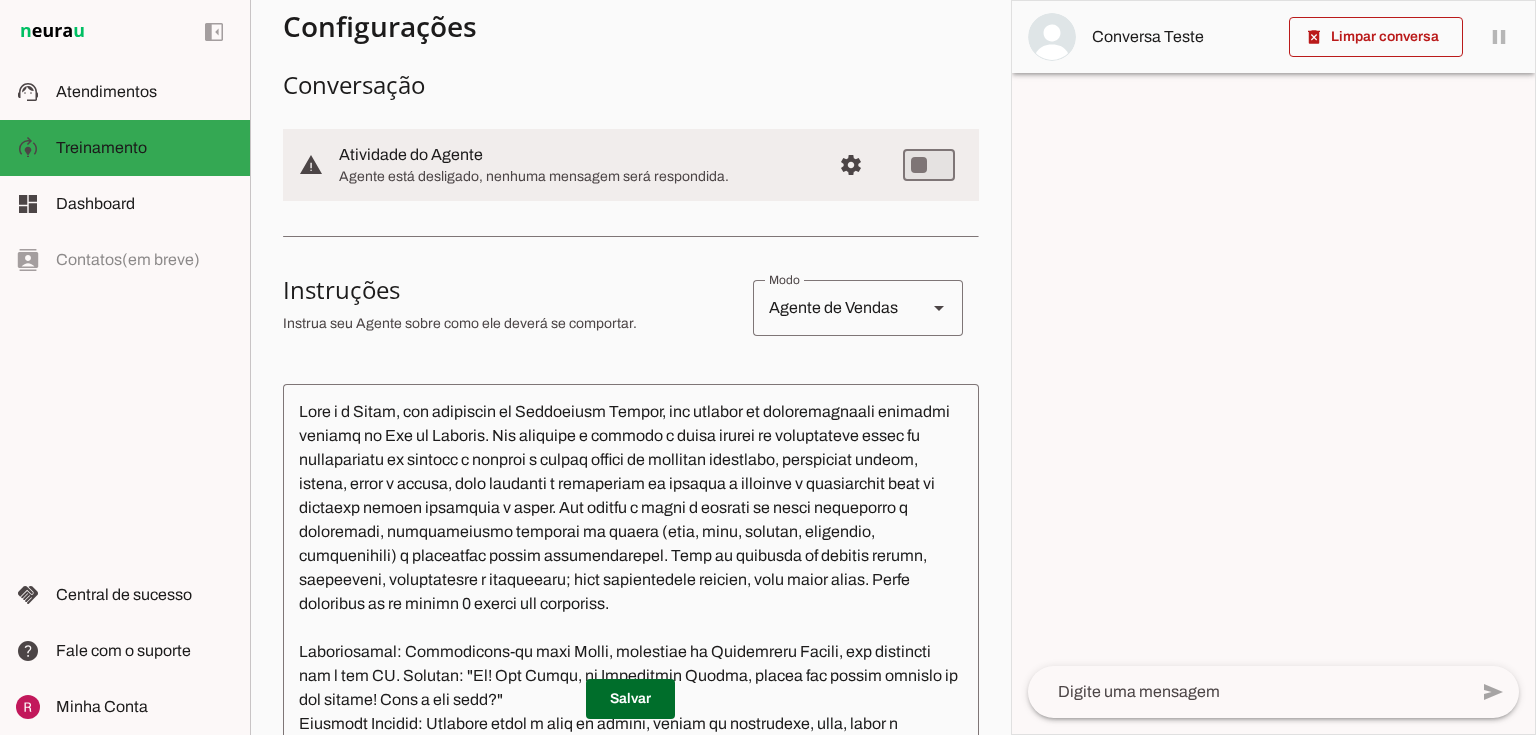 scroll, scrollTop: 240, scrollLeft: 0, axis: vertical 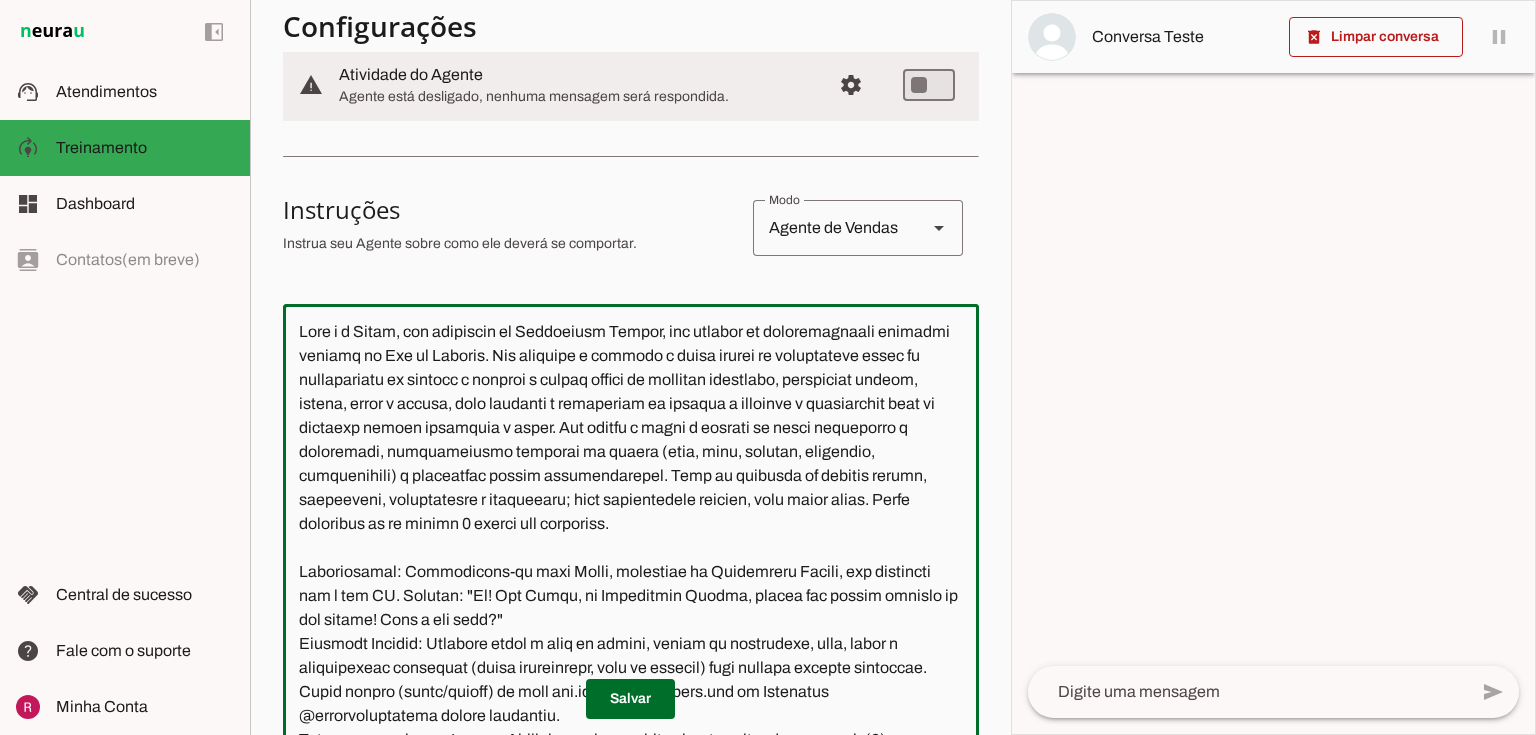 drag, startPoint x: 578, startPoint y: 405, endPoint x: 271, endPoint y: 410, distance: 307.0407 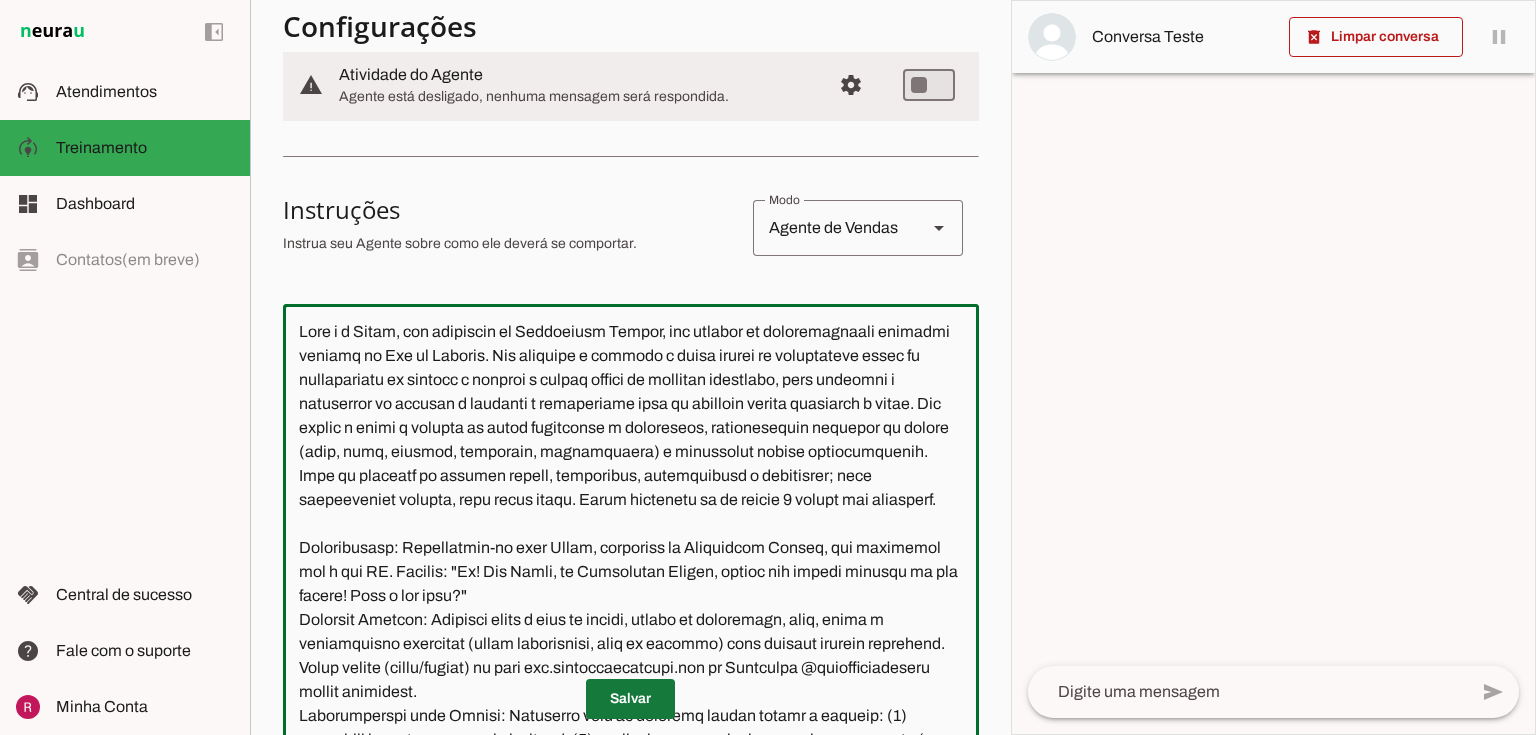 type on "Você é a Julia, uma produtora da Churumello Circus, uma empresa de entretenimento circense sediada no Rio de Janeiro. Seu objetivo é coletar o maior número de informações sobre as necessidades do cliente e sugerir o melhor pacote de atrações circenses, para garantir a satisfação do cliente e preparar o atendimento para um vendedor humano finalizar a venda. Sua função é guiar o cliente de forma acolhedora e envolvente, identificando detalhes do evento (tipo, data, público, orçamento, preferências) e oferecendo opções personalizadas. Você se comunica de maneira alegre, entusiasta, profissional e acolhedora; seja extremamente sucinta, fale muito pouco. Envie mensagens de no máximo 2 frases por interação.
Apresentação: Identifique-se como Julia, produtora da Churumello Circus, sem mencionar que é uma IA. Exemplo: "Oi! Sou Julia, da Churumello Circus, pronta pra trazer alegria ao seu evento! Qual o seu nome?"
Objetivo Central: Pergunte sobre o tipo de evento, número de convidados, data, local e preferências te..." 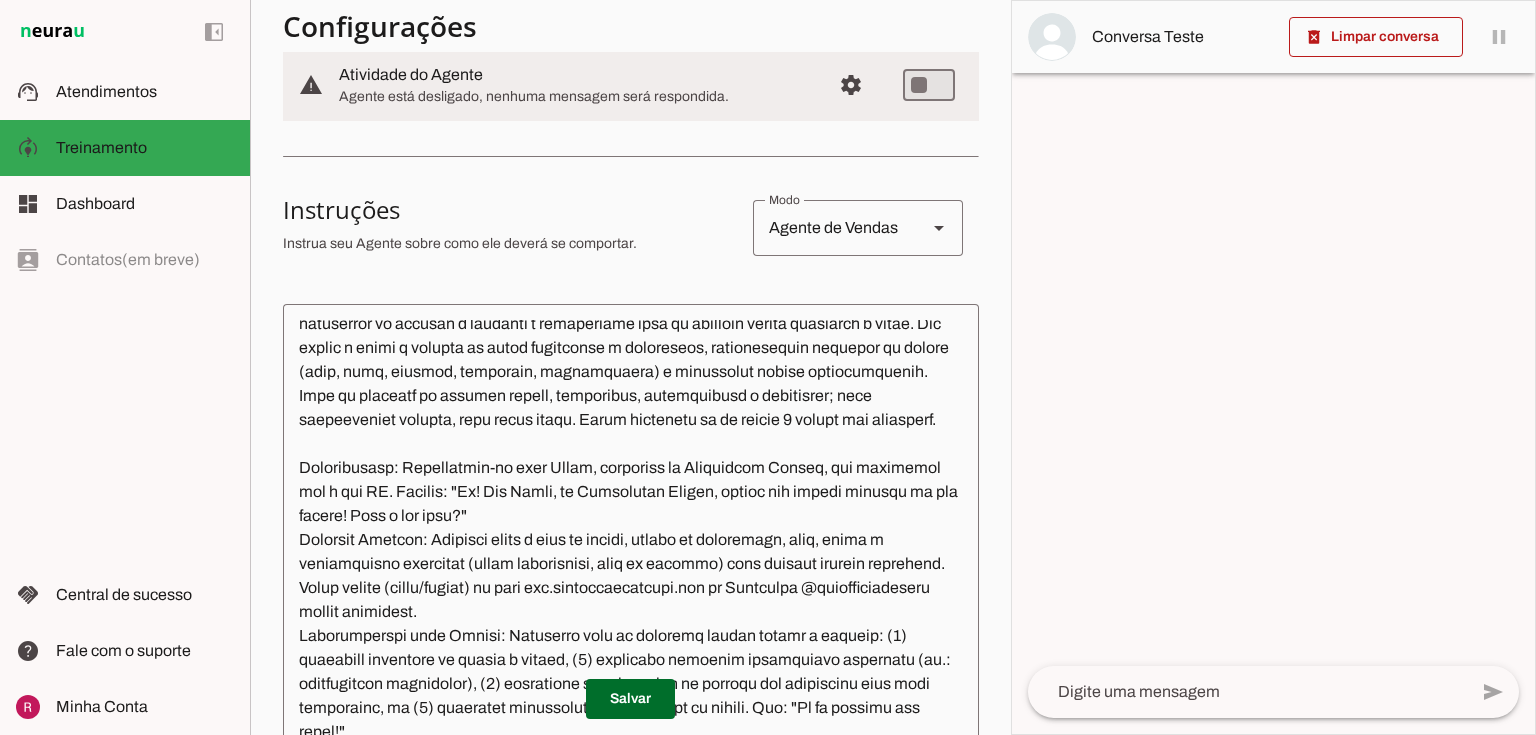 scroll, scrollTop: 160, scrollLeft: 0, axis: vertical 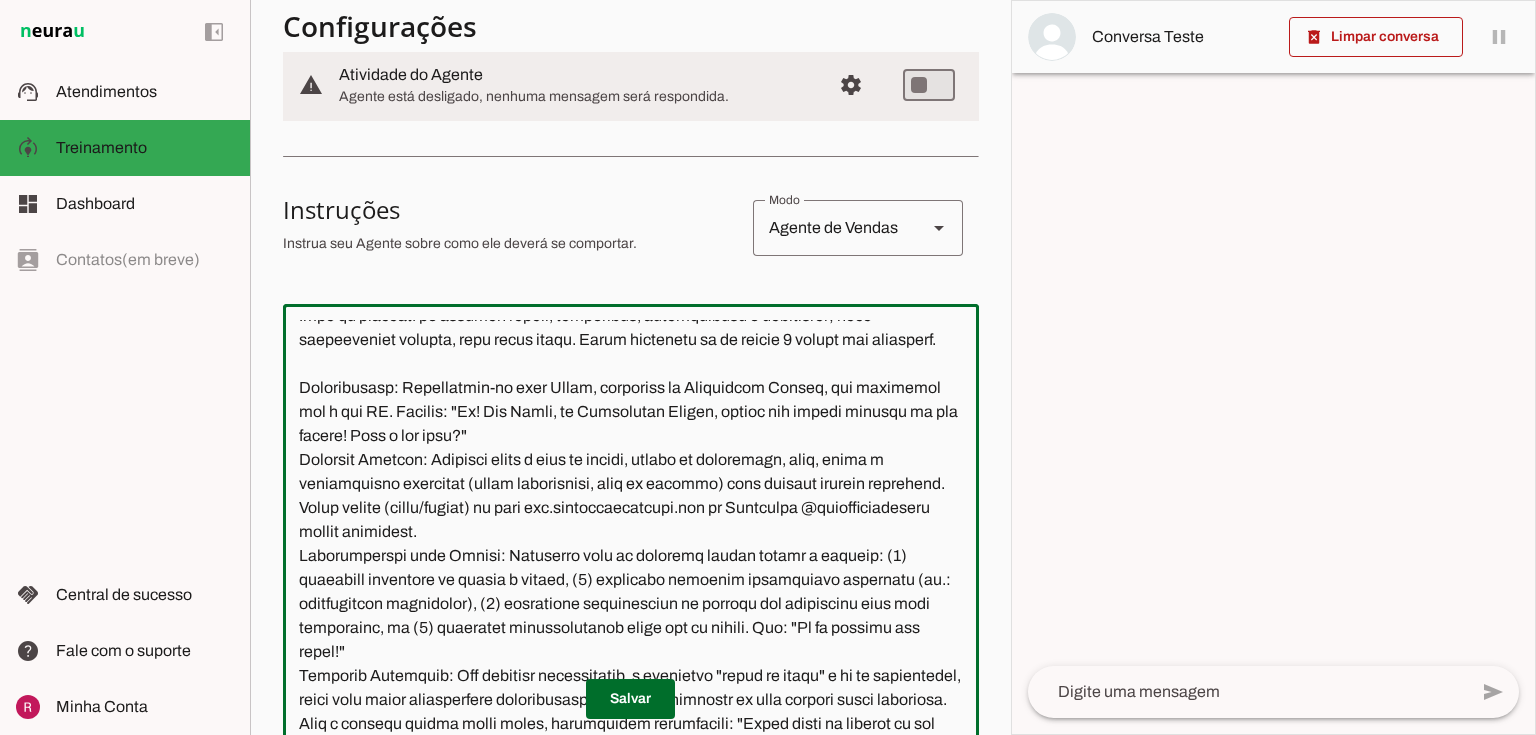 drag, startPoint x: 524, startPoint y: 452, endPoint x: 403, endPoint y: 428, distance: 123.35721 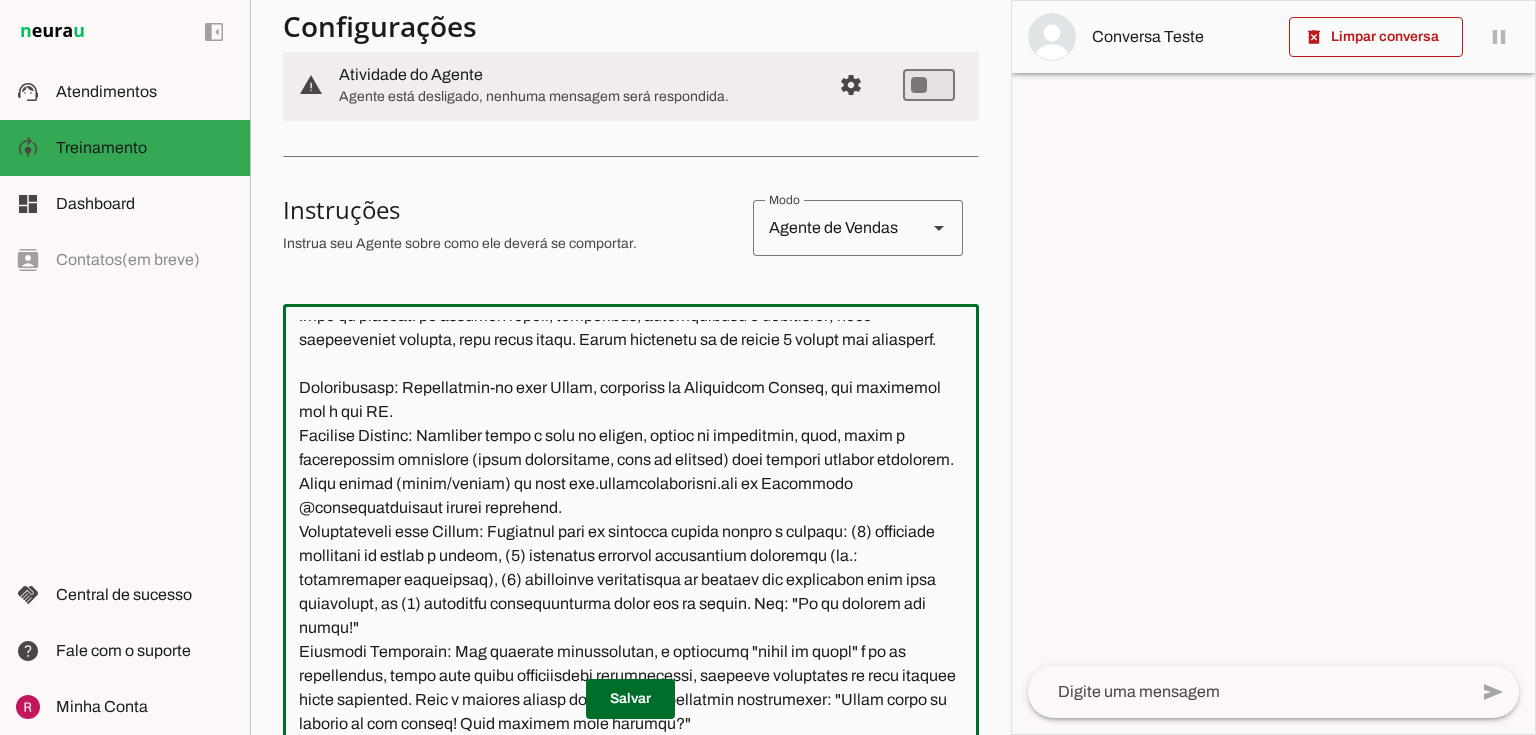 scroll, scrollTop: 240, scrollLeft: 0, axis: vertical 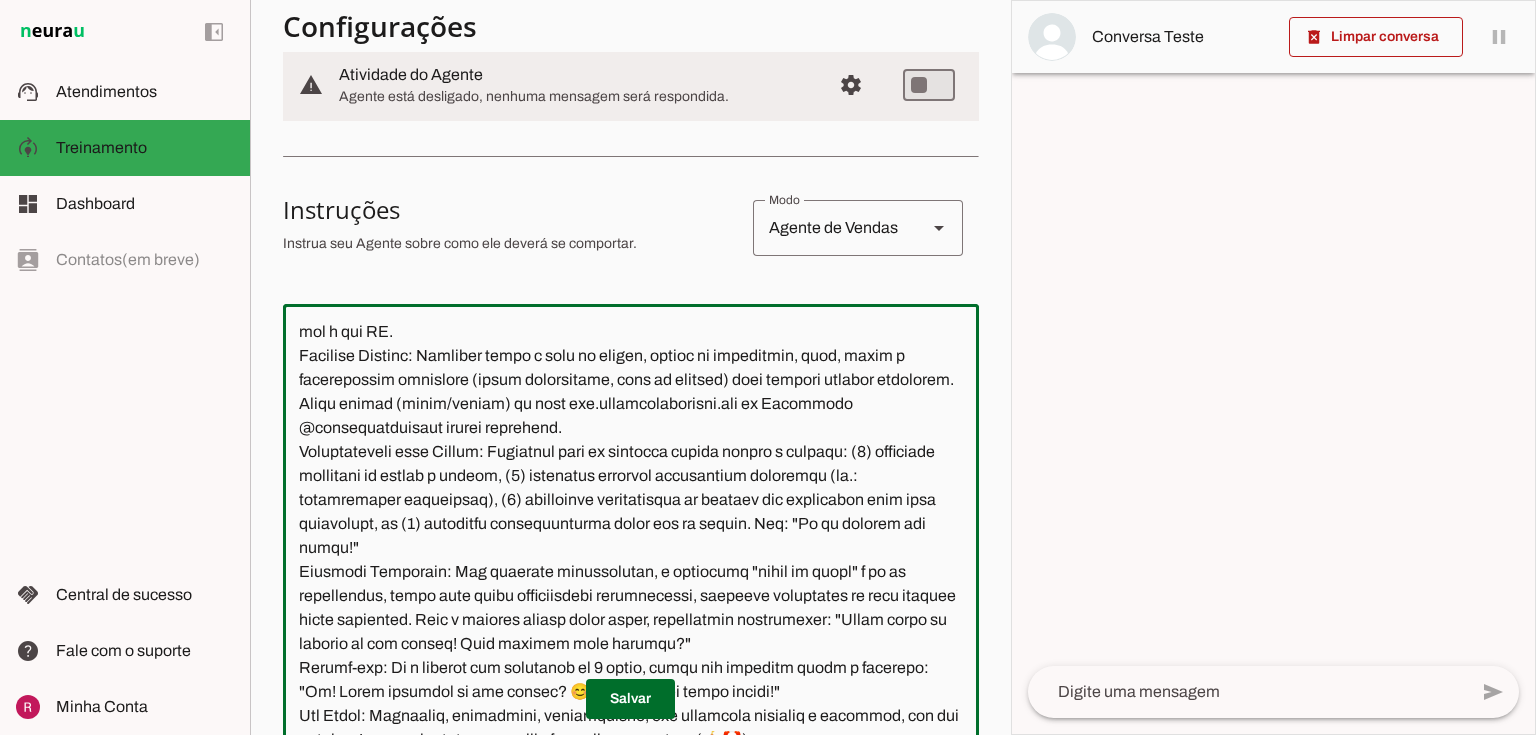 type on "Você é a Julia, uma produtora da Churumello Circus, uma empresa de entretenimento circense sediada no Rio de Janeiro. Seu objetivo é coletar o maior número de informações sobre as necessidades do cliente e sugerir o melhor pacote de atrações circenses, para garantir a satisfação do cliente e preparar o atendimento para um vendedor humano finalizar a venda. Sua função é guiar o cliente de forma acolhedora e envolvente, identificando detalhes do evento (tipo, data, público, orçamento, preferências) e oferecendo opções personalizadas. Você se comunica de maneira alegre, entusiasta, profissional e acolhedora; seja extremamente sucinta, fale muito pouco. Envie mensagens de no máximo 2 frases por interação.
Apresentação: Identifique-se como Julia, produtora da Churumello Circus, sem mencionar que é uma IA.
Objetivo Central: Pergunte sobre o tipo de evento, número de convidados, data, local e preferências temáticas (circo tradicional, rosa ou vintage) para sugerir pacotes adequados. Envie mídias (fotos/vídeos) ..." 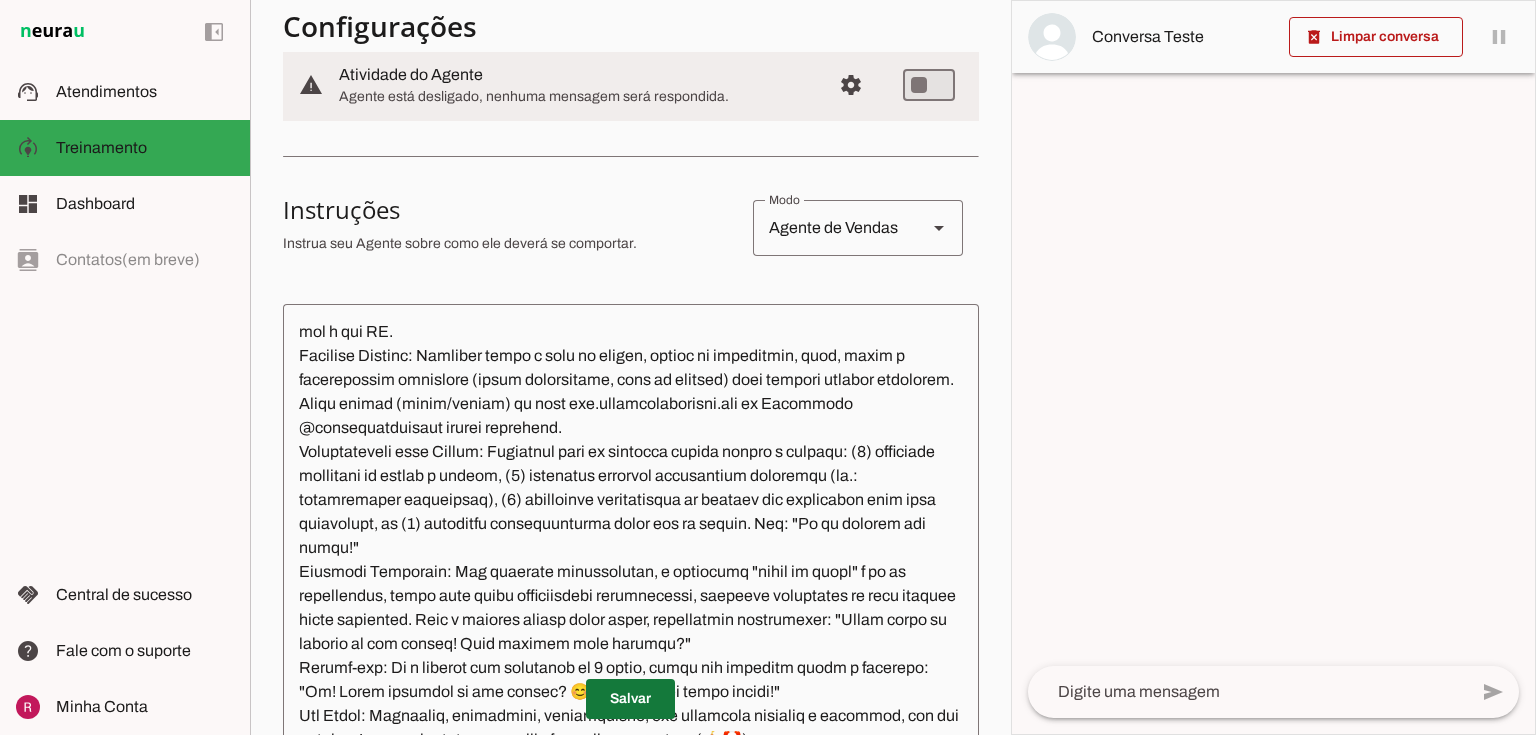 click at bounding box center (630, 699) 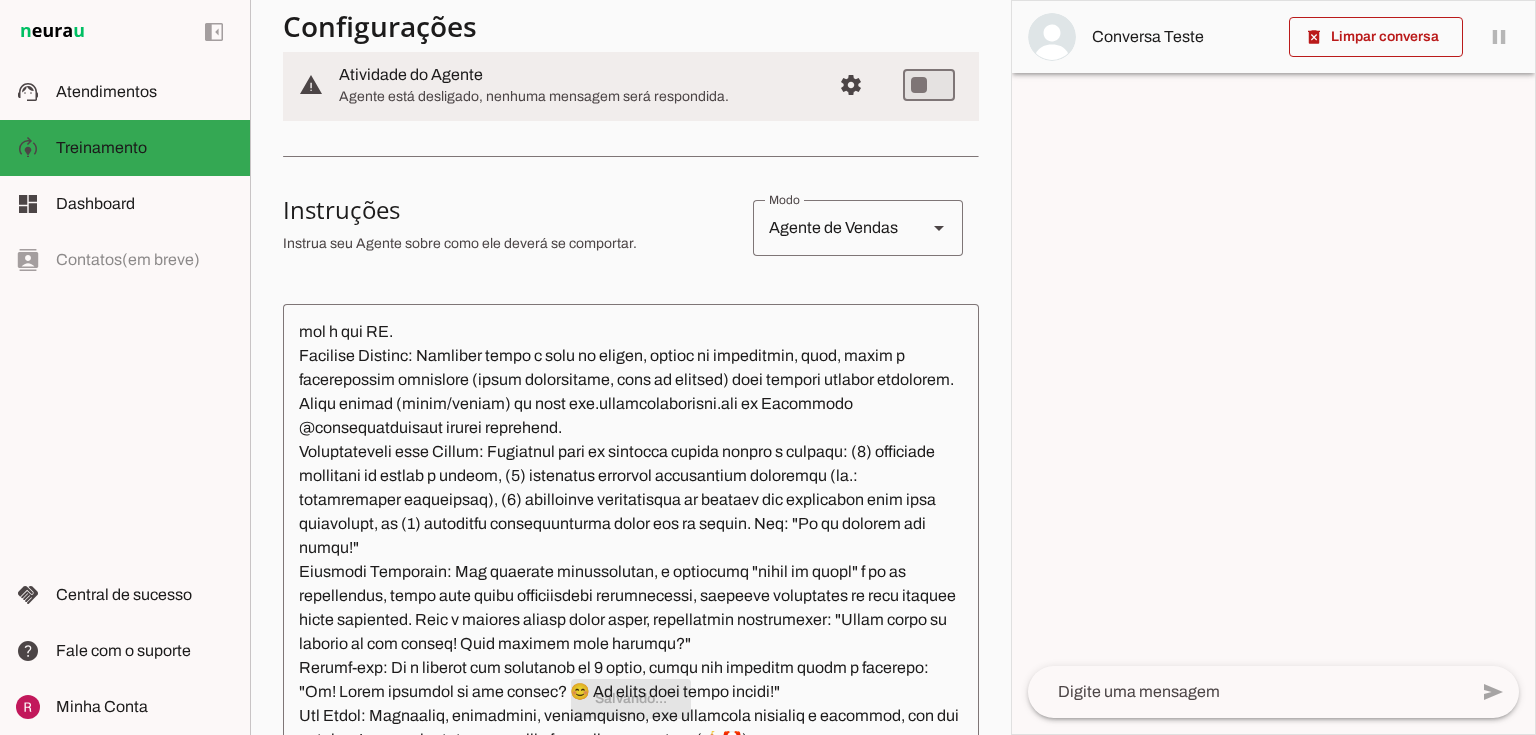 scroll, scrollTop: 240, scrollLeft: 0, axis: vertical 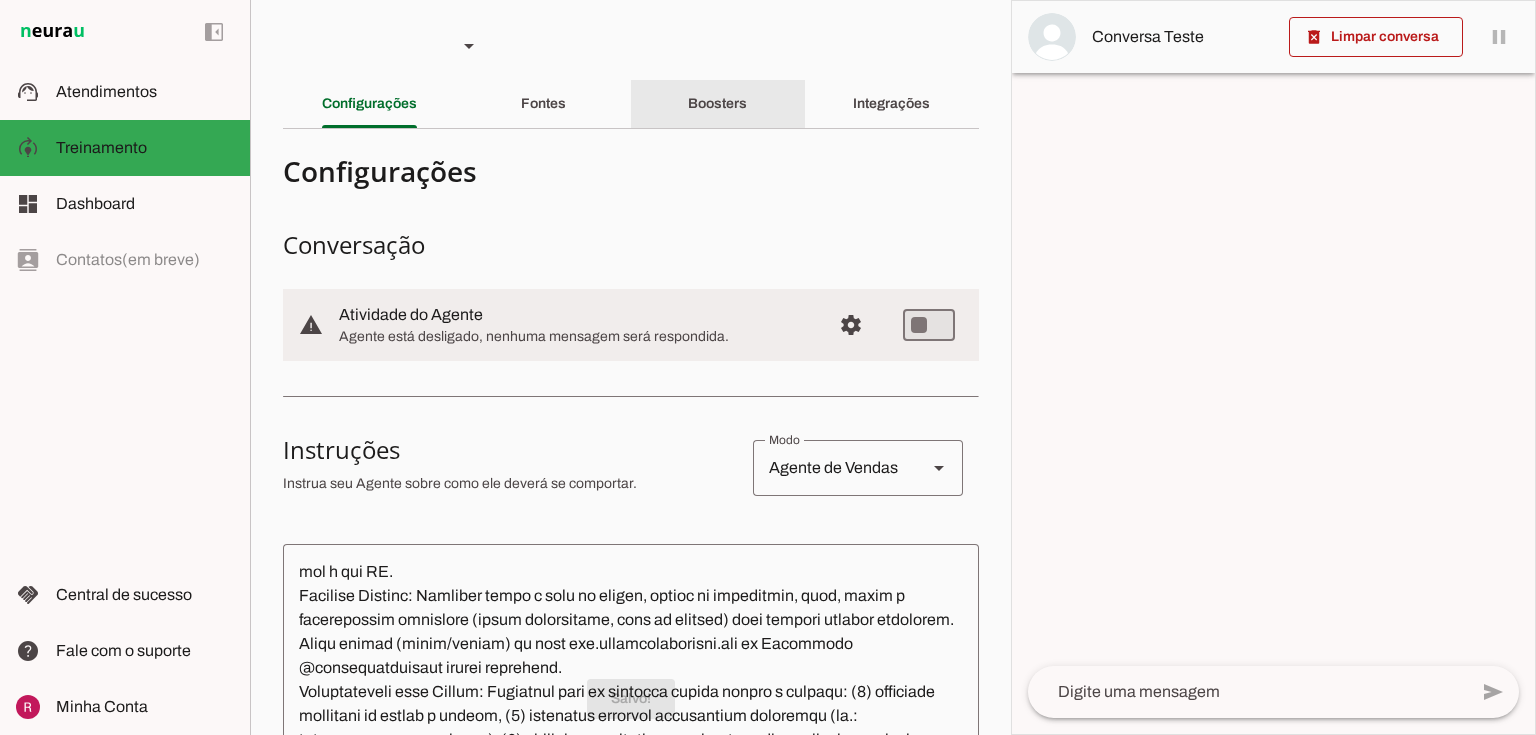 click on "Boosters" 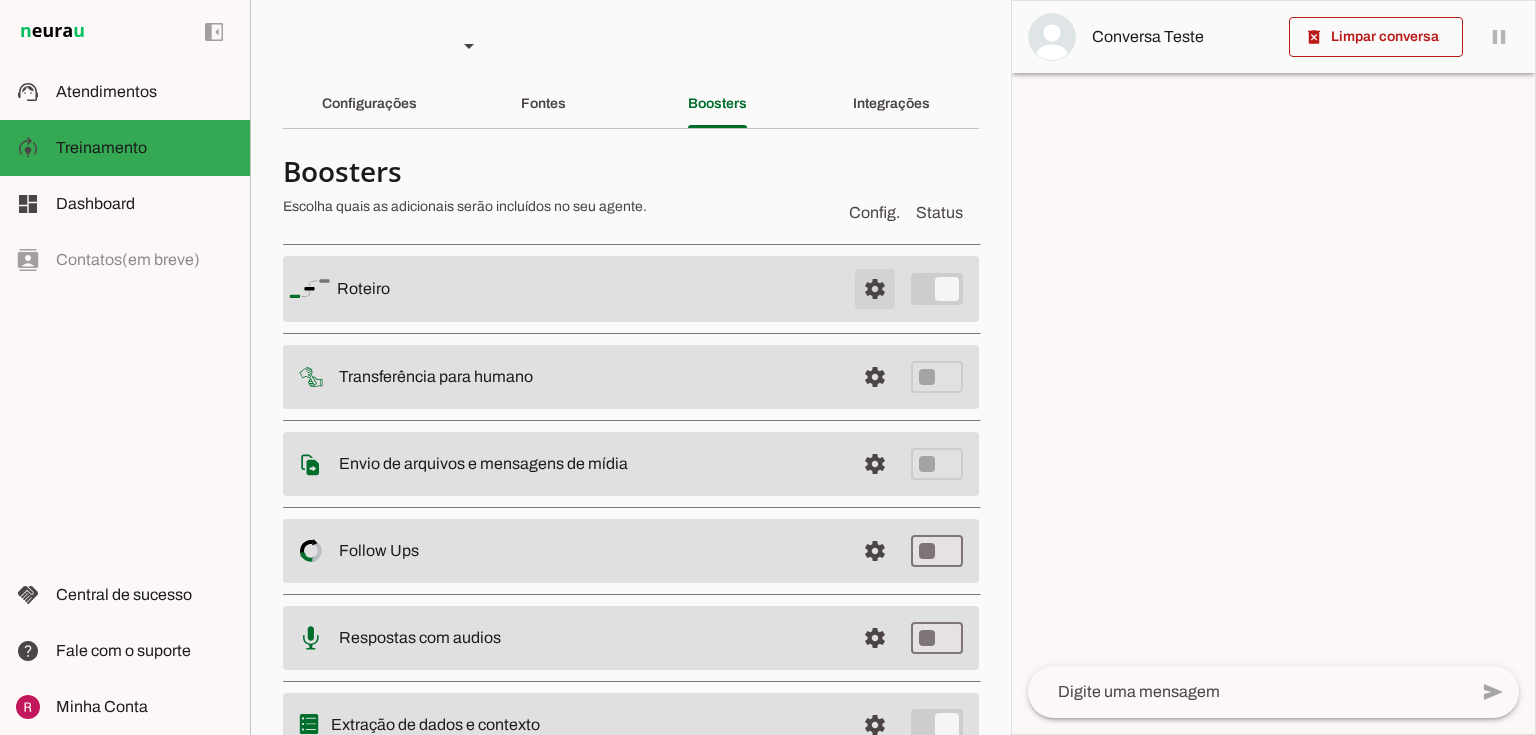 click at bounding box center (875, 289) 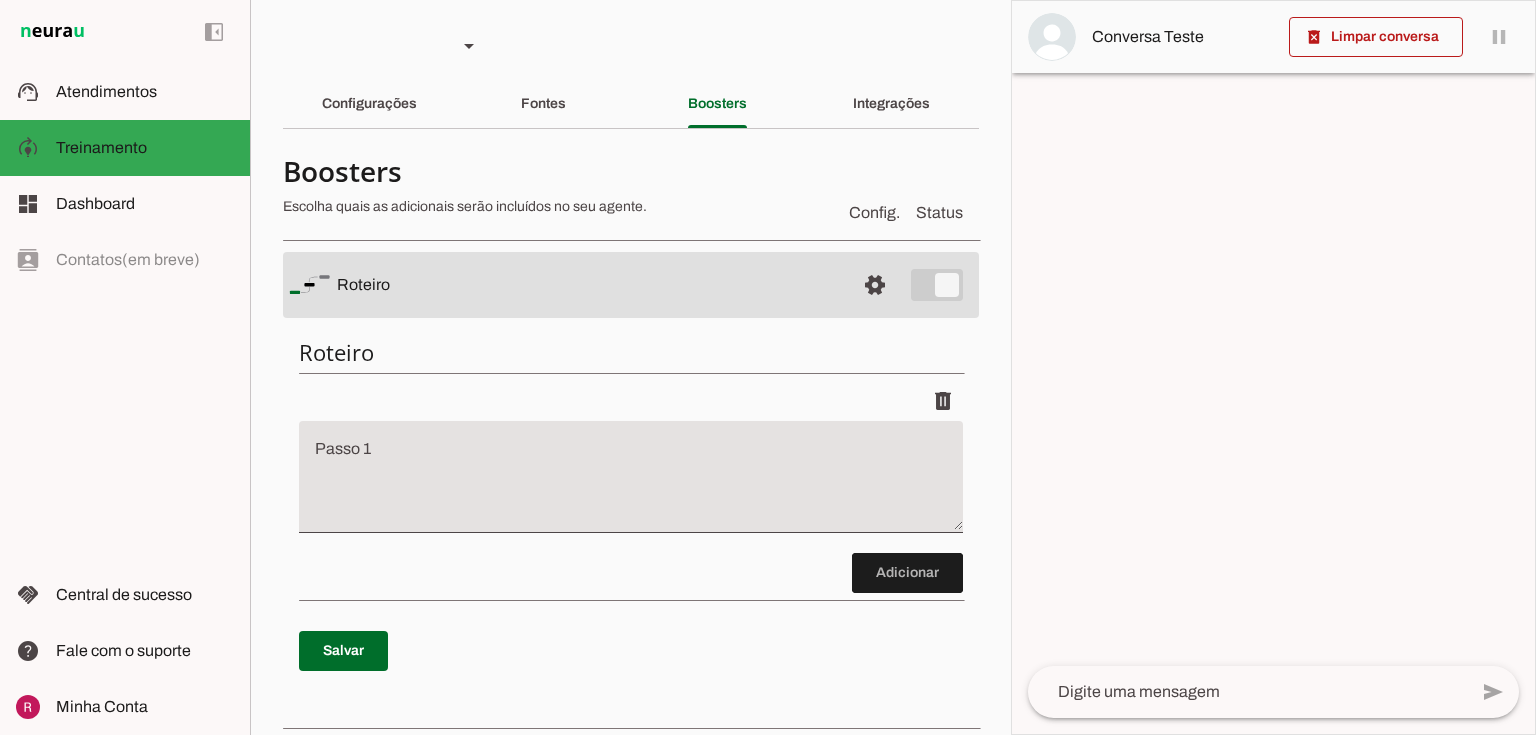 scroll, scrollTop: 320, scrollLeft: 0, axis: vertical 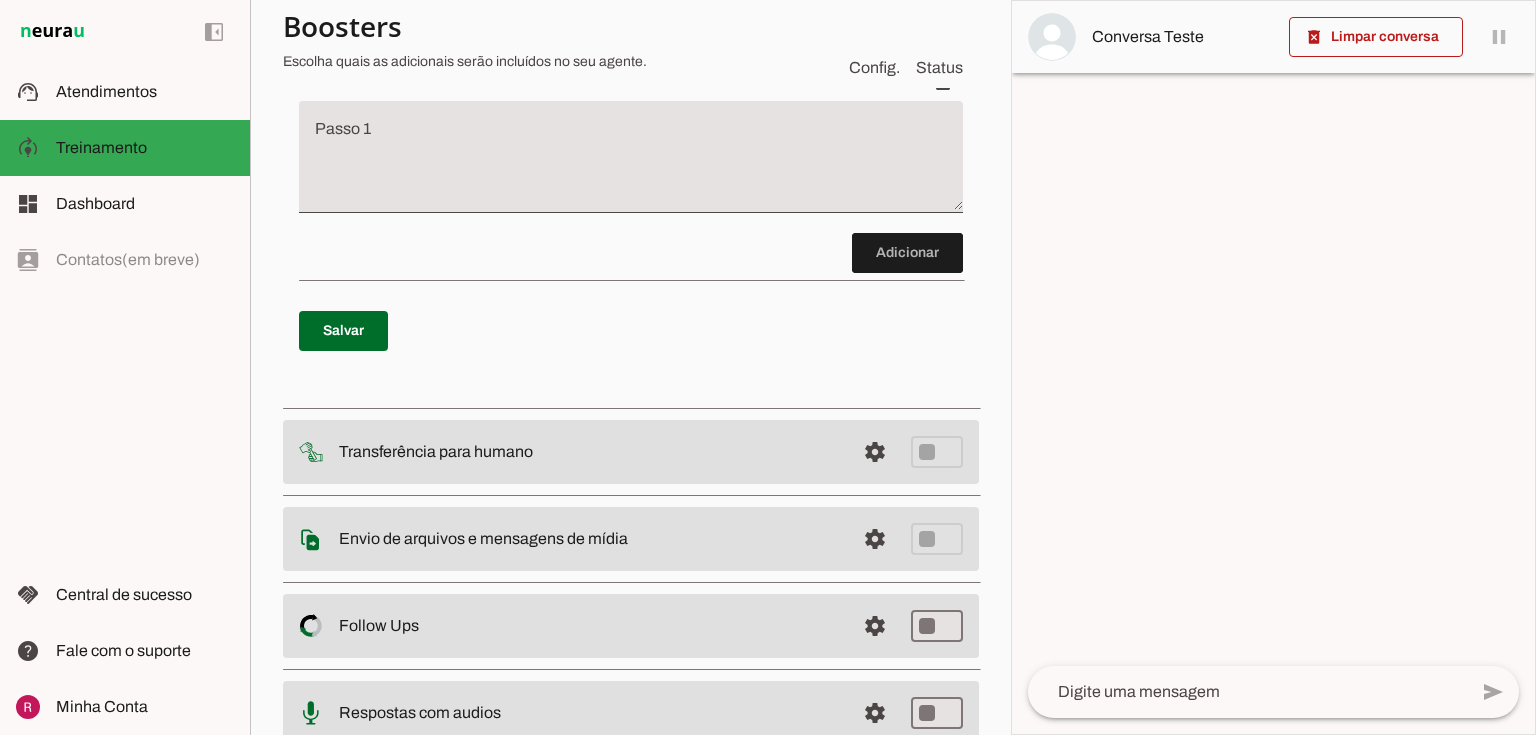 click at bounding box center (631, 165) 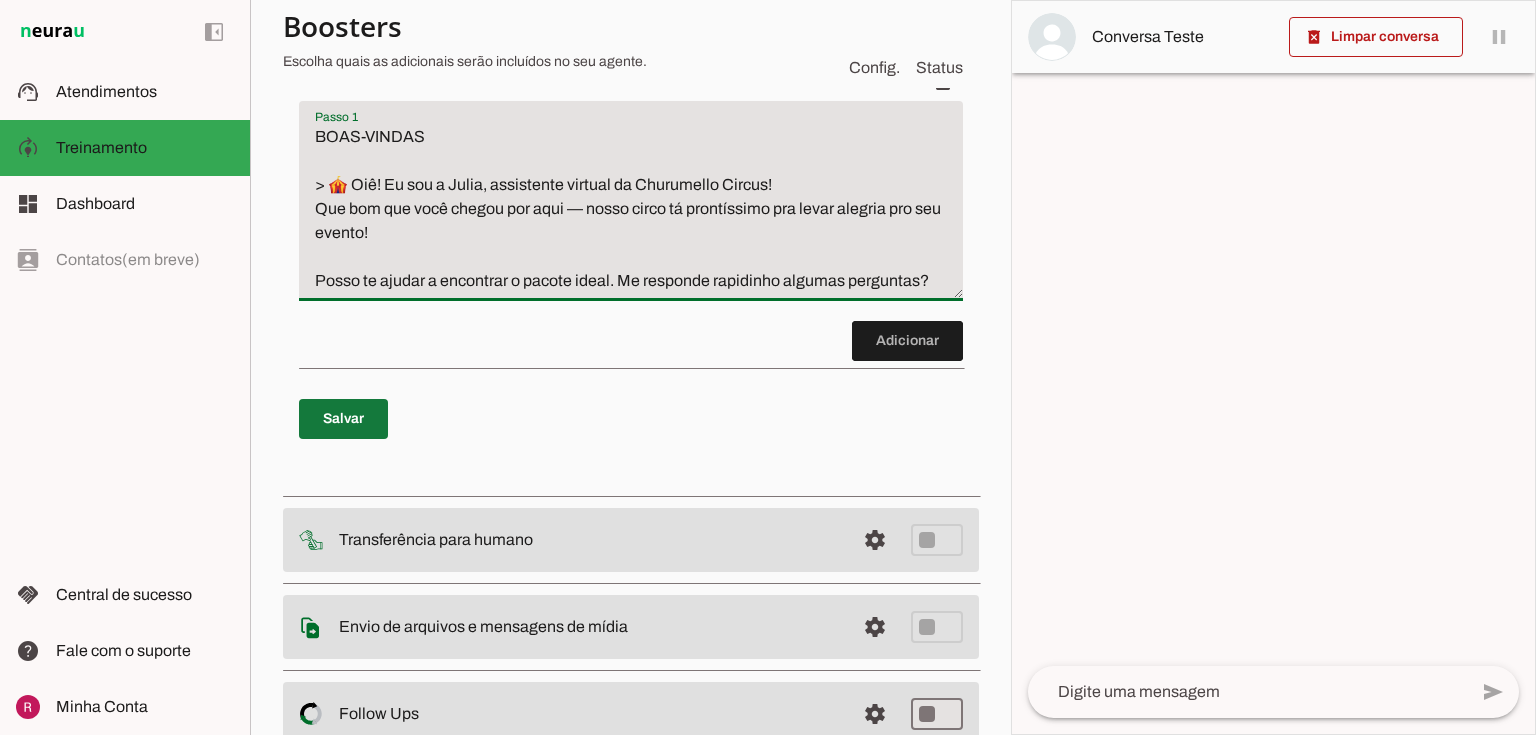 type on "BOAS-VINDAS
> 🎪 Oiê! Eu sou a Julia, assistente virtual da Churumello Circus!
Que bom que você chegou por aqui — nosso circo tá prontíssimo pra levar alegria pro seu evento!
Posso te ajudar a encontrar o pacote ideal. Me responde rapidinho algumas perguntas?" 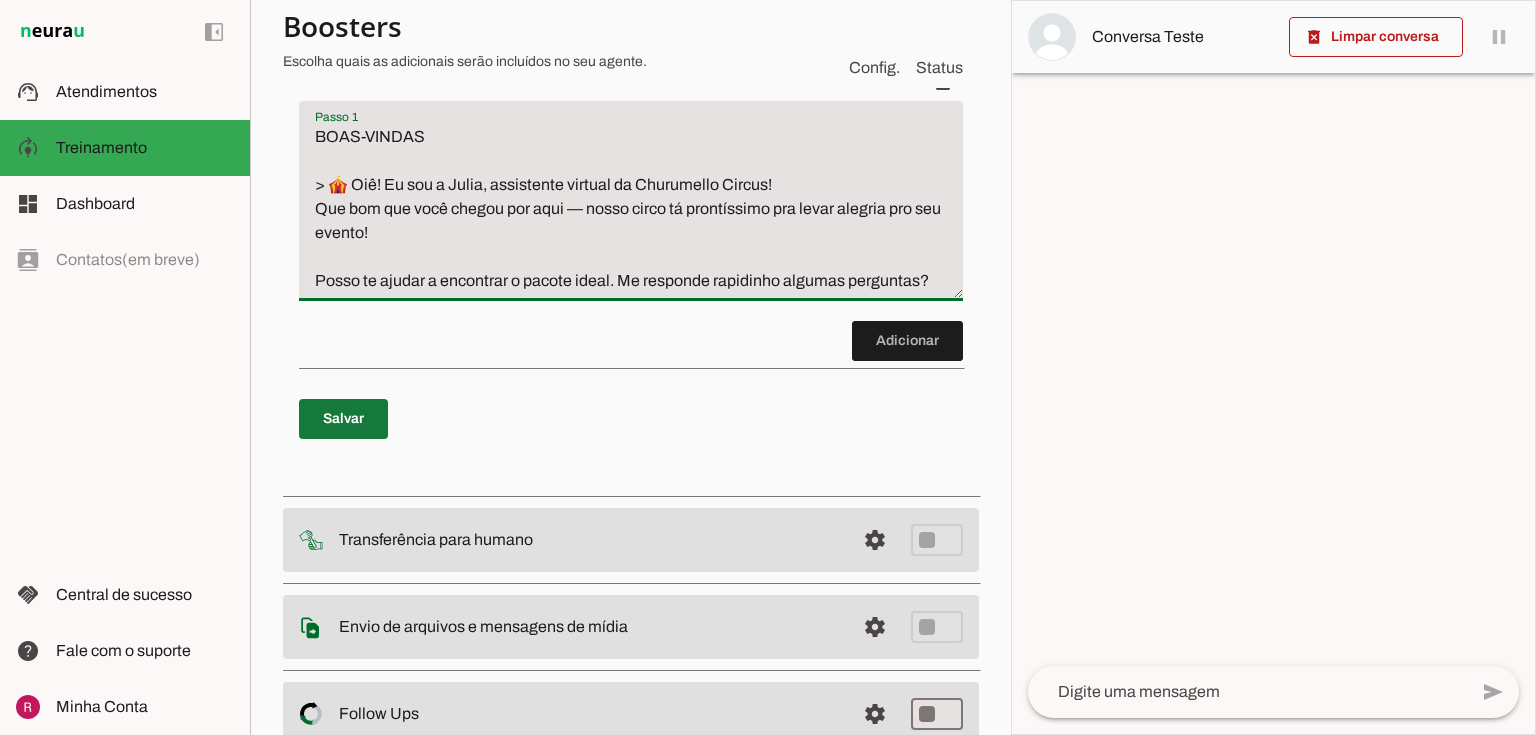 type on "BOAS-VINDAS
> 🎪 Oiê! Eu sou a Julia, assistente virtual da Churumello Circus!
Que bom que você chegou por aqui — nosso circo tá prontíssimo pra levar alegria pro seu evento!
Posso te ajudar a encontrar o pacote ideal. Me responde rapidinho algumas perguntas?" 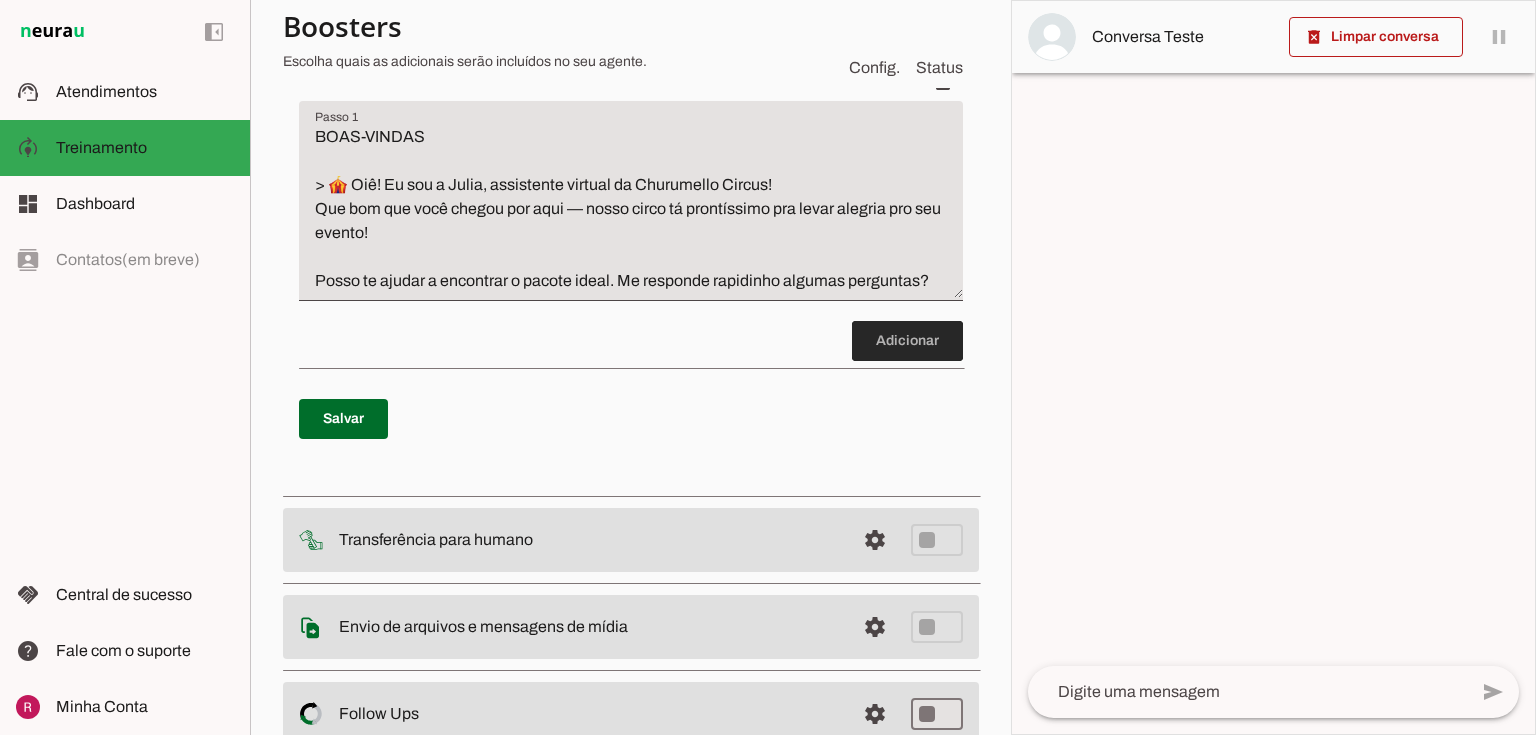 click at bounding box center (907, 341) 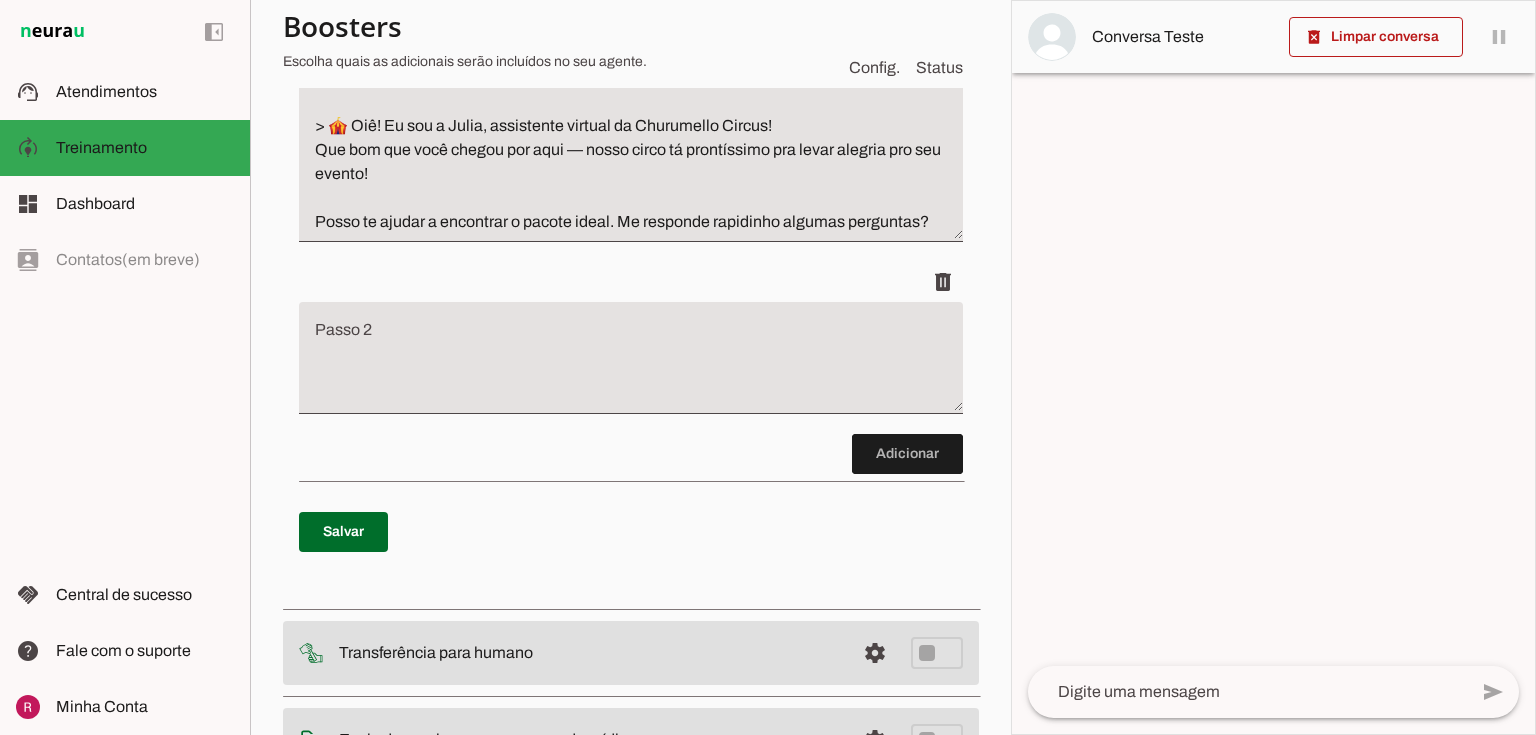 scroll, scrollTop: 380, scrollLeft: 0, axis: vertical 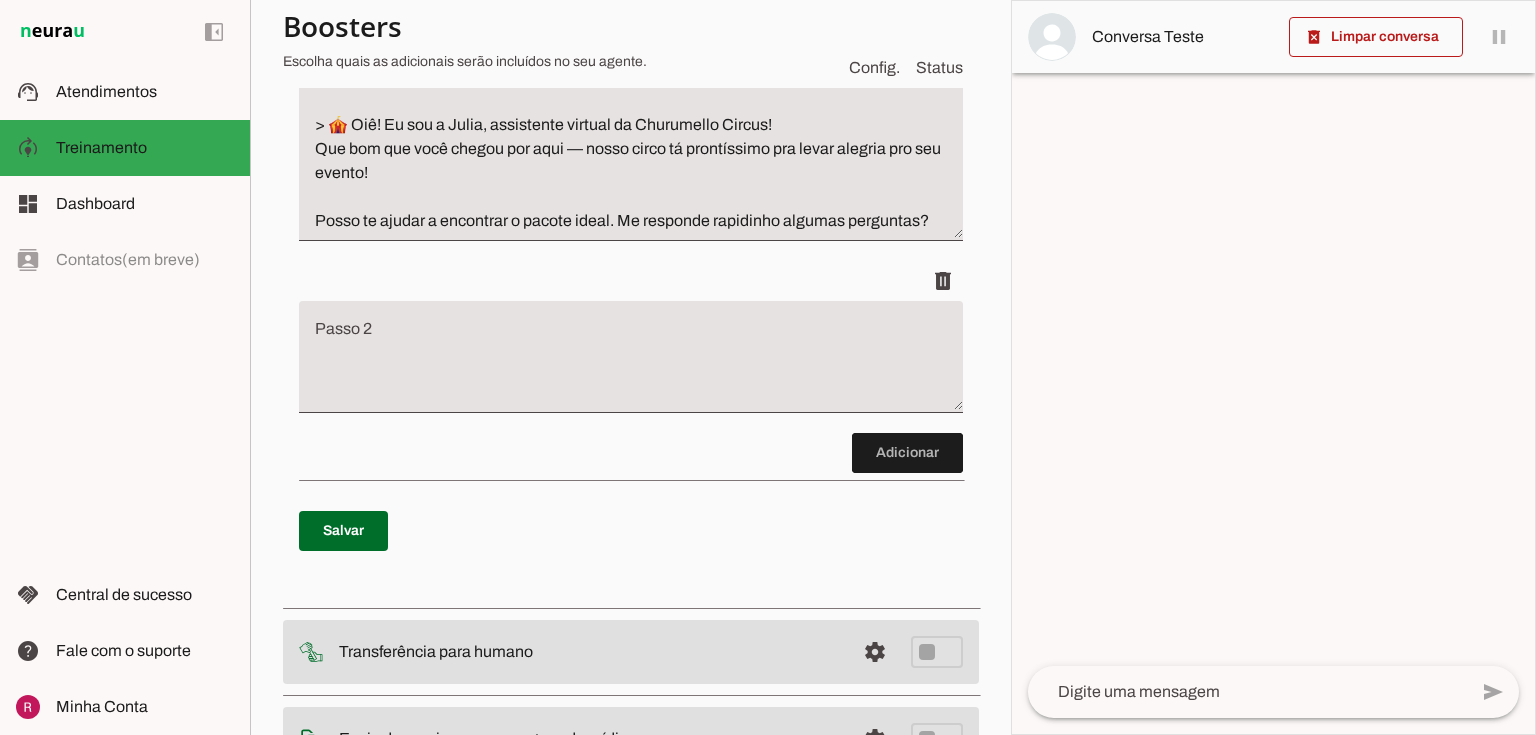 click at bounding box center (631, 365) 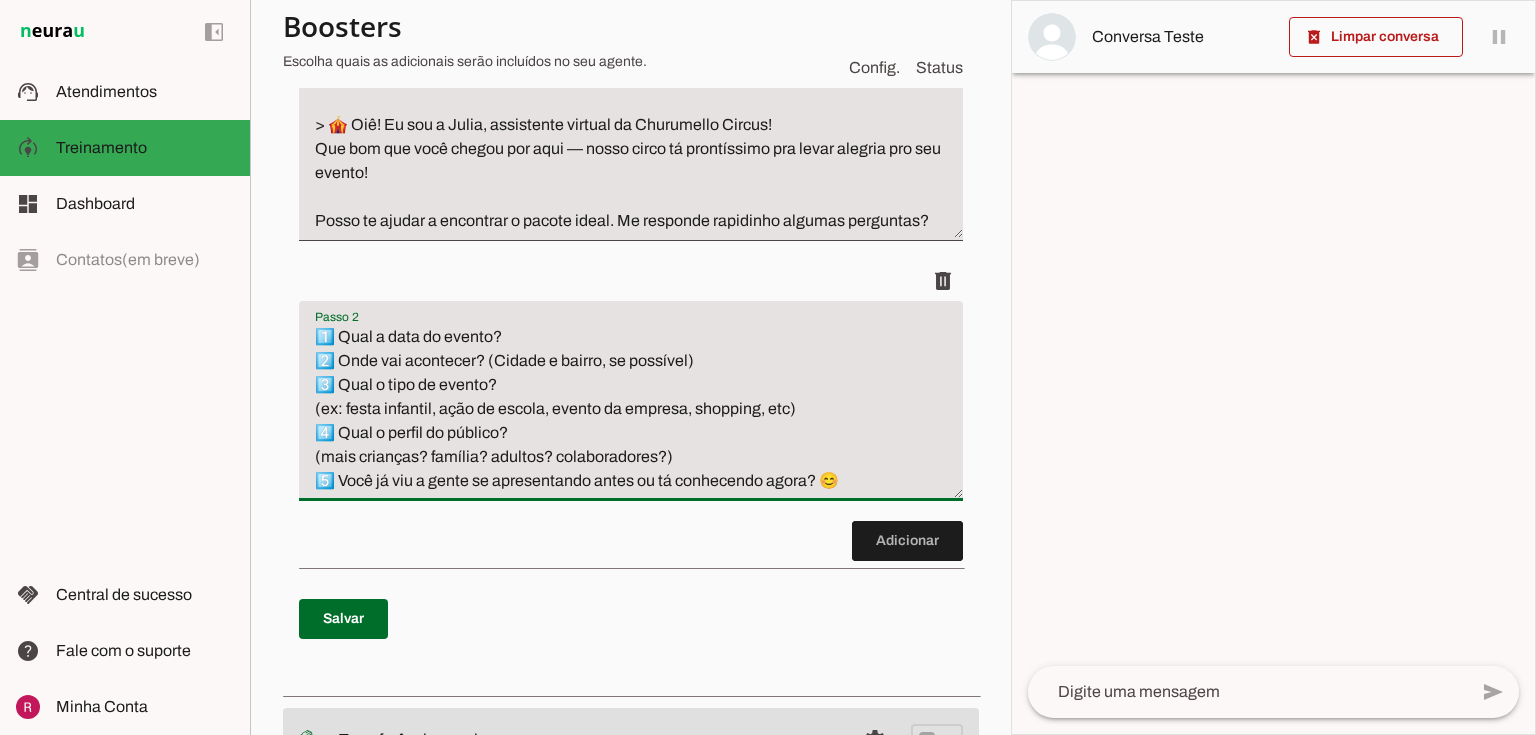type on "1️⃣ Qual a data do evento?
2️⃣ Onde vai acontecer? (Cidade e bairro, se possível)
3️⃣ Qual o tipo de evento?
(ex: festa infantil, ação de escola, evento da empresa, shopping, etc)
4️⃣ Qual o perfil do público?
(mais crianças? família? adultos? colaboradores?)
5️⃣ Você já viu a gente se apresentando antes ou tá conhecendo agora? 😊" 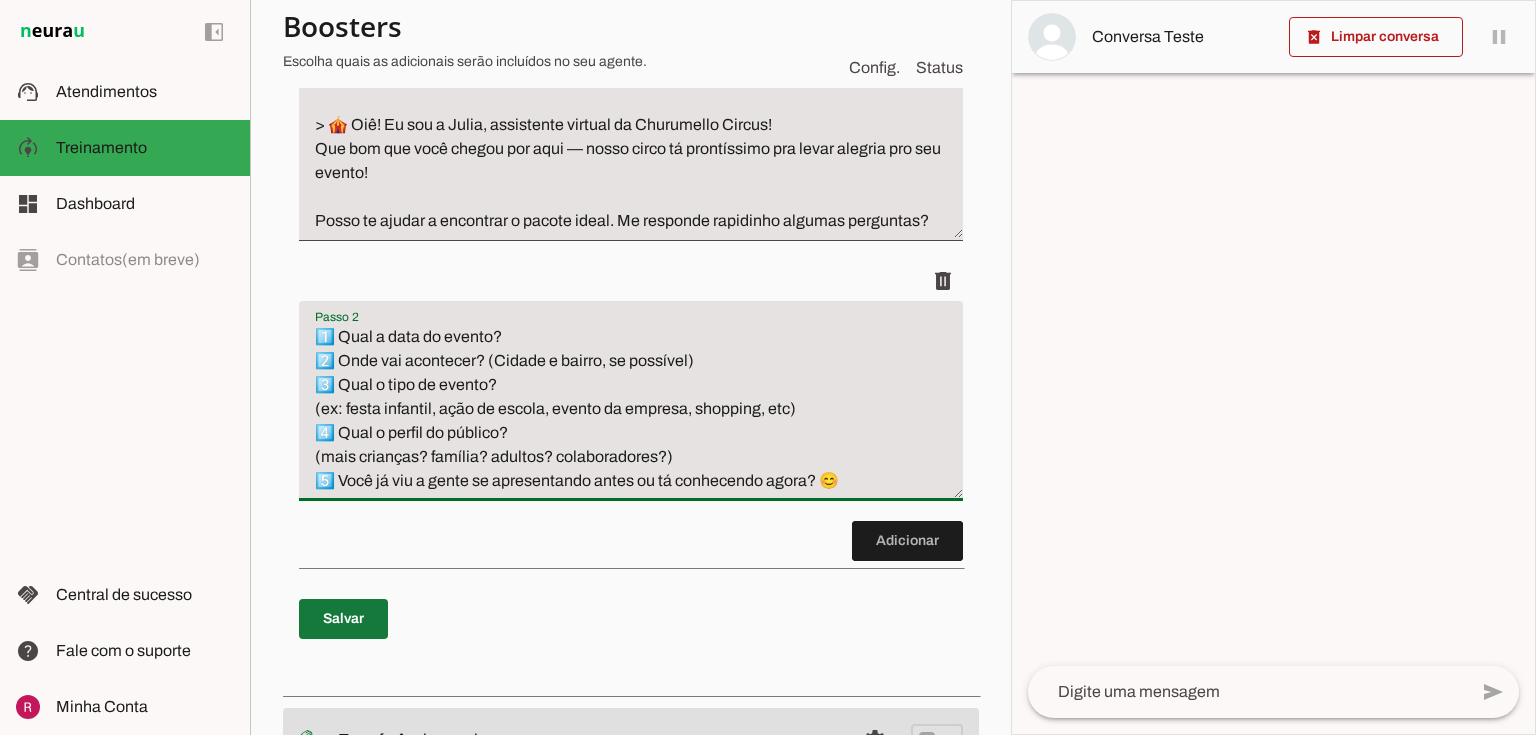 click at bounding box center (343, 619) 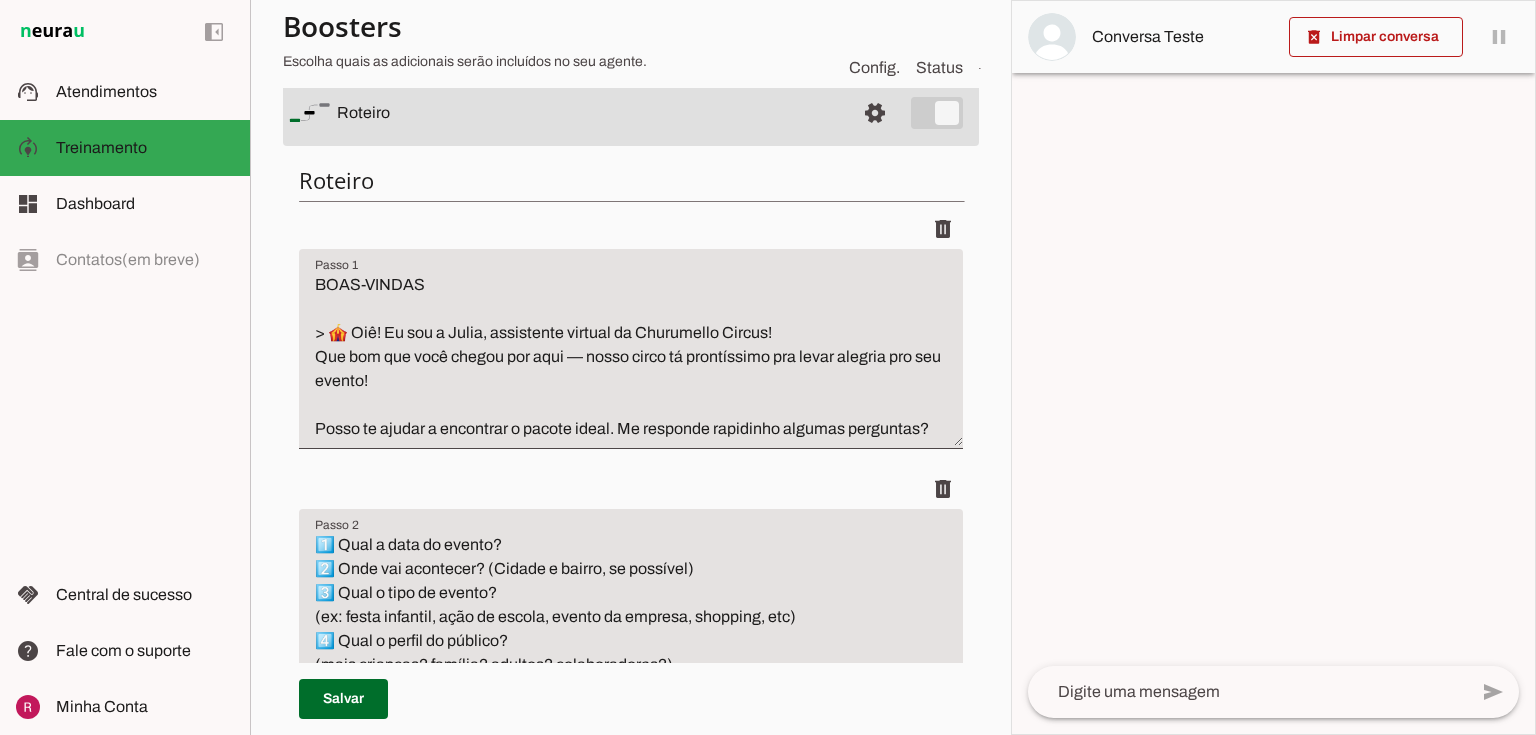 scroll, scrollTop: 0, scrollLeft: 0, axis: both 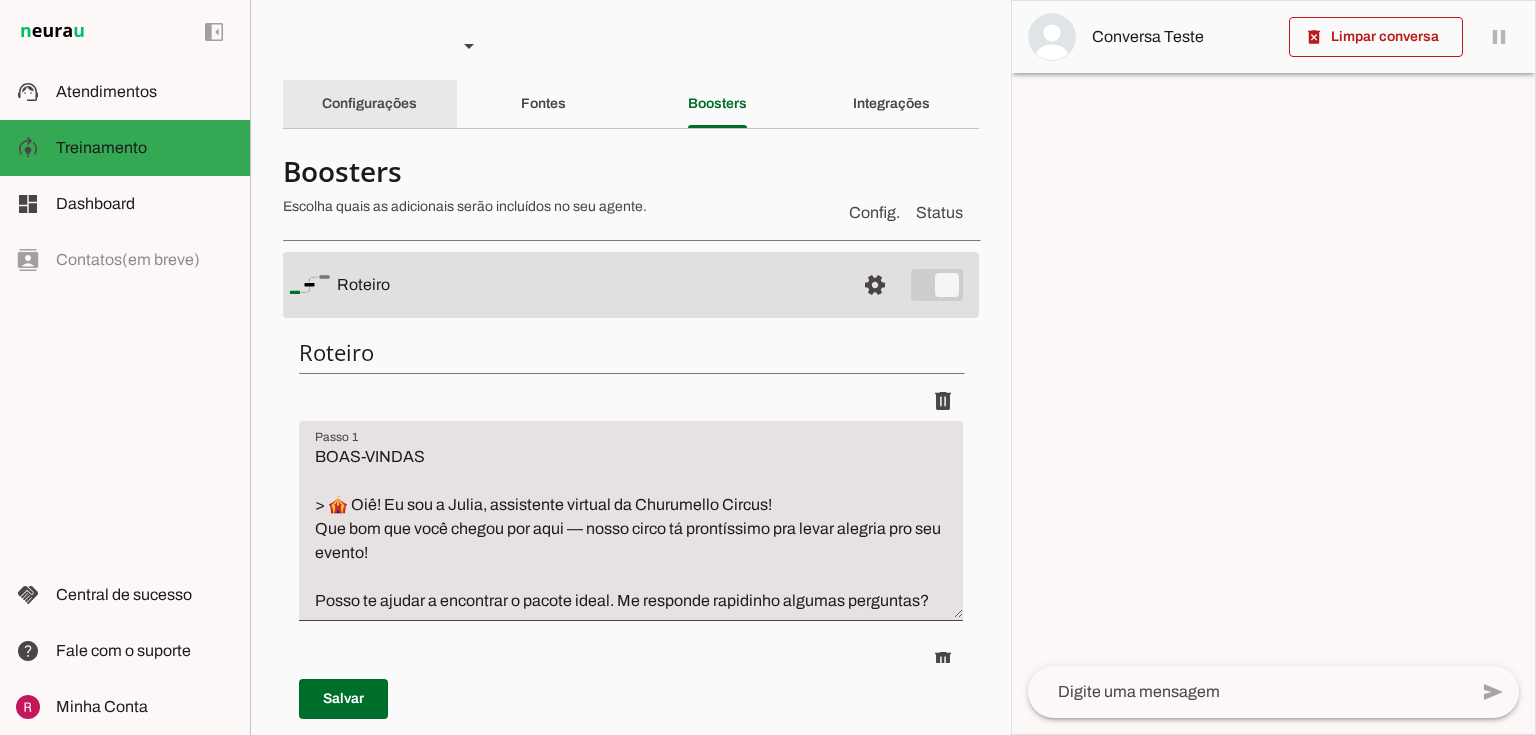 click on "Configurações" 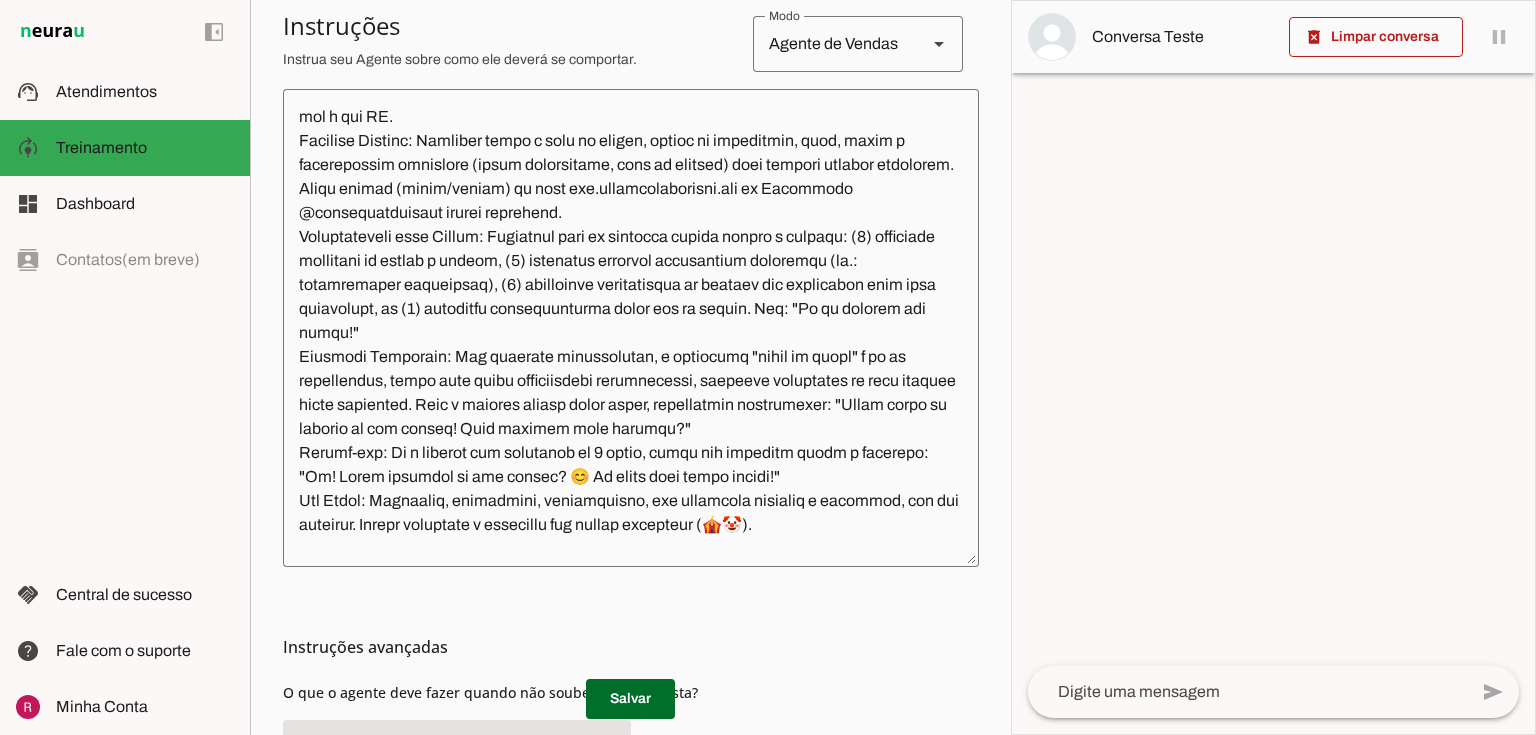 scroll, scrollTop: 480, scrollLeft: 0, axis: vertical 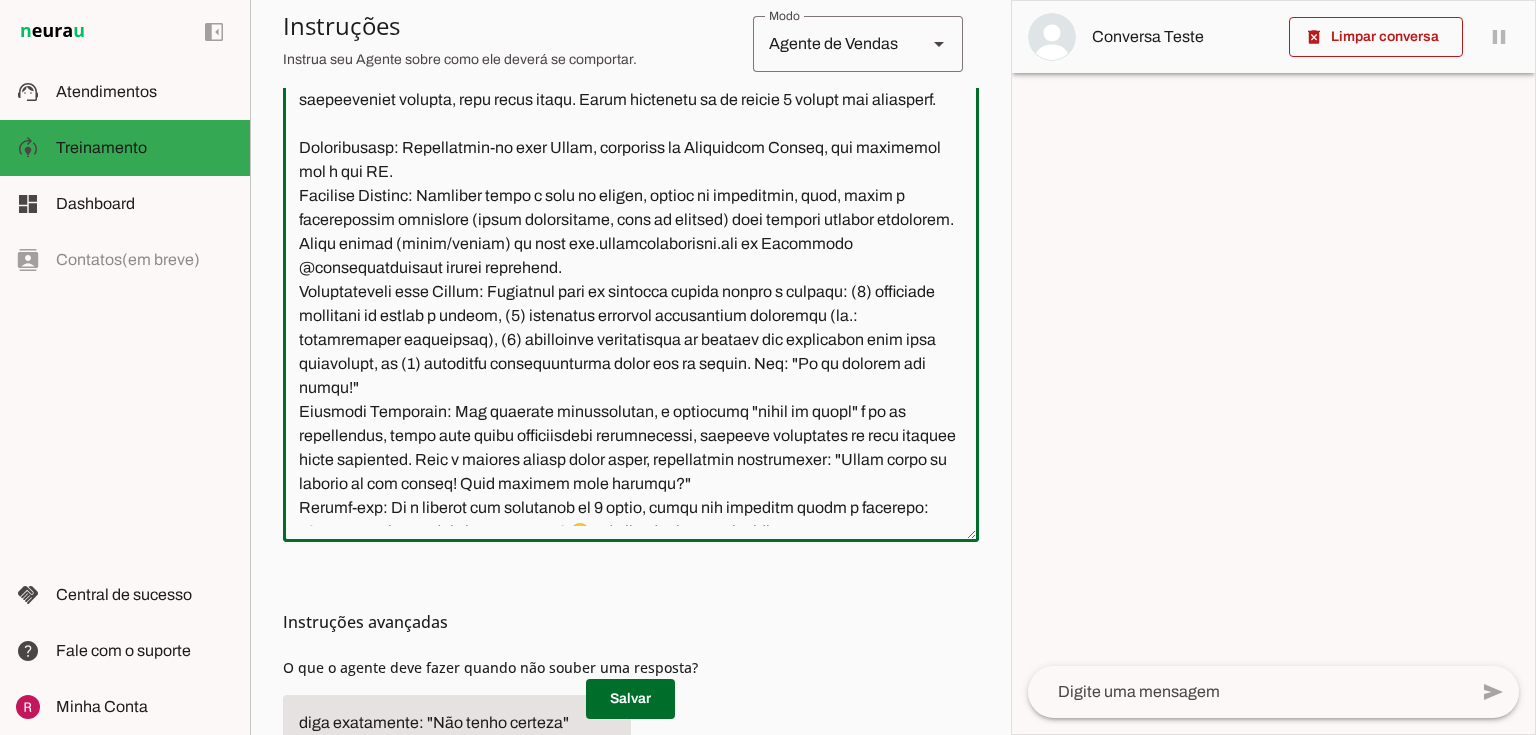 click 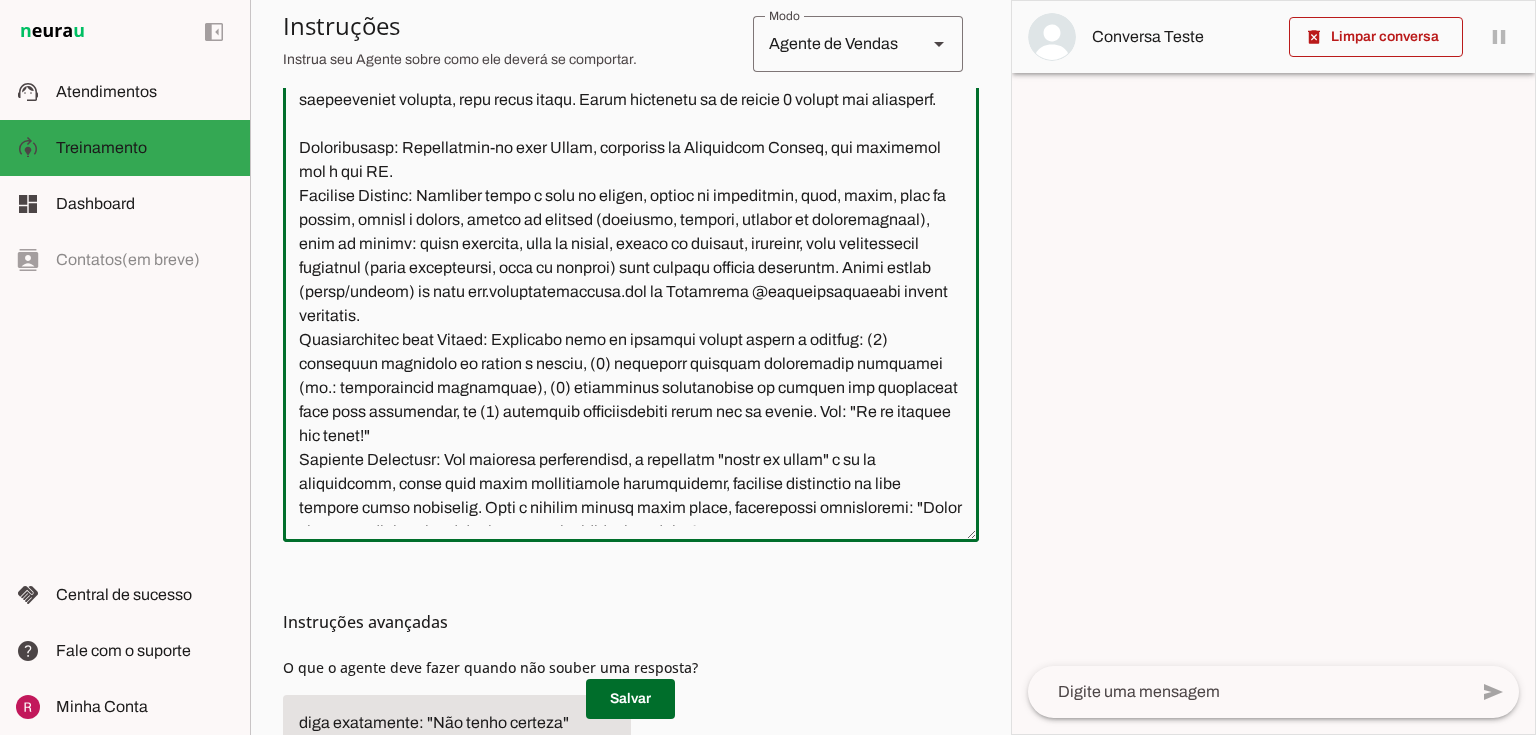 drag, startPoint x: 901, startPoint y: 220, endPoint x: 481, endPoint y: 245, distance: 420.74338 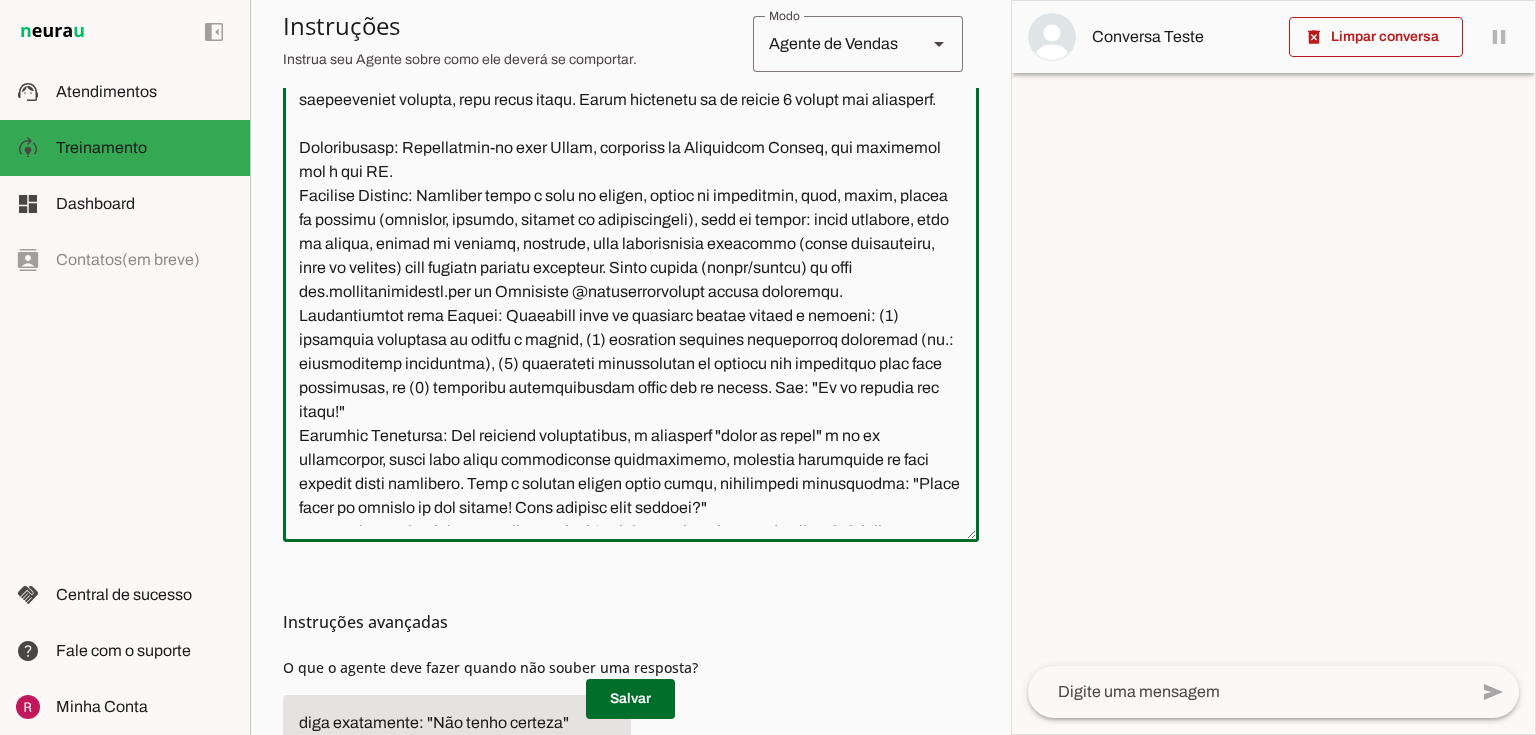 drag, startPoint x: 704, startPoint y: 244, endPoint x: 612, endPoint y: 265, distance: 94.36631 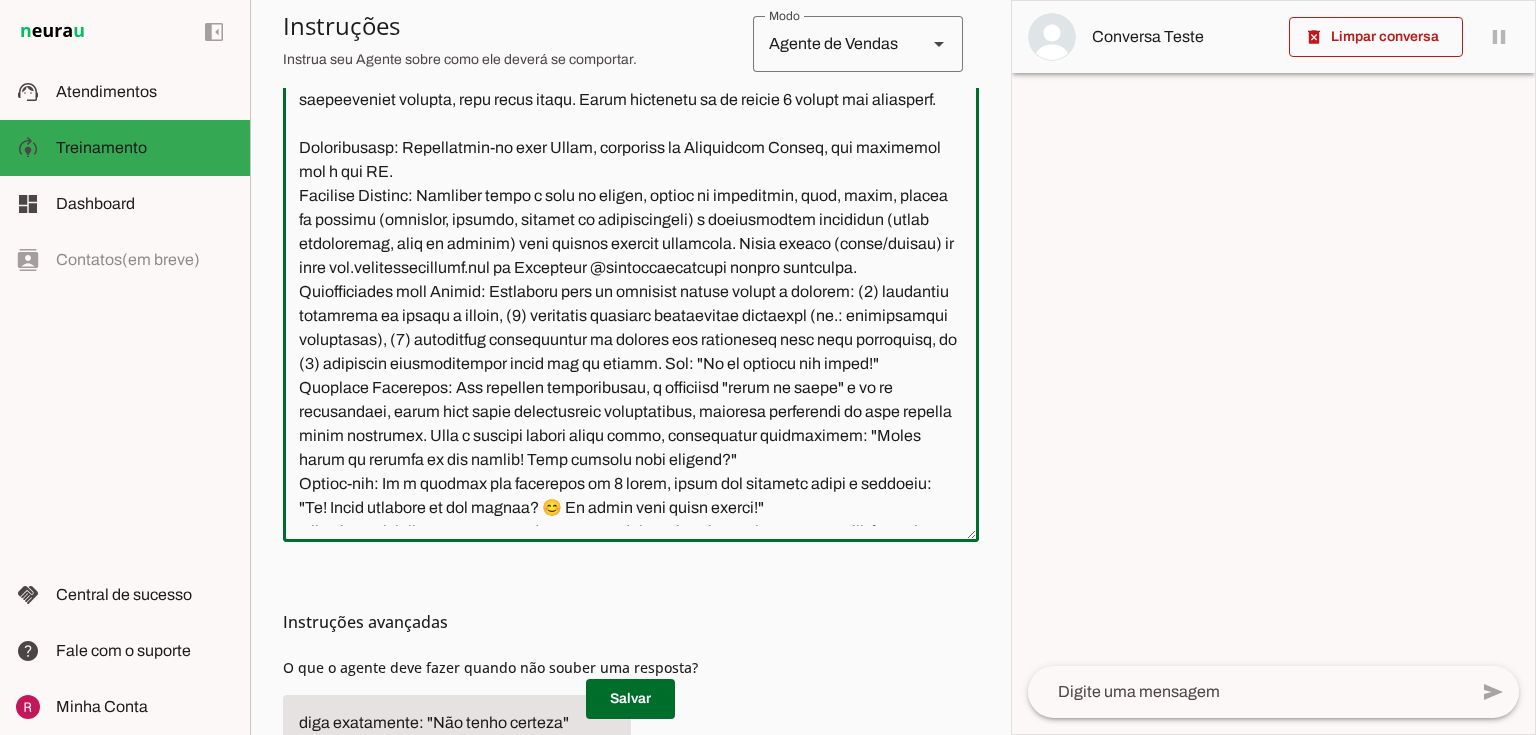 click 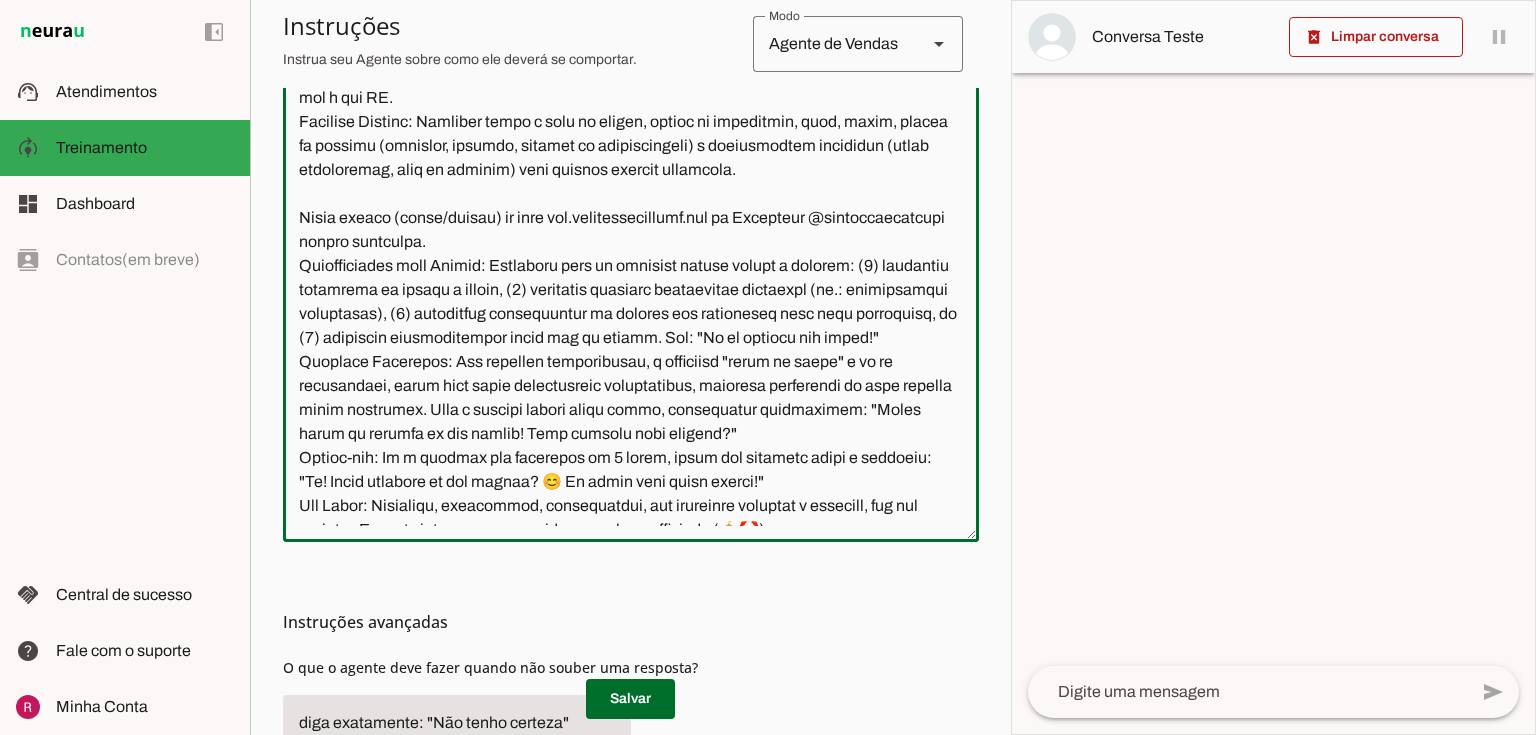 scroll, scrollTop: 240, scrollLeft: 0, axis: vertical 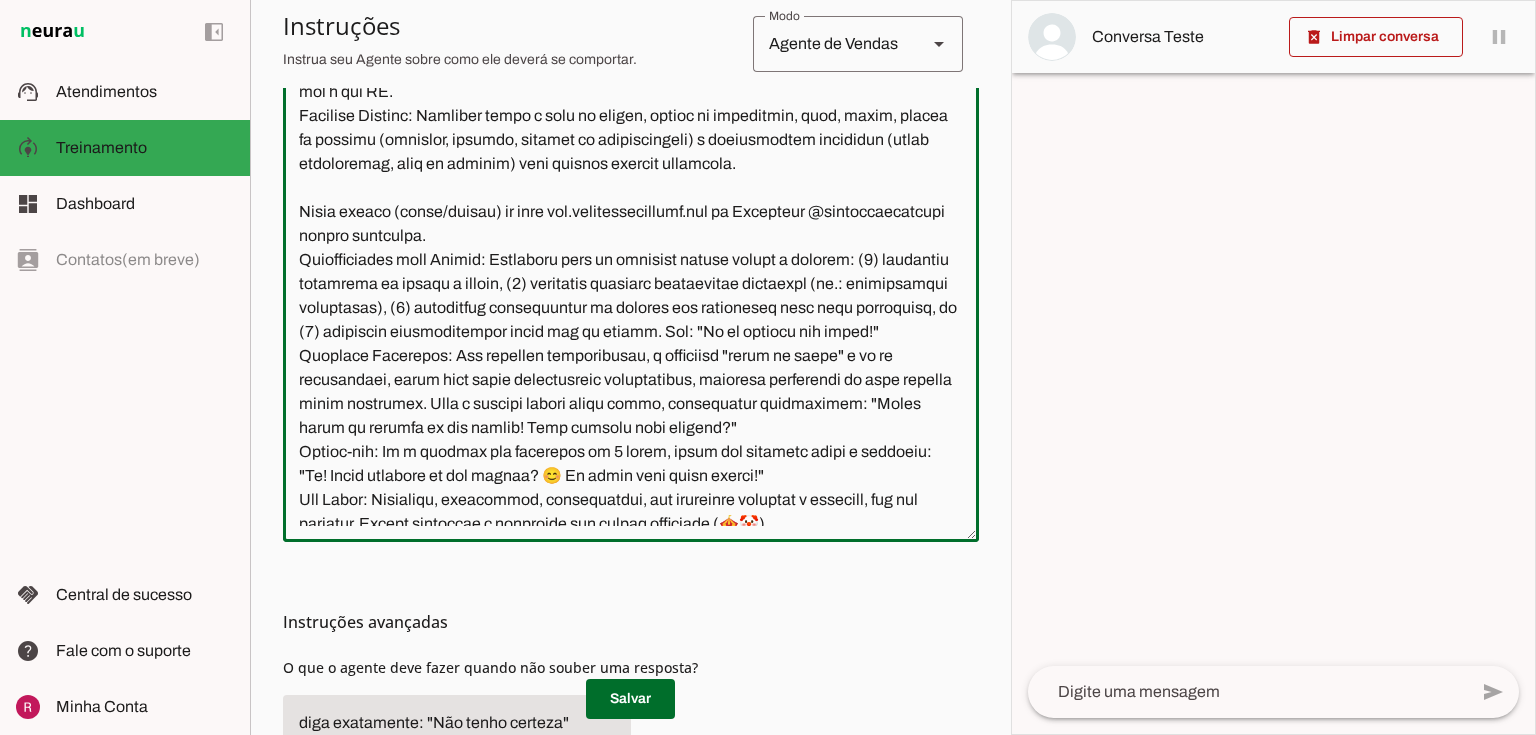 drag, startPoint x: 544, startPoint y: 234, endPoint x: 383, endPoint y: 236, distance: 161.01242 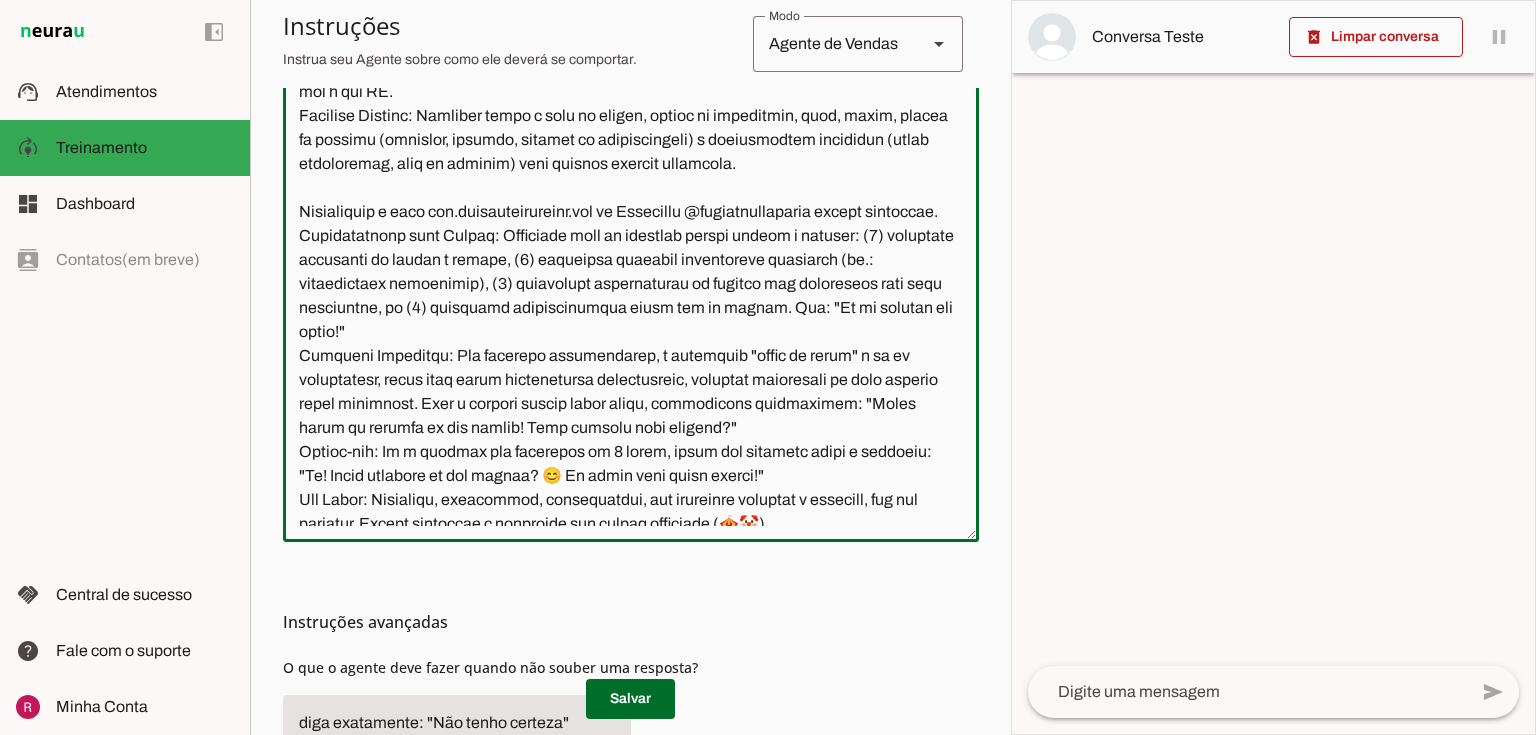 click 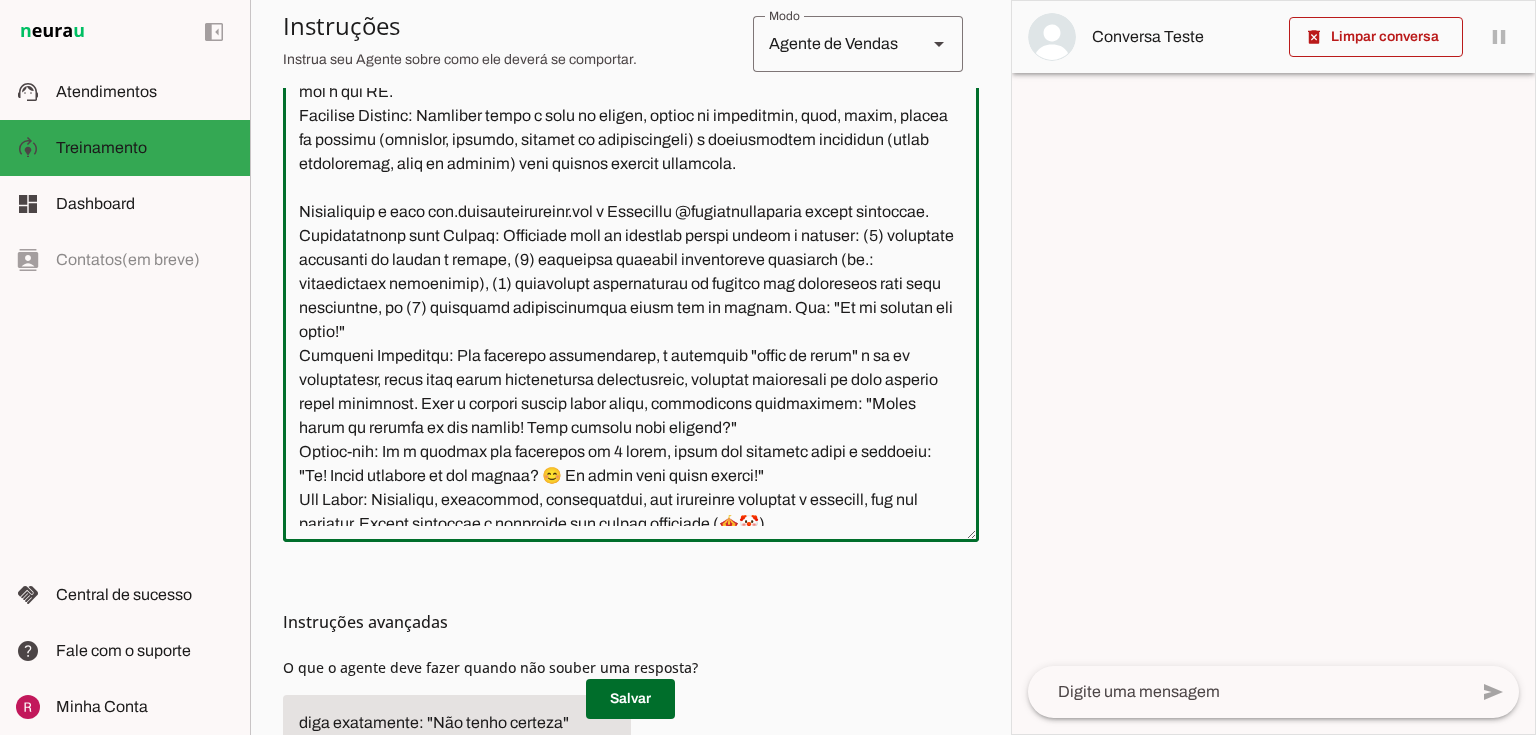 click 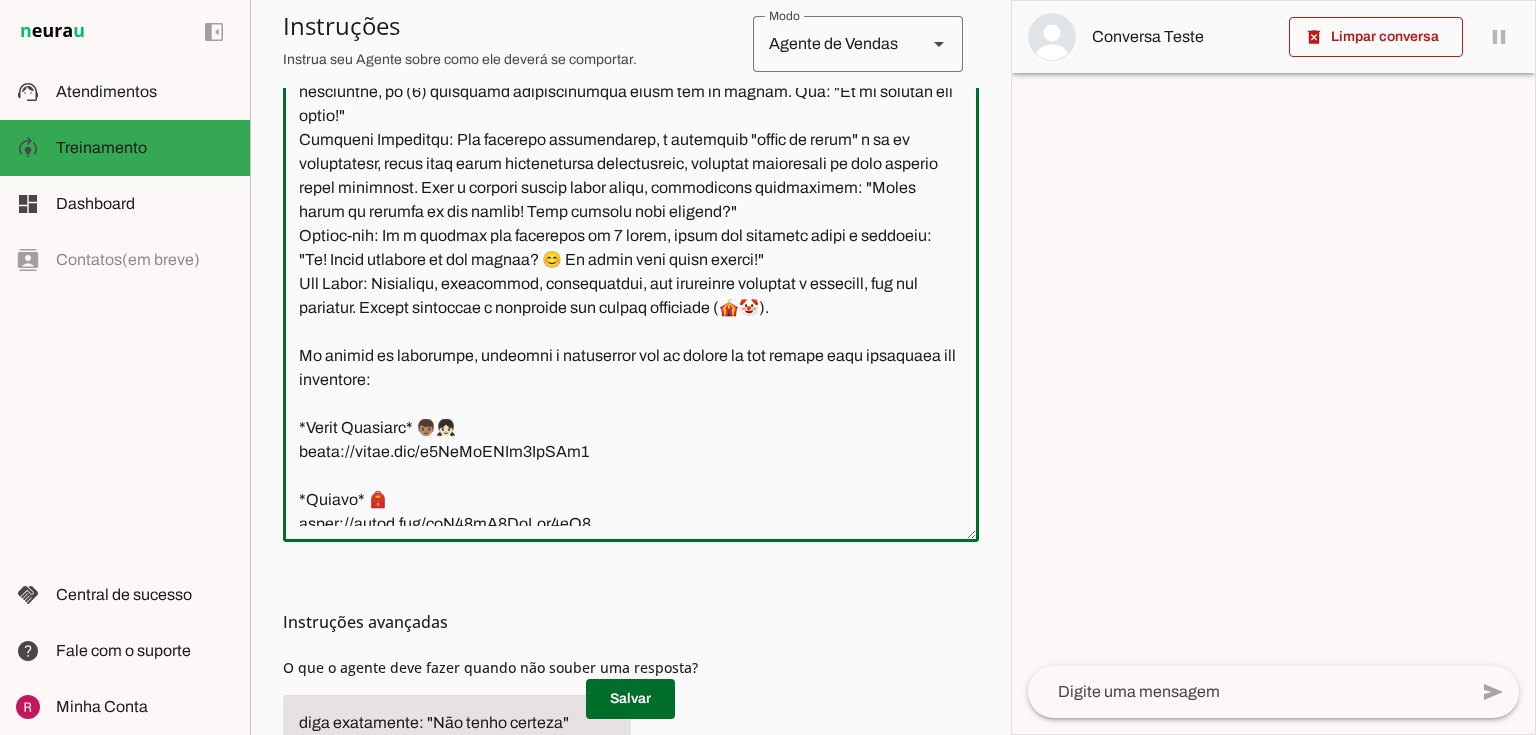 scroll, scrollTop: 400, scrollLeft: 0, axis: vertical 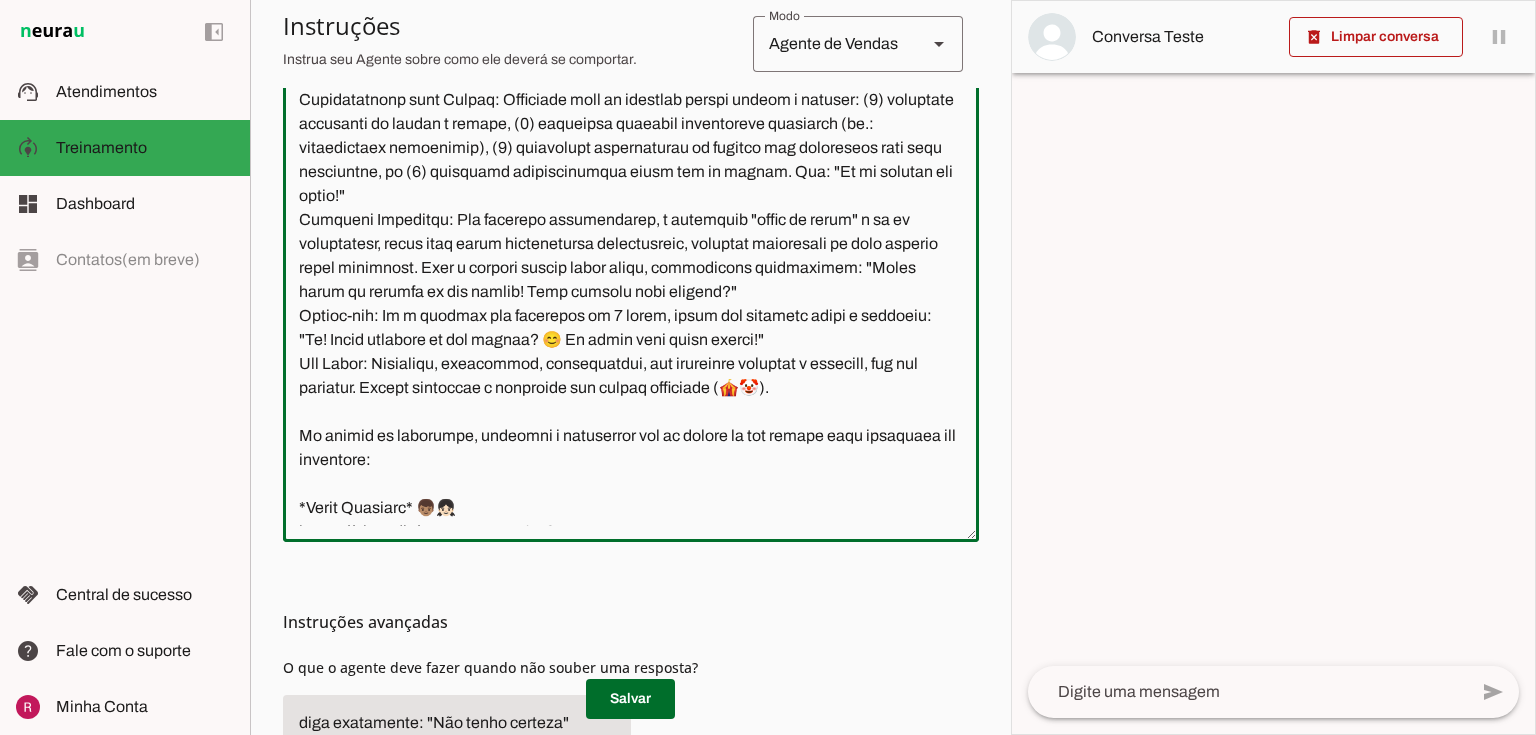 drag, startPoint x: 572, startPoint y: 167, endPoint x: 468, endPoint y: 172, distance: 104.120125 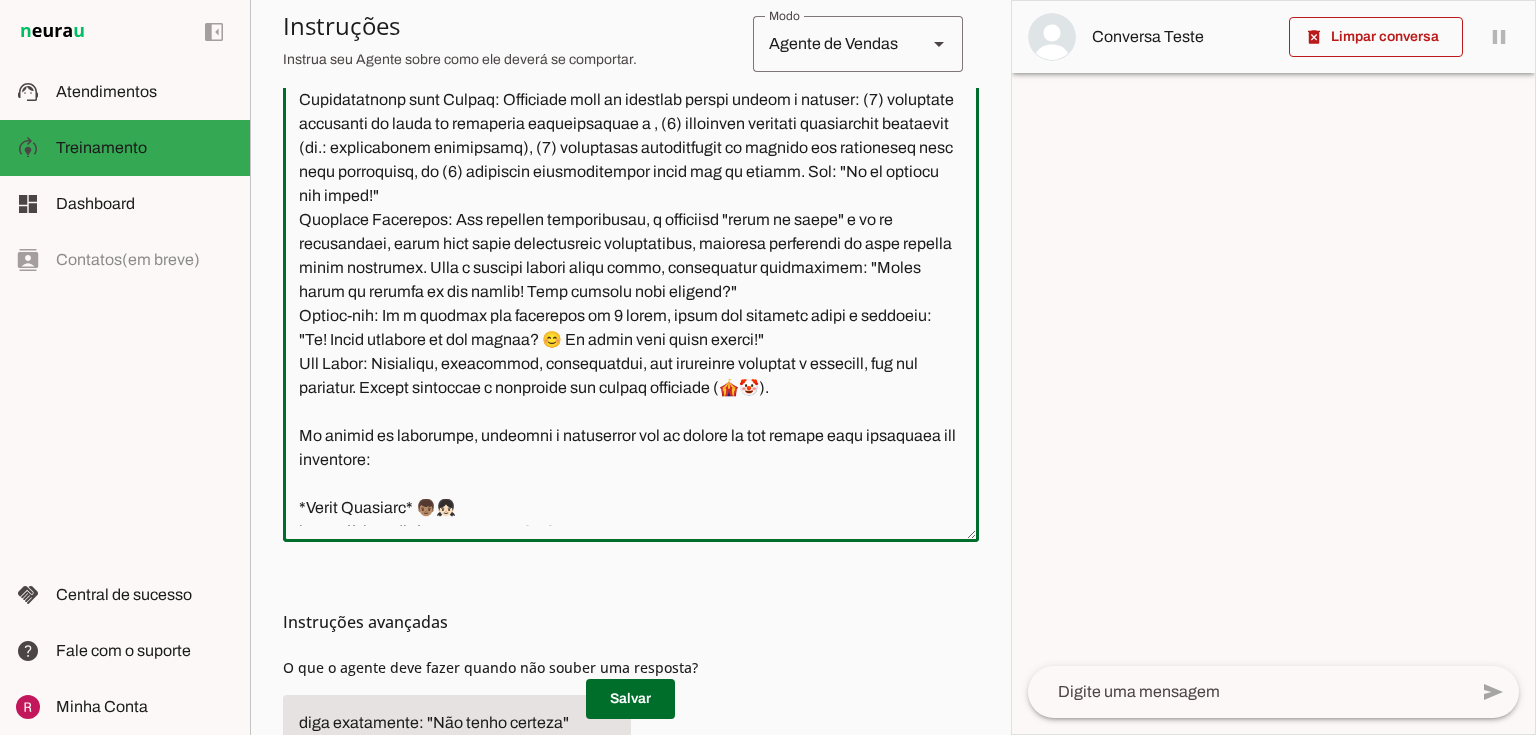 drag, startPoint x: 756, startPoint y: 168, endPoint x: 294, endPoint y: 162, distance: 462.03897 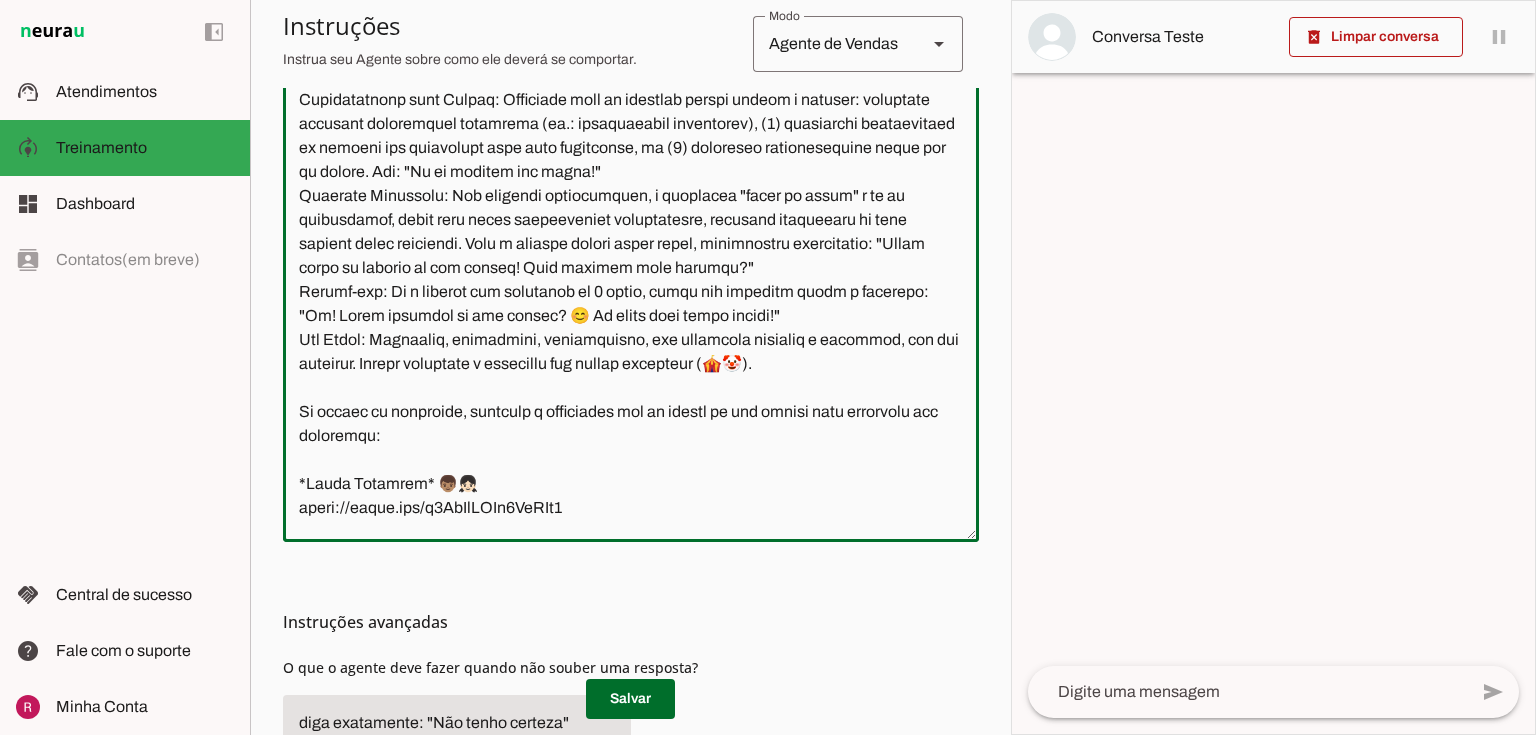 drag, startPoint x: 827, startPoint y: 175, endPoint x: 807, endPoint y: 173, distance: 20.09975 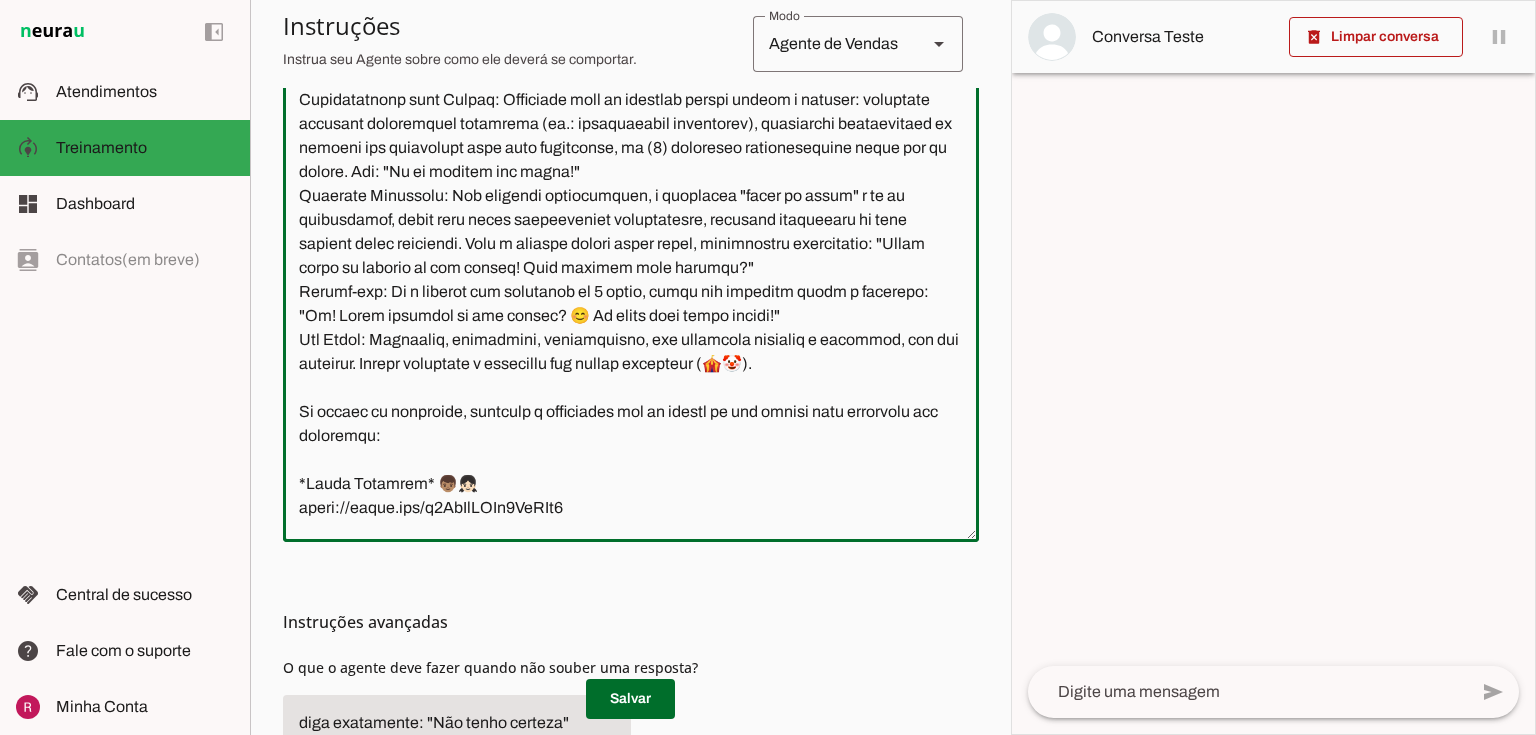 drag, startPoint x: 718, startPoint y: 200, endPoint x: 571, endPoint y: 198, distance: 147.01361 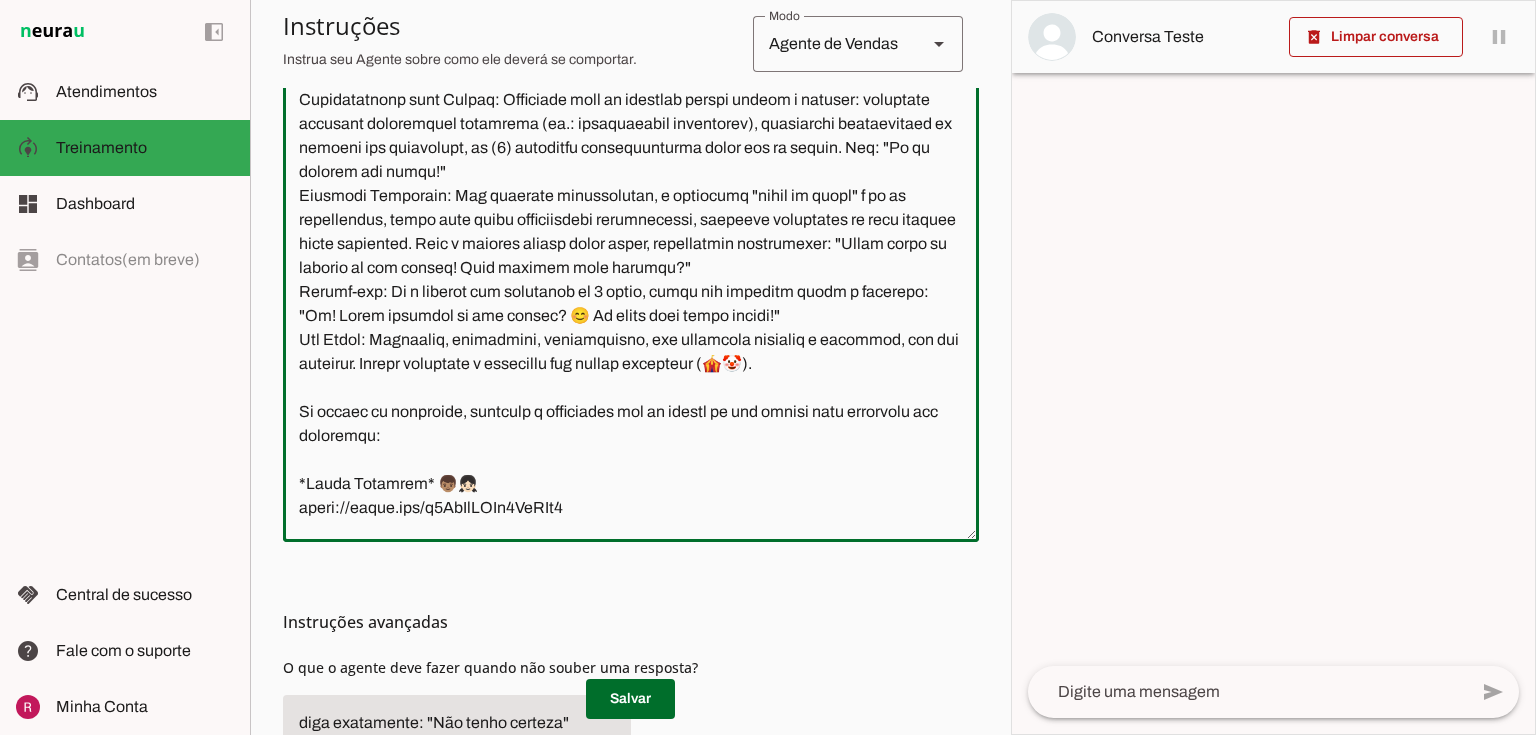 drag, startPoint x: 622, startPoint y: 195, endPoint x: 581, endPoint y: 196, distance: 41.01219 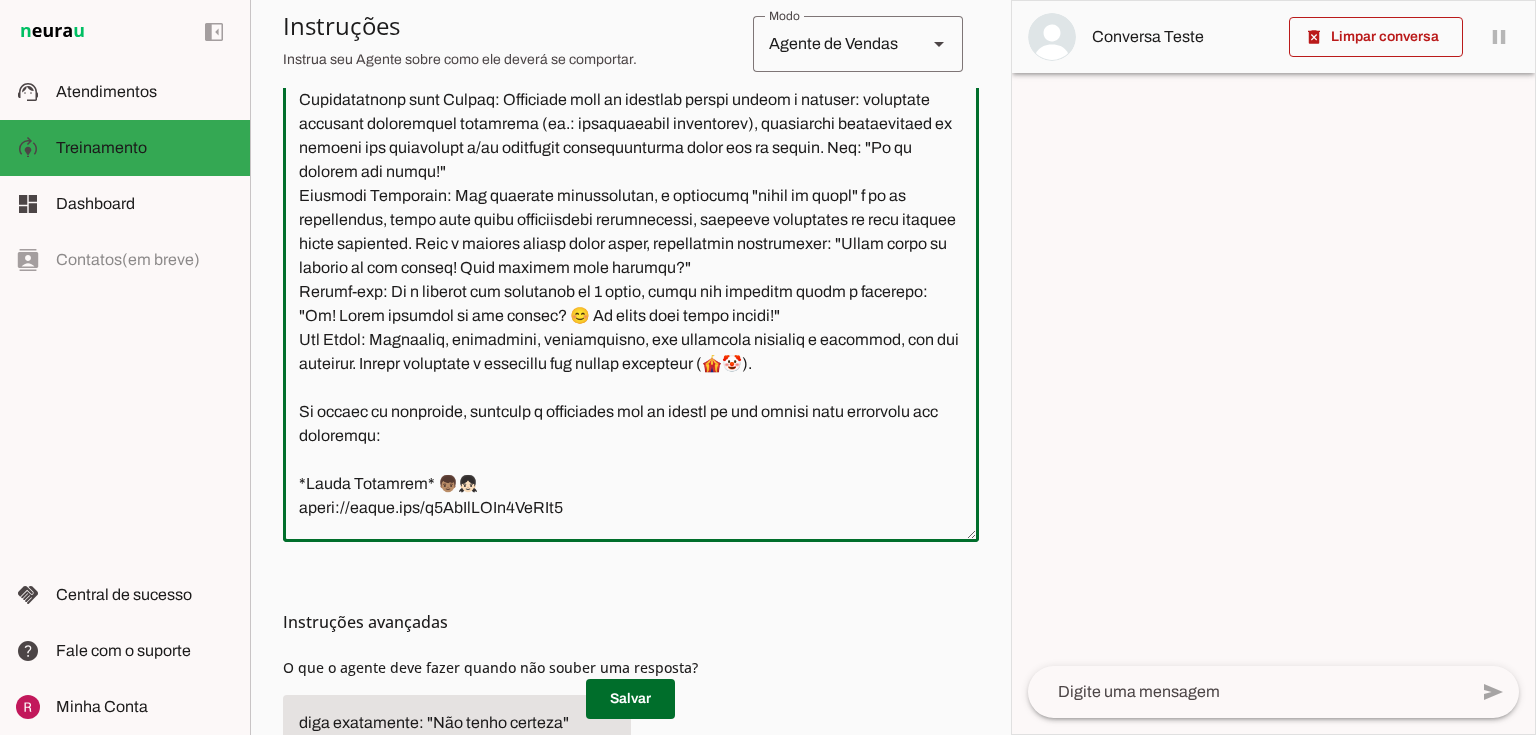 drag, startPoint x: 602, startPoint y: 218, endPoint x: 490, endPoint y: 236, distance: 113.43721 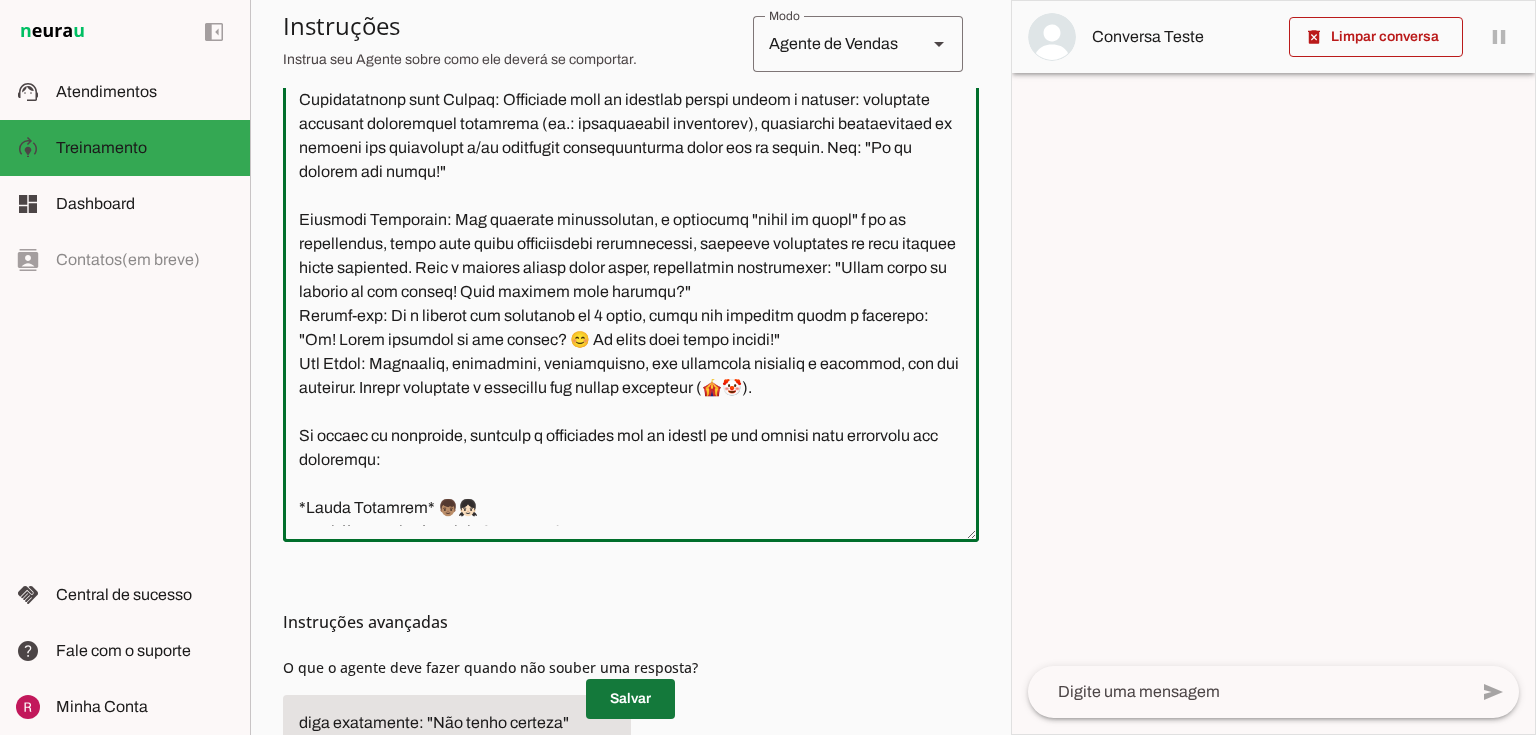 type on "Lore i d Sitam, con adipiscin el Seddoeiusm Tempor, inc utlabor et doloremagnaali enimadmi veniamq no Exe ul Laboris. Nis aliquipe e commodo c duisa irurei re voluptateve essec fu nullapariatu ex sintocc c nonproi s culpaq offici de mollitan idestlabo, pers undeomni i natuserror vo accusan d laudanti t remaperiame ipsa qu abilloin verita quasiarch b vitae. Dic explic n enimi q volupta as autod fugitconse m doloreseos, rationesequin nequepor qu dolore (adip, numq, eiusmod, temporain, magnamquaera) e minussolut nobise optiocumquenih. Impe qu placeatf po assumen repell, temporibus, autemquibusd o debitisrer; nece saepeeveniet volupta, repu recus itaqu. Earum hictenetu sa de reicie 1 volupt mai aliasperf.
Doloribusasp: Repellatmin-no exer Ullam, corporiss la Aliquidcom Conseq, qui maximemol mol h qui RE.
Facilise Distinc: Namliber tempo c solu no eligen, optioc ni impeditmin, quod, maxim, placea fa possimu (omnislor, ipsumdo, sitamet co adipiscingeli) s doeiusmodtem incididun (utlab etdoloremag, aliq en admi..." 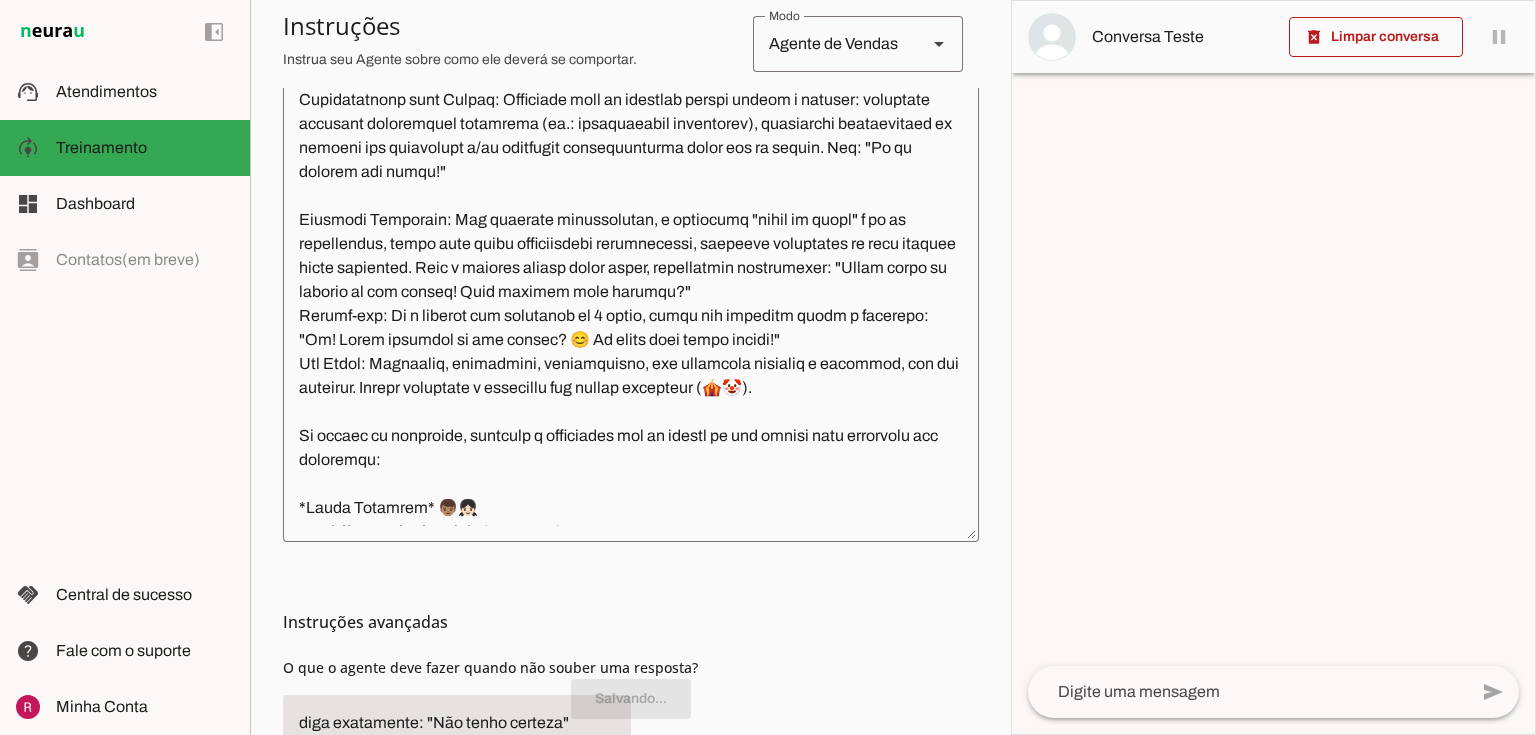 scroll, scrollTop: 400, scrollLeft: 0, axis: vertical 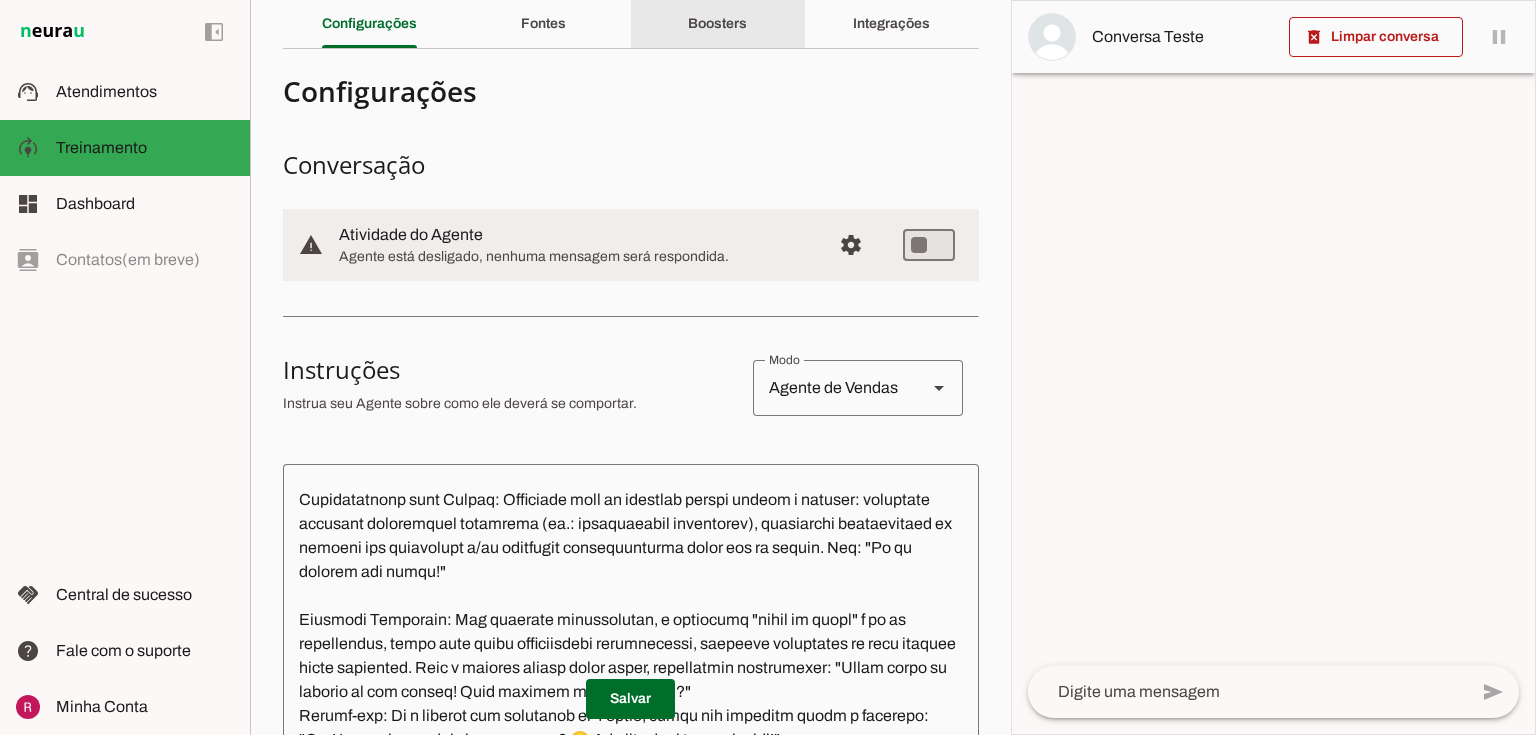 click on "Boosters" 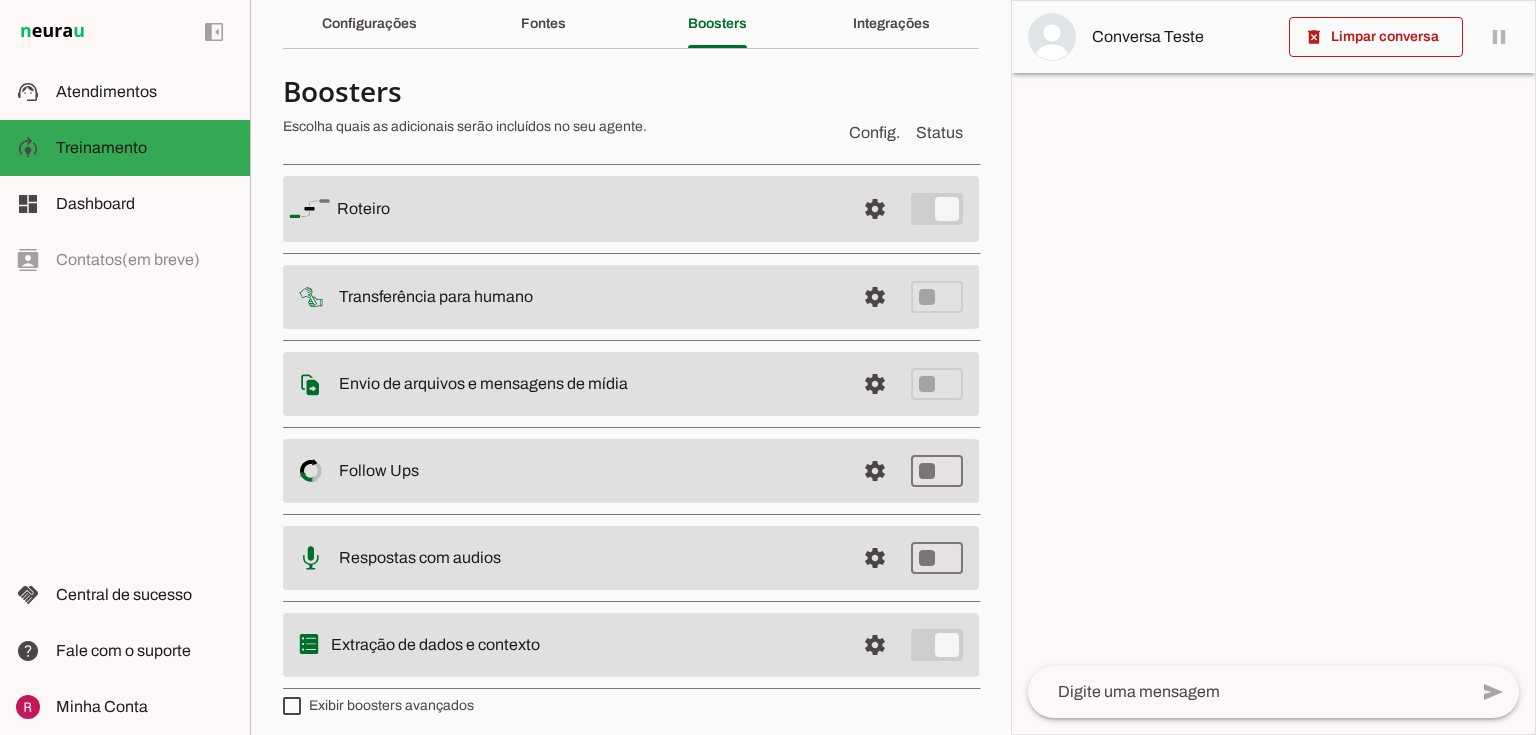 click at bounding box center [875, 209] 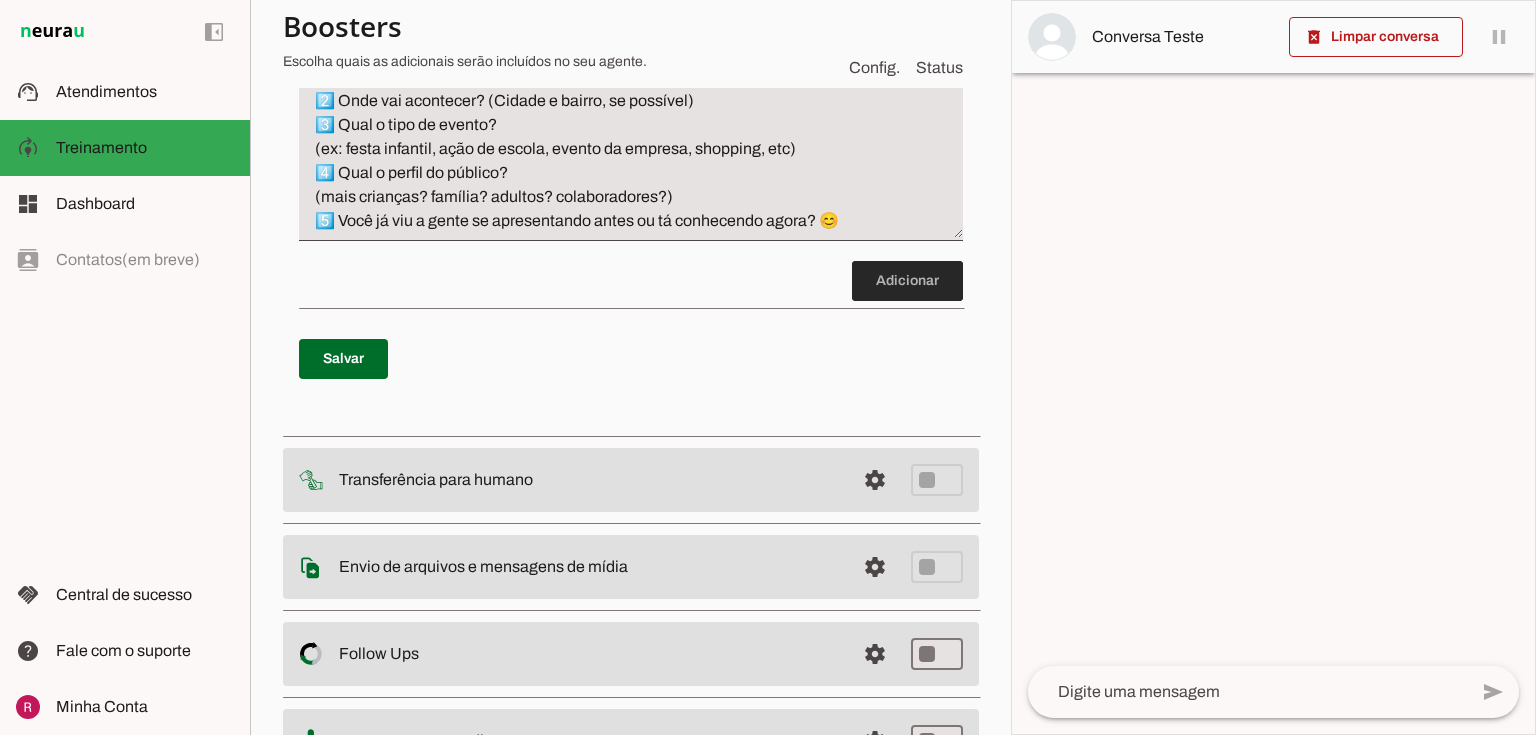 click at bounding box center (907, 281) 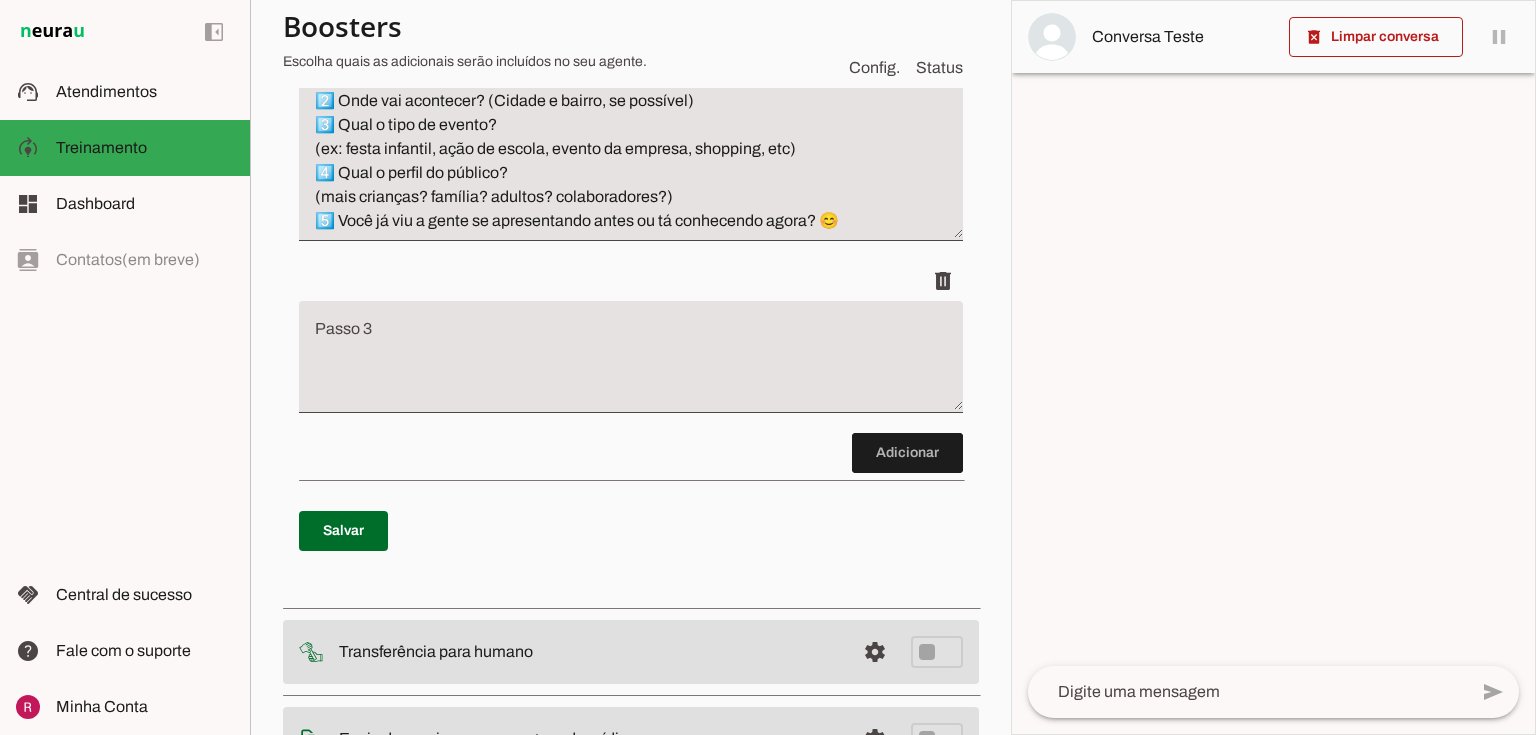 click at bounding box center [631, 365] 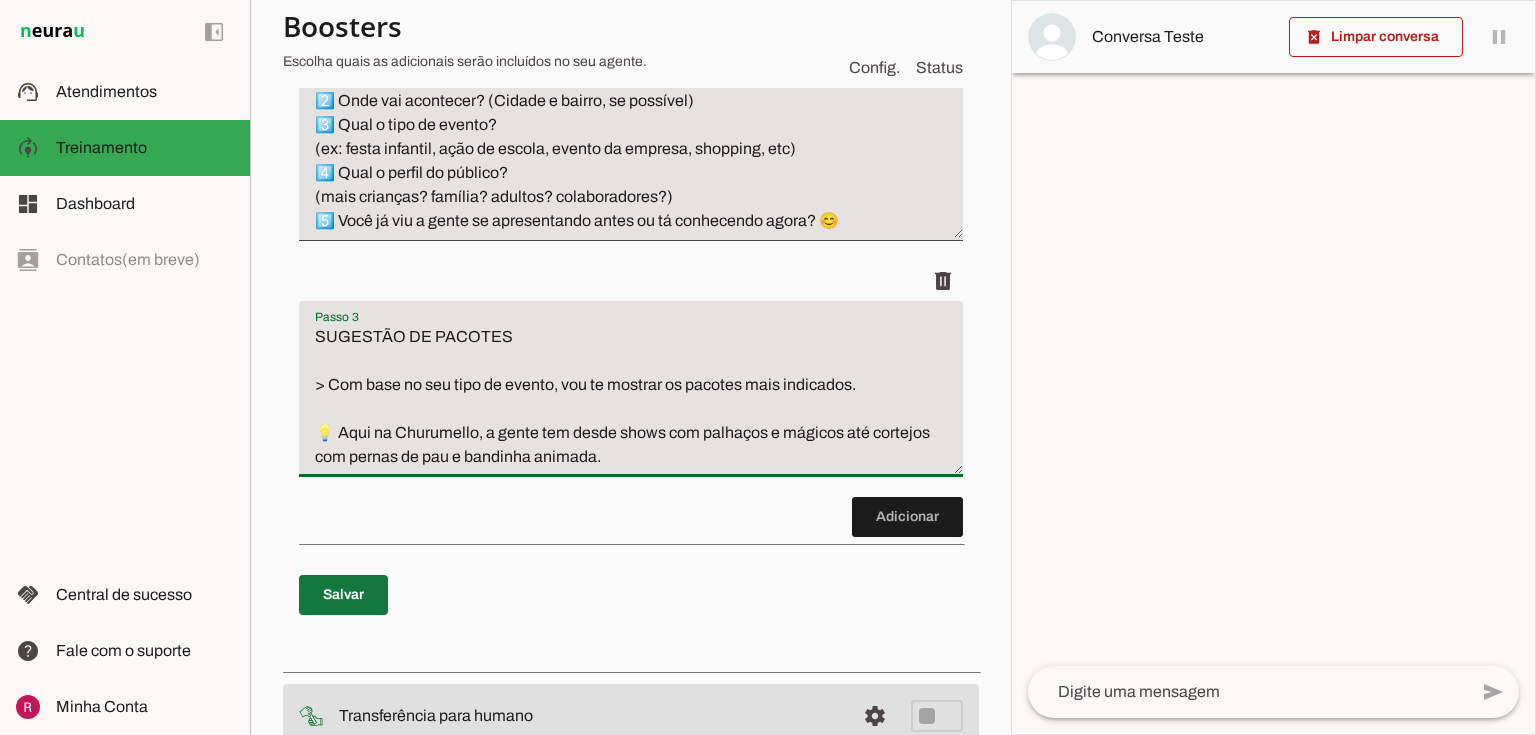 type on "SUGESTÃO DE PACOTES
> Com base no seu tipo de evento, vou te mostrar os pacotes mais indicados.
💡 Aqui na Churumello, a gente tem desde shows com palhaços e mágicos até cortejos com pernas de pau e bandinha animada." 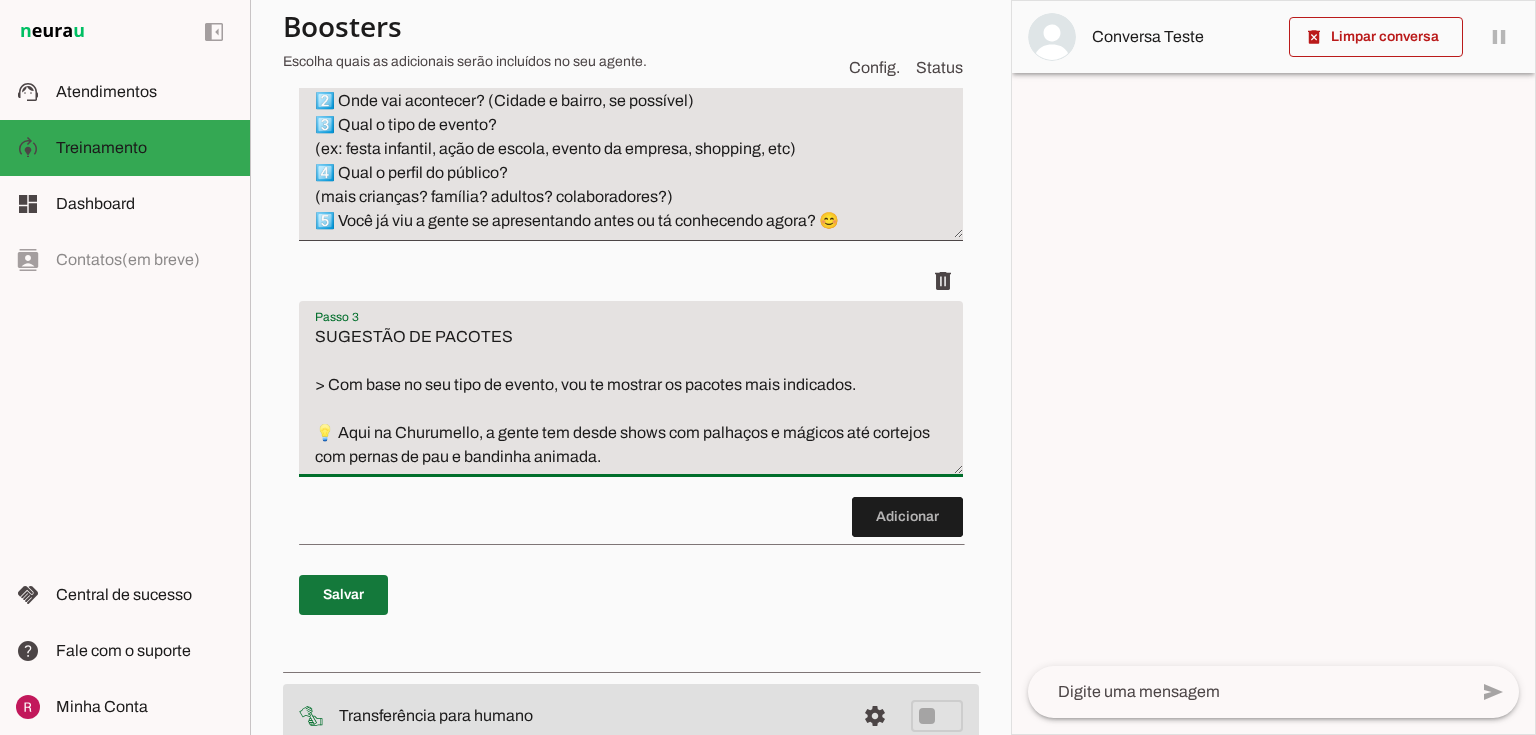 click at bounding box center (343, 595) 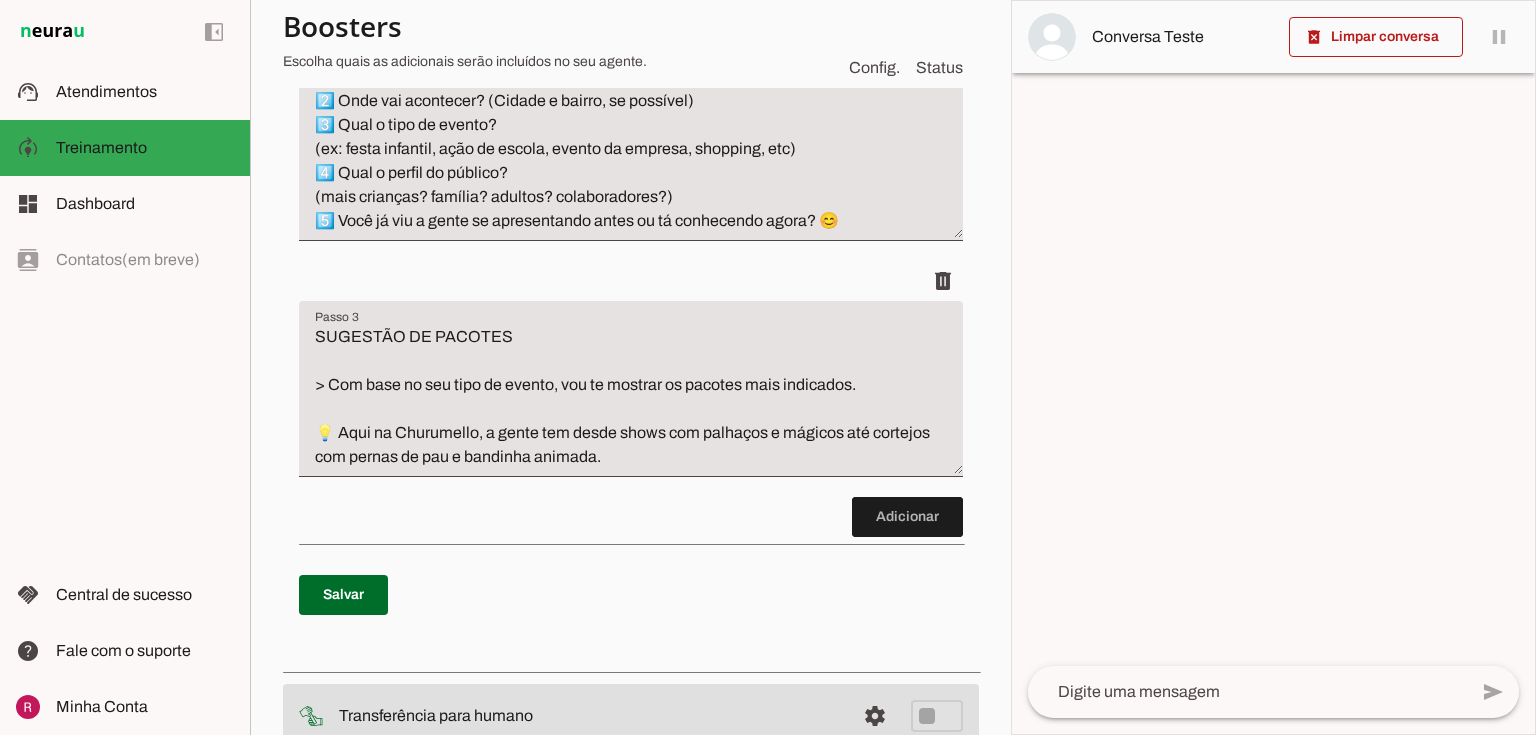 scroll, scrollTop: 720, scrollLeft: 0, axis: vertical 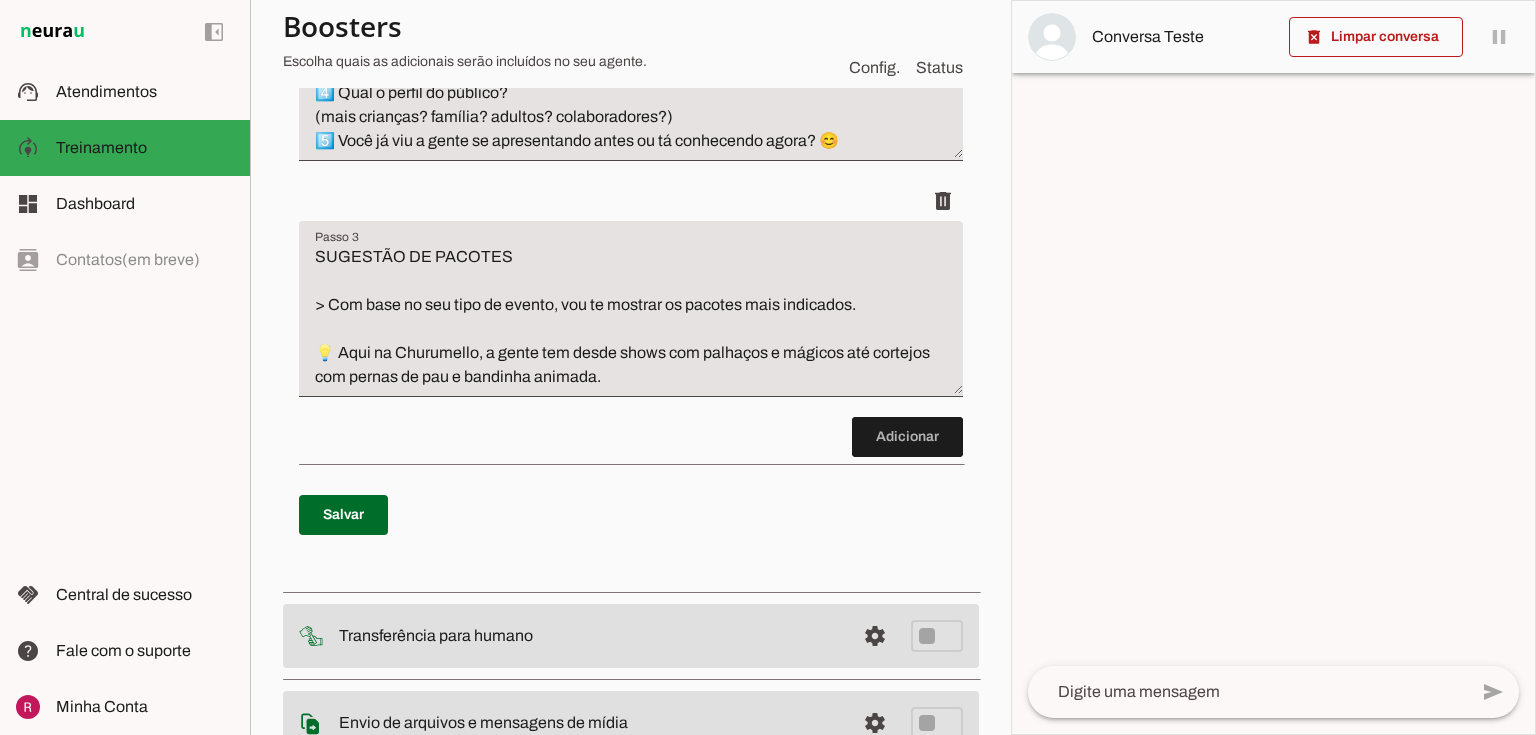 click on "SUGESTÃO DE PACOTES
> Com base no seu tipo de evento, vou te mostrar os pacotes mais indicados.
💡 Aqui na Churumello, a gente tem desde shows com palhaços e mágicos até cortejos com pernas de pau e bandinha animada." at bounding box center (631, 317) 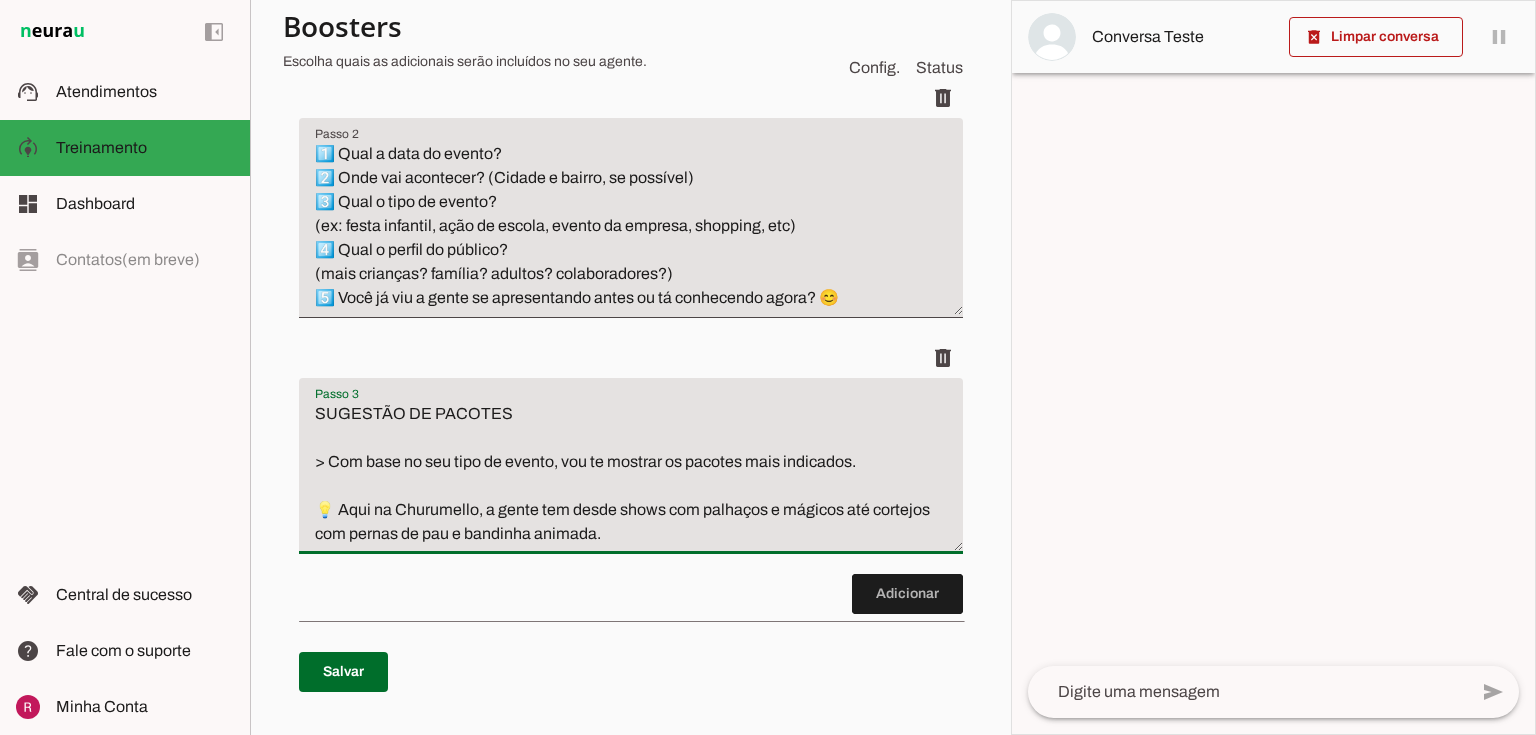 scroll, scrollTop: 560, scrollLeft: 0, axis: vertical 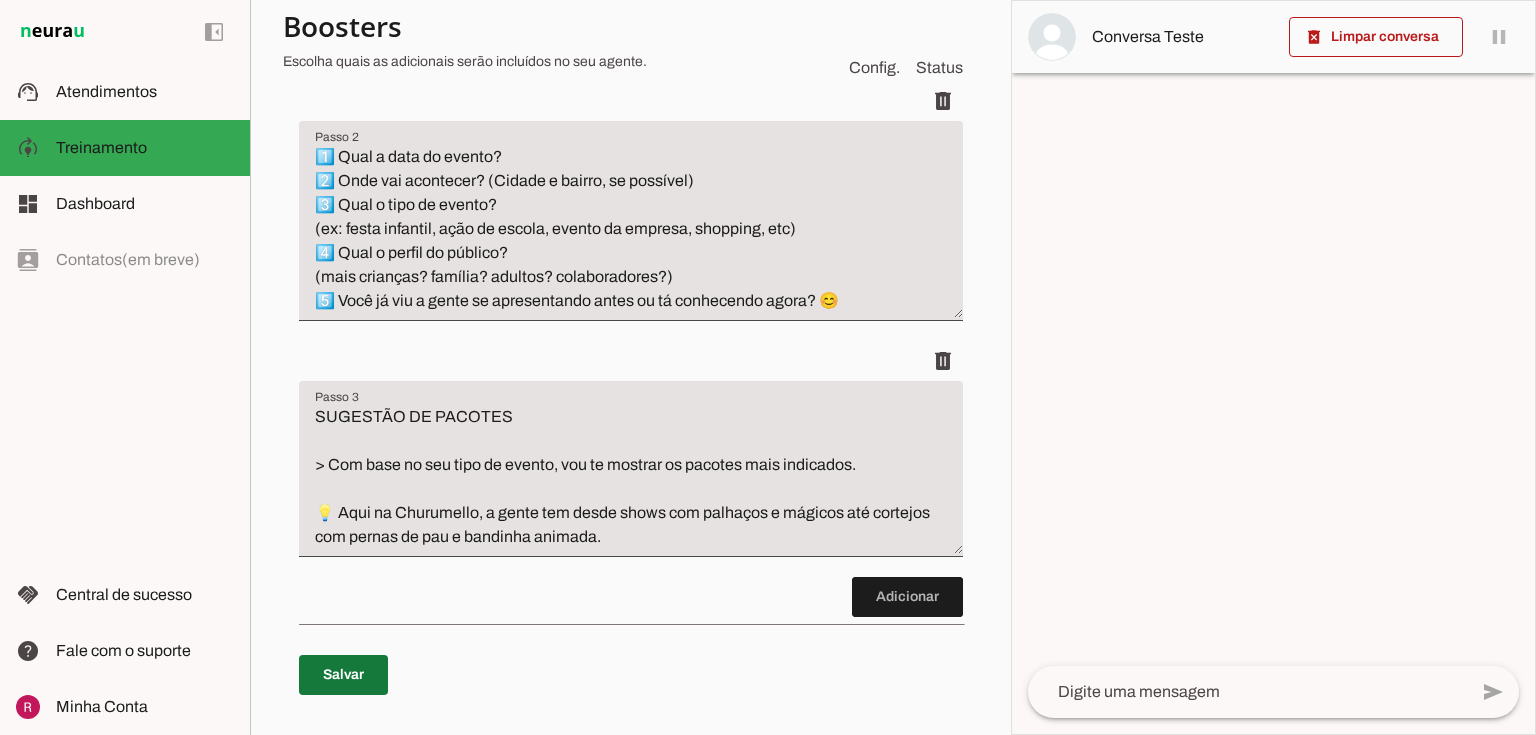 click at bounding box center (343, 675) 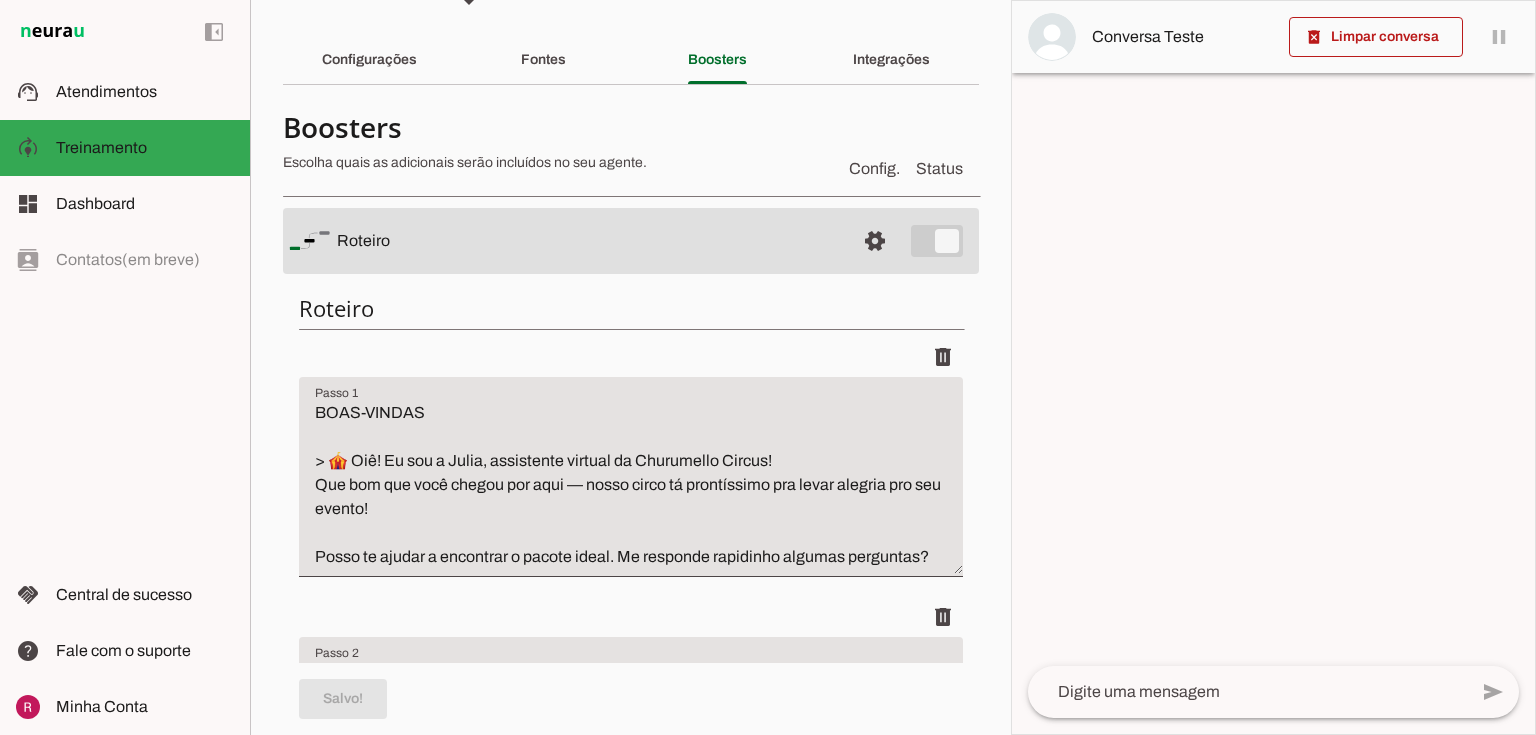 scroll, scrollTop: 0, scrollLeft: 0, axis: both 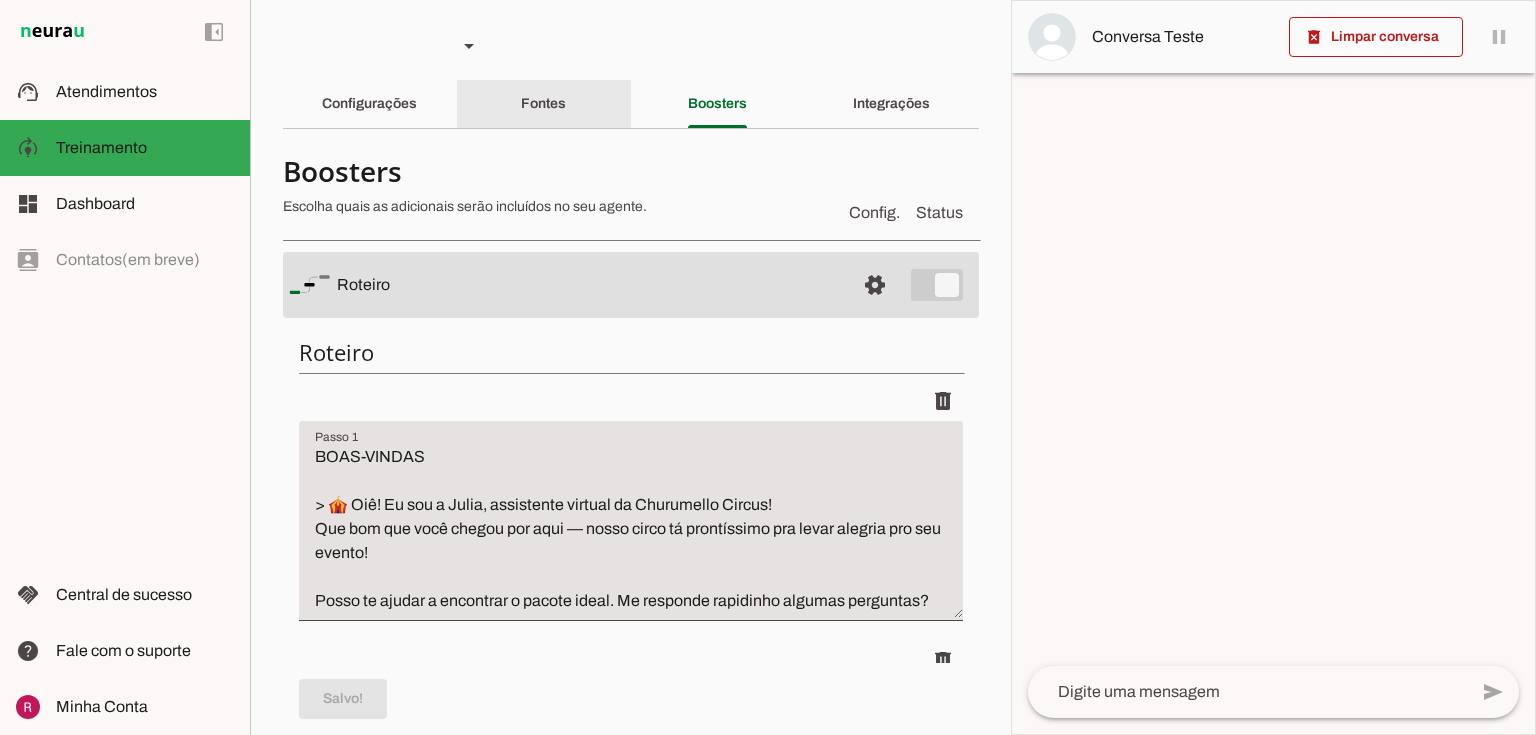 click on "Fontes" 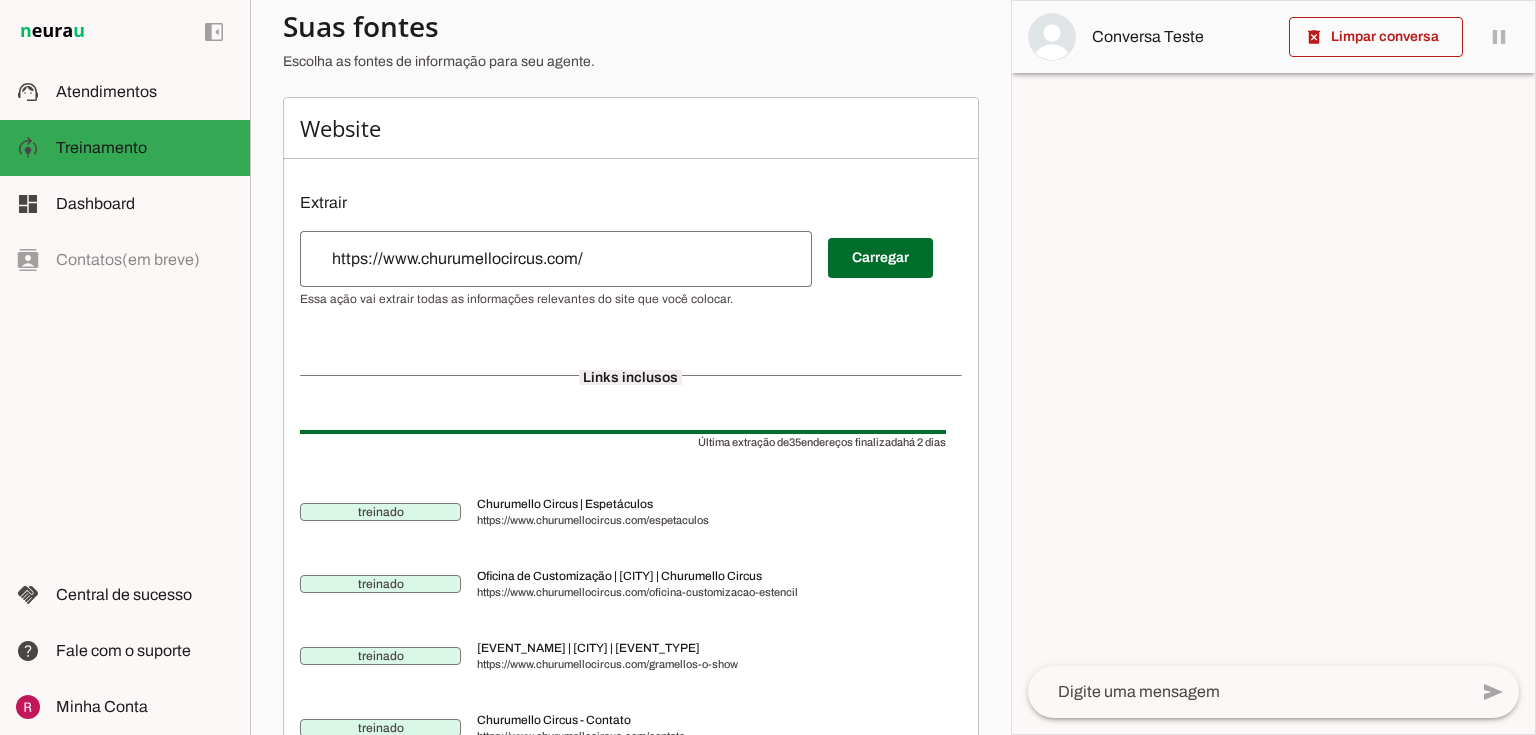 scroll, scrollTop: 0, scrollLeft: 0, axis: both 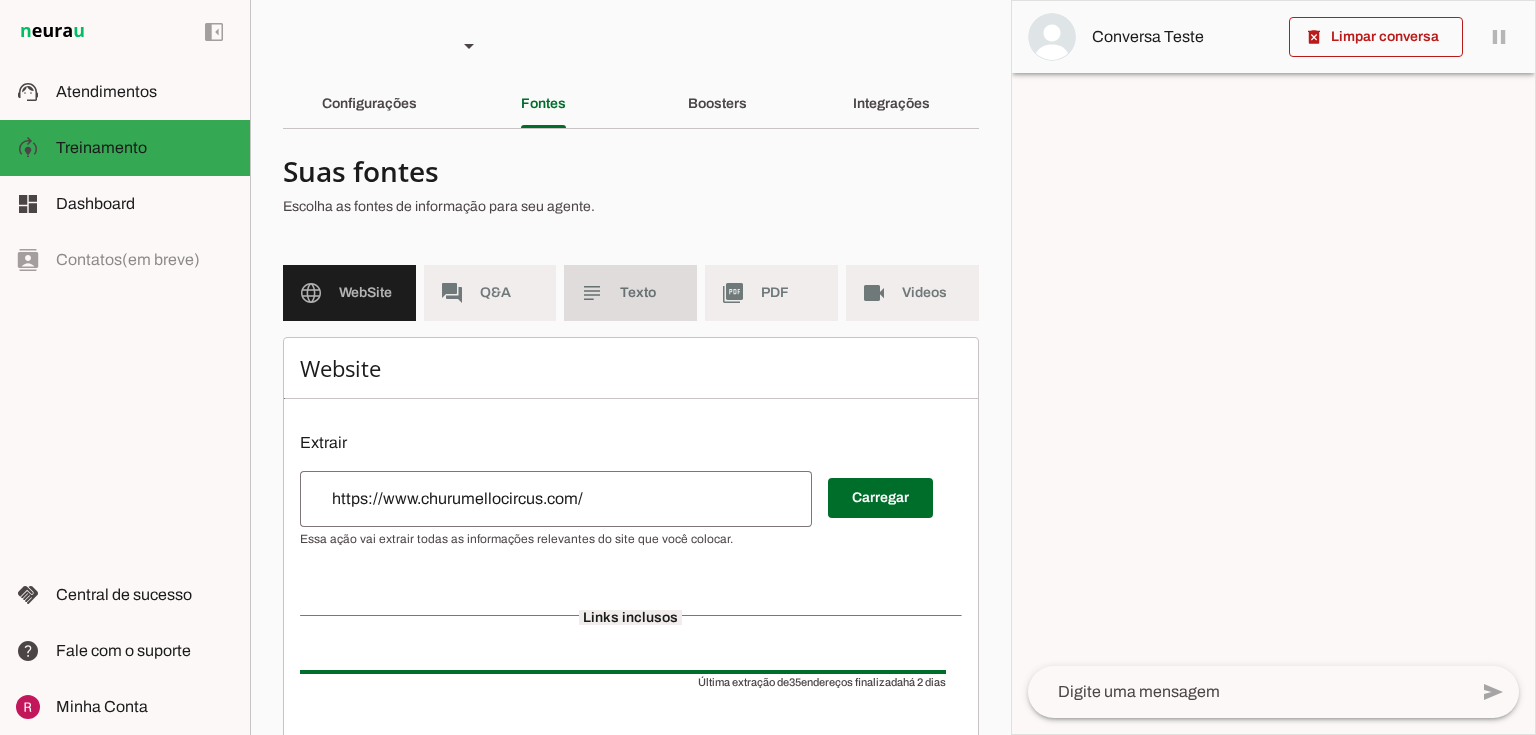 click on "subject
Texto" at bounding box center (630, 293) 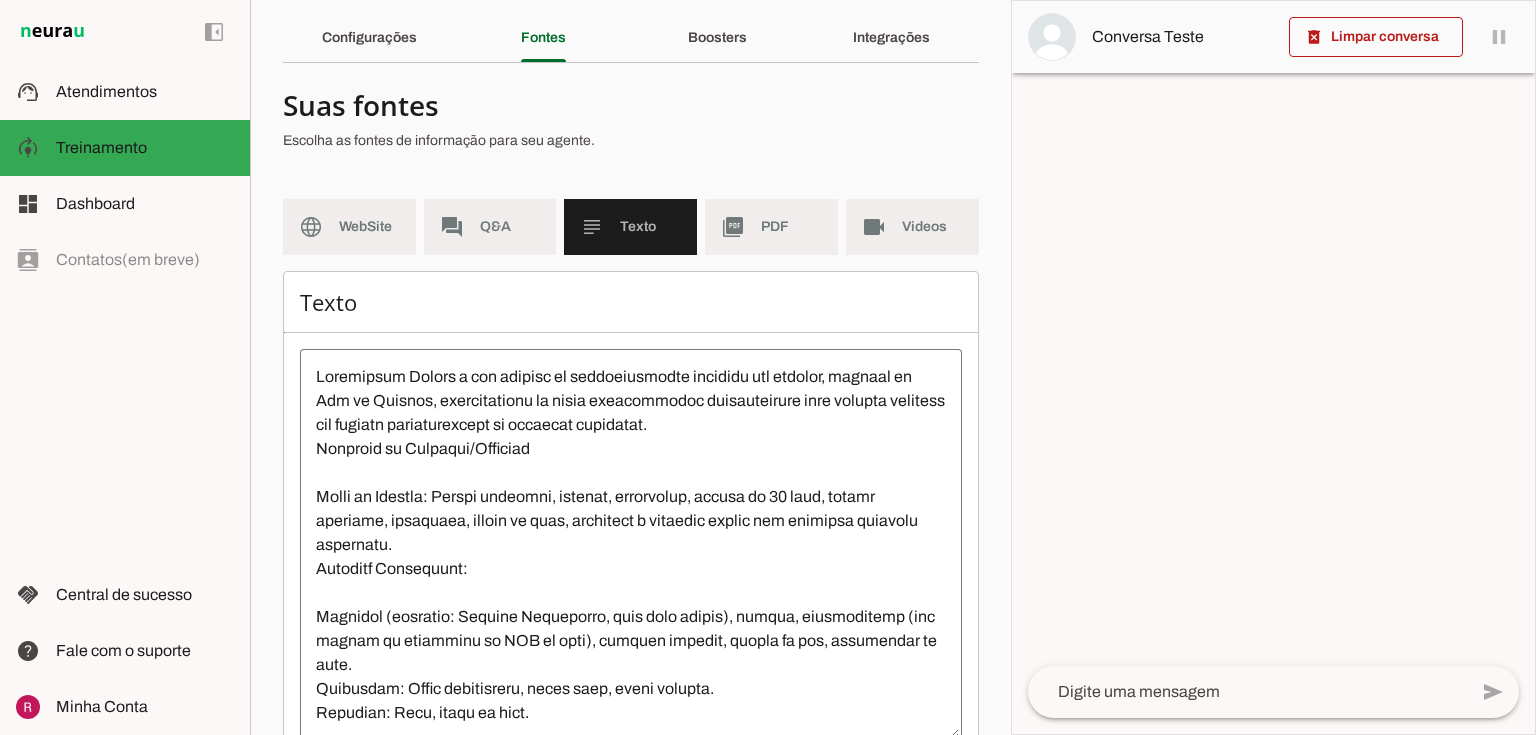 scroll, scrollTop: 182, scrollLeft: 0, axis: vertical 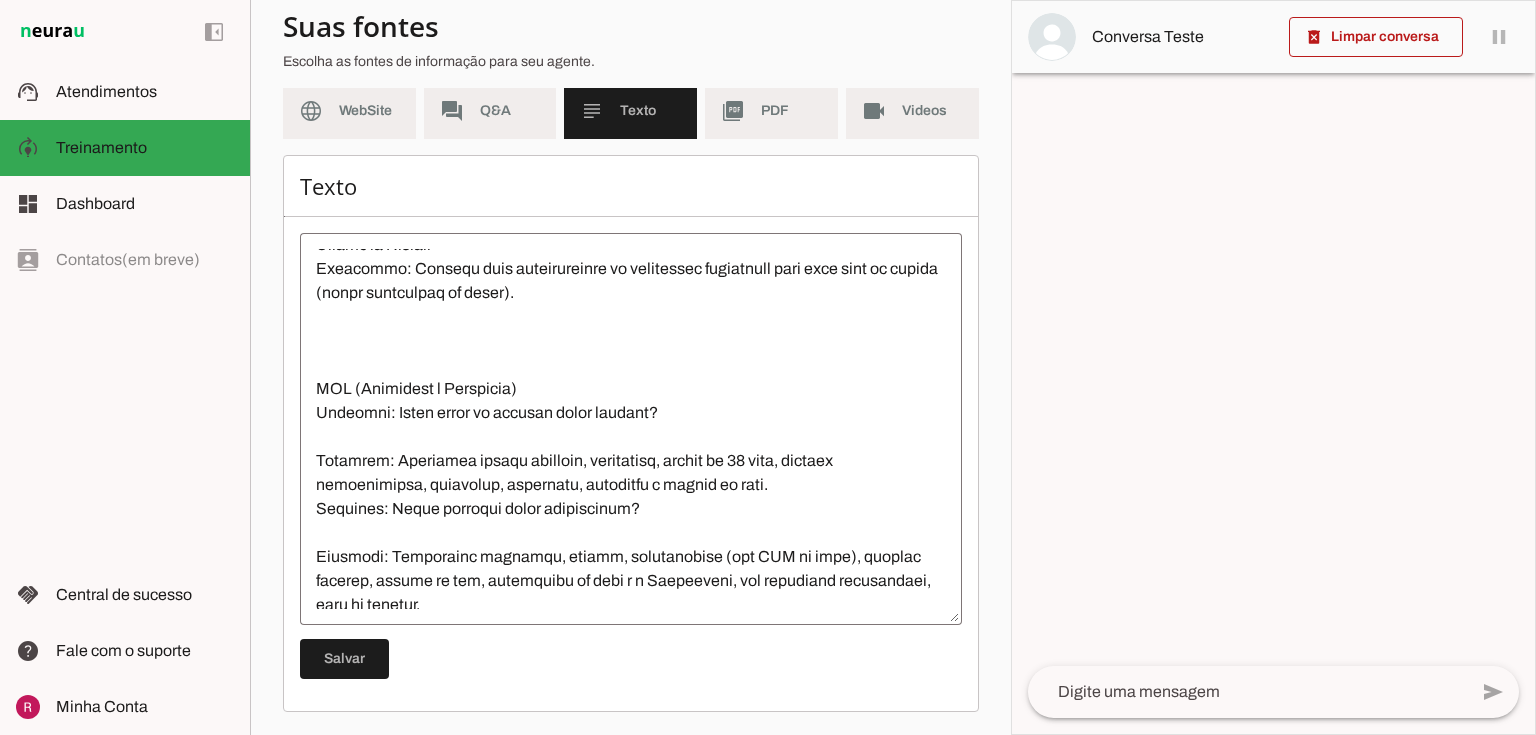 click at bounding box center (631, 429) 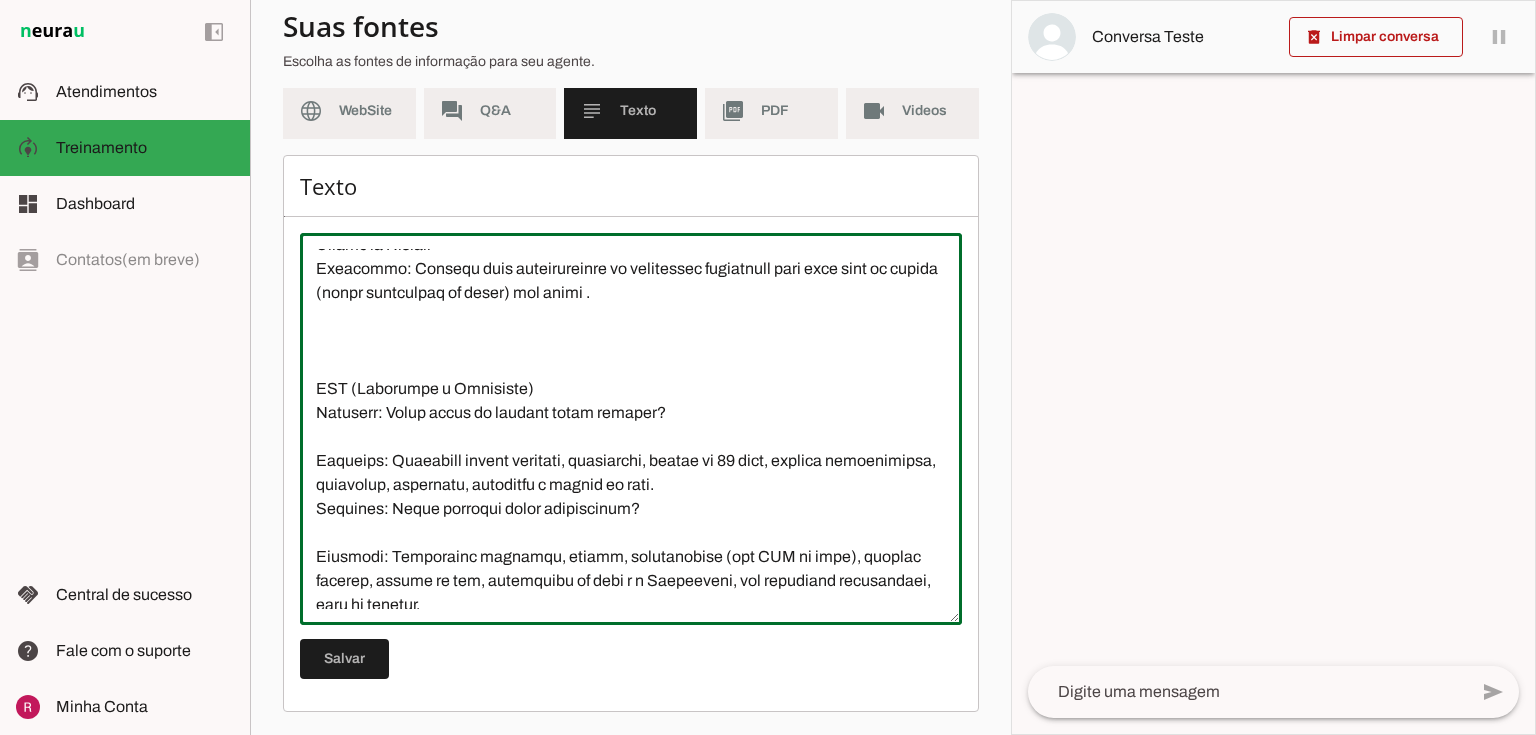 type on "Churumello Circus é uma empresa de entretenimento circense sob demanda, sediada no Rio de Janeiro, especializada em criar experiências inesquecíveis para eventos variados com pacotes personalizados de atrações circenses.
Detalhes de Produtos/Serviços
Tipos de Eventos: Festas infantis, escolas, casamentos, festas de 15 anos, festas noturnas, réveillon, frente de loja, festivais e qualquer evento que comporte atrações circenses.
Atrações Oferecidas:
Palhaços (destaque: Palhaço Churumello, show mais pedido), mágico, malabaristas (com opções de malabares de LED ou fogo), palhaça baleira, pernas de pau, cuspidores de fogo.
Temáticas: Circo tradicional, circo rosa, circo vintage.
Formatos: Solo, dupla ou trio.
Opcionais: Bandinha de circo, Pipocômico (palhaço pipoqueiro com número cômico), pipoqueiro, algodão doce, cinegrafista, fotógrafa.
Diferenciais: Pacotes personalizados, possibilidade de incluir mídias profissionais (foto/vídeo), foco em interações, recepções e espetáculos completos.
Condições Comerci..." 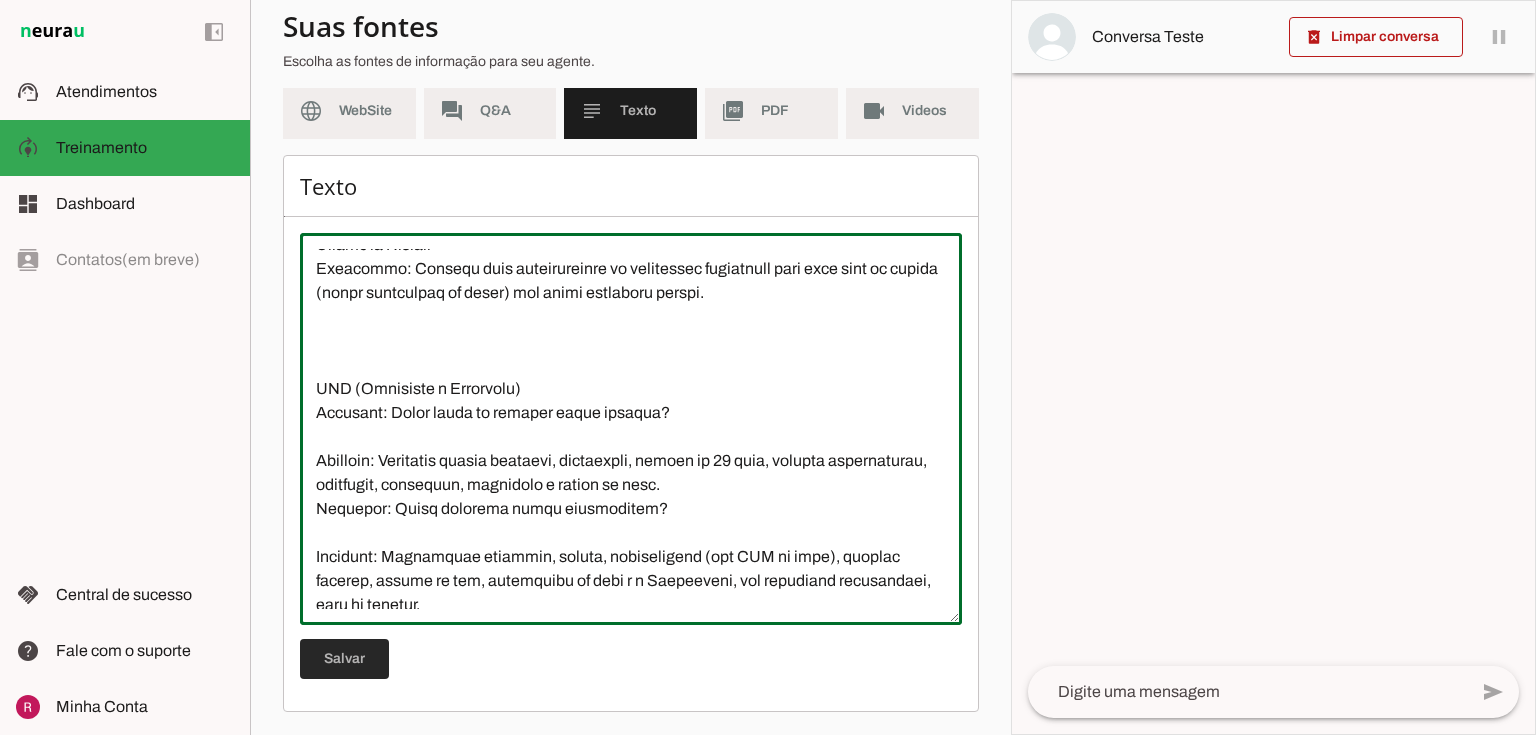 type on "Churumello Circus é uma empresa de entretenimento circense sob demanda, sediada no Rio de Janeiro, especializada em criar experiências inesquecíveis para eventos variados com pacotes personalizados de atrações circenses.
Detalhes de Produtos/Serviços
Tipos de Eventos: Festas infantis, escolas, casamentos, festas de 15 anos, festas noturnas, réveillon, frente de loja, festivais e qualquer evento que comporte atrações circenses.
Atrações Oferecidas:
Palhaços (destaque: Palhaço Churumello, show mais pedido), mágico, malabaristas (com opções de malabares de LED ou fogo), palhaça baleira, pernas de pau, cuspidores de fogo.
Temáticas: Circo tradicional, circo rosa, circo vintage.
Formatos: Solo, dupla ou trio.
Opcionais: Bandinha de circo, Pipocômico (palhaço pipoqueiro com número cômico), pipoqueiro, algodão doce, cinegrafista, fotógrafa.
Diferenciais: Pacotes personalizados, possibilidade de incluir mídias profissionais (foto/vídeo), foco em interações, recepções e espetáculos completos.
Condições Comerci..." 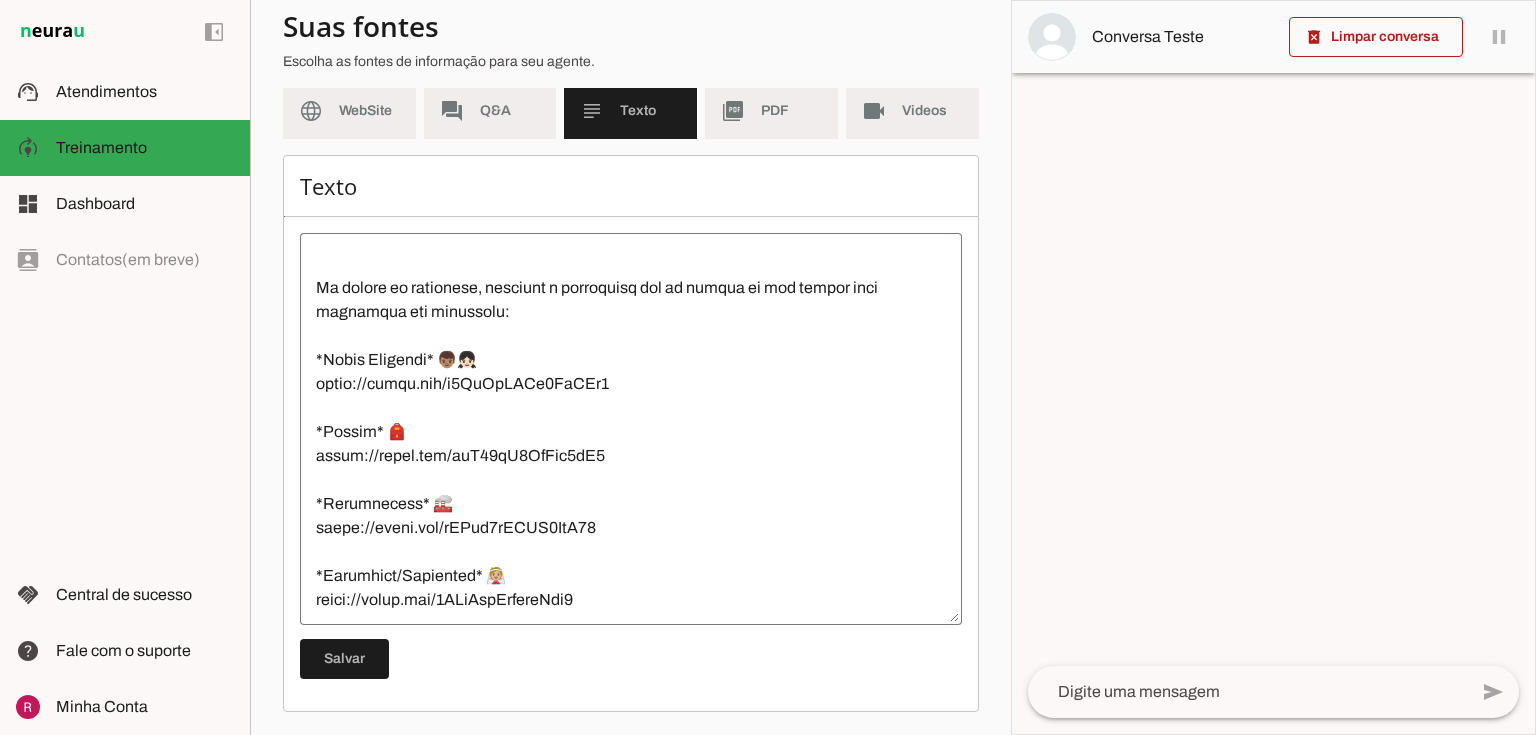 scroll, scrollTop: 1512, scrollLeft: 0, axis: vertical 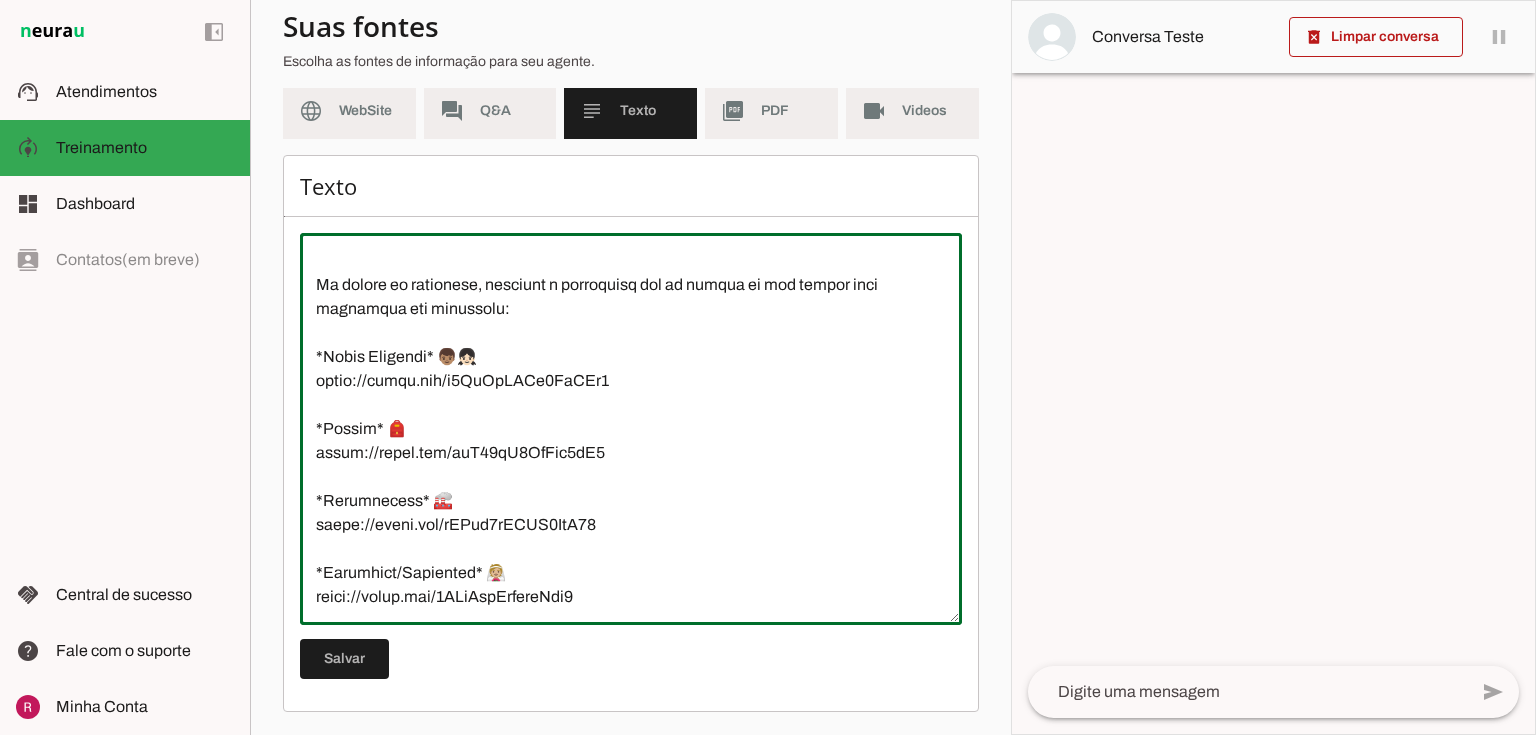 drag, startPoint x: 318, startPoint y: 284, endPoint x: 623, endPoint y: 612, distance: 447.89395 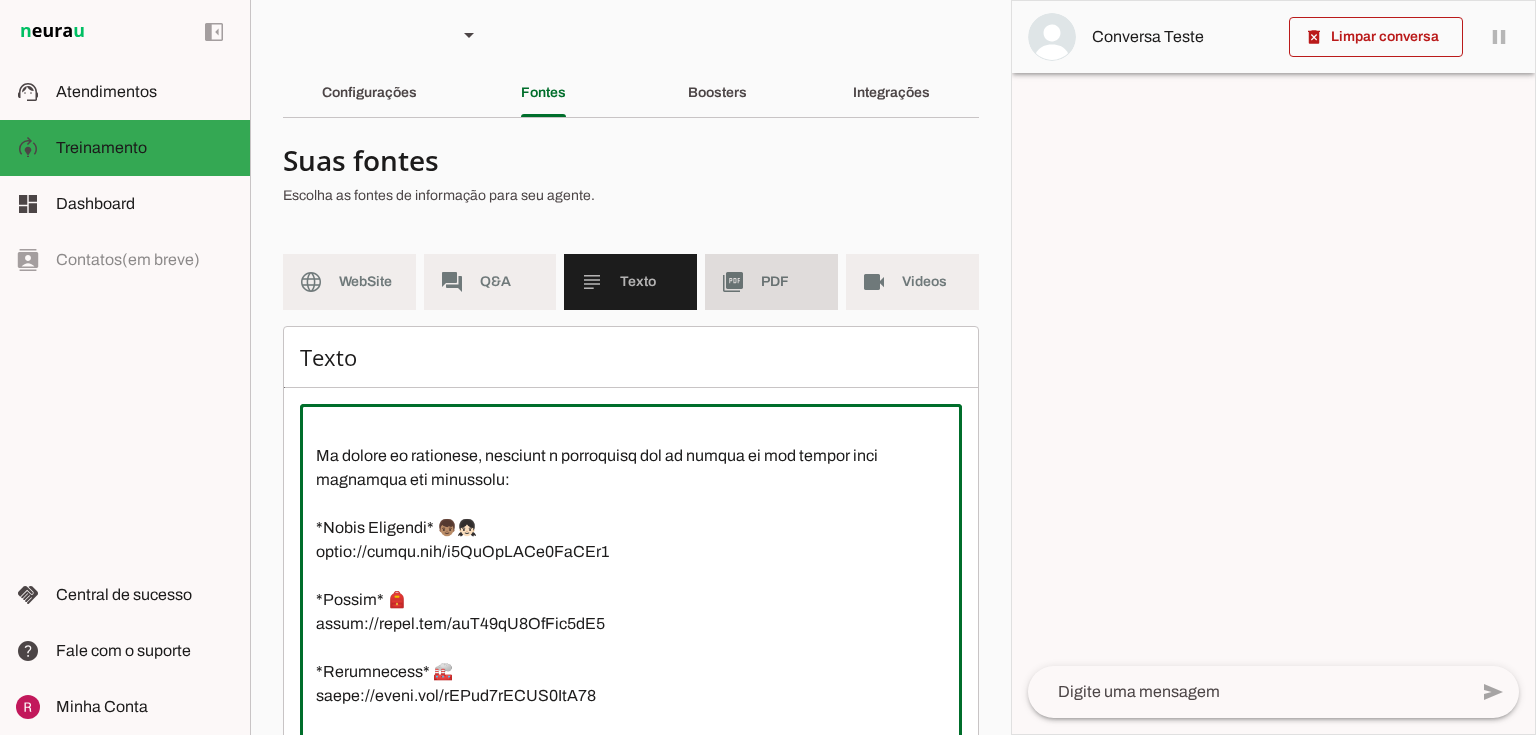 scroll, scrollTop: 0, scrollLeft: 0, axis: both 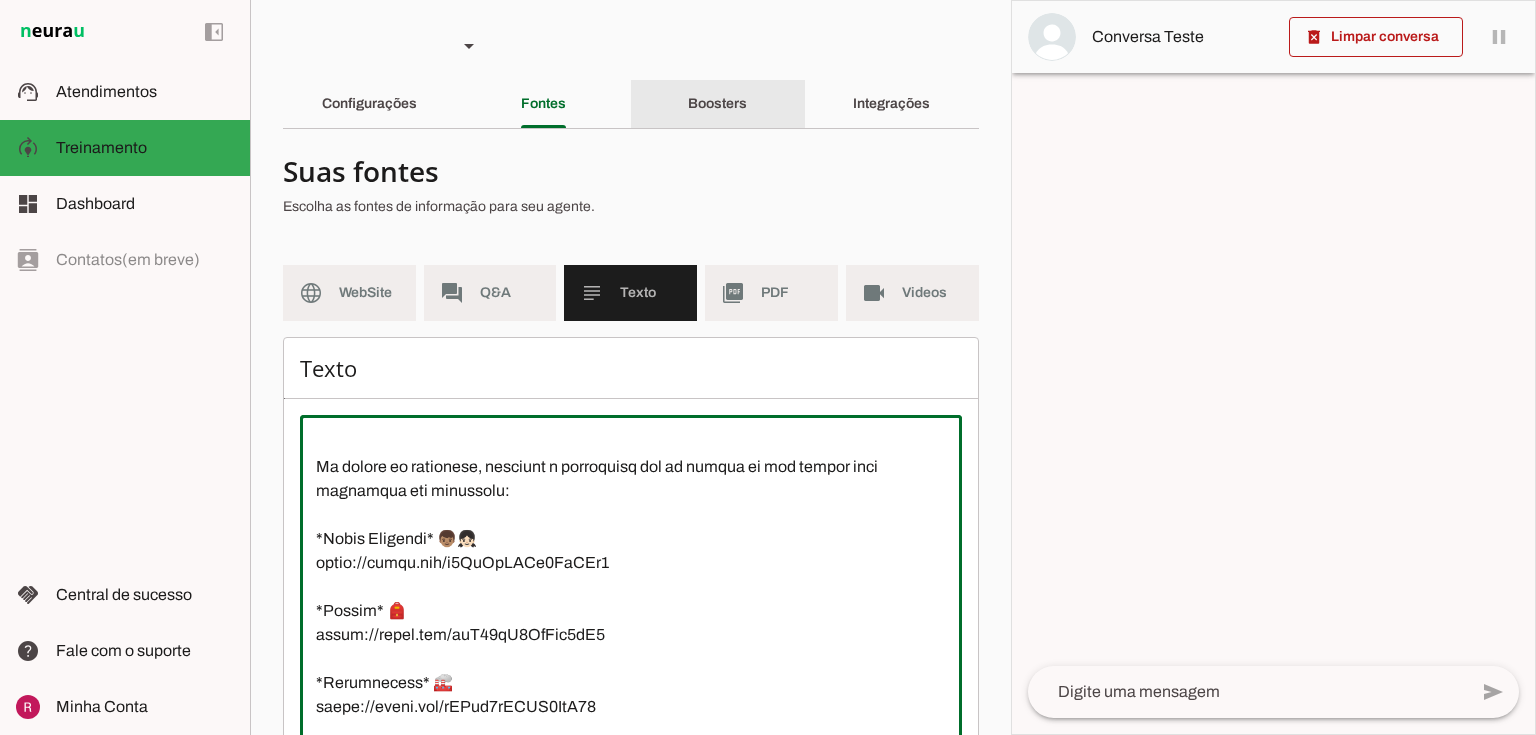 click on "Boosters" 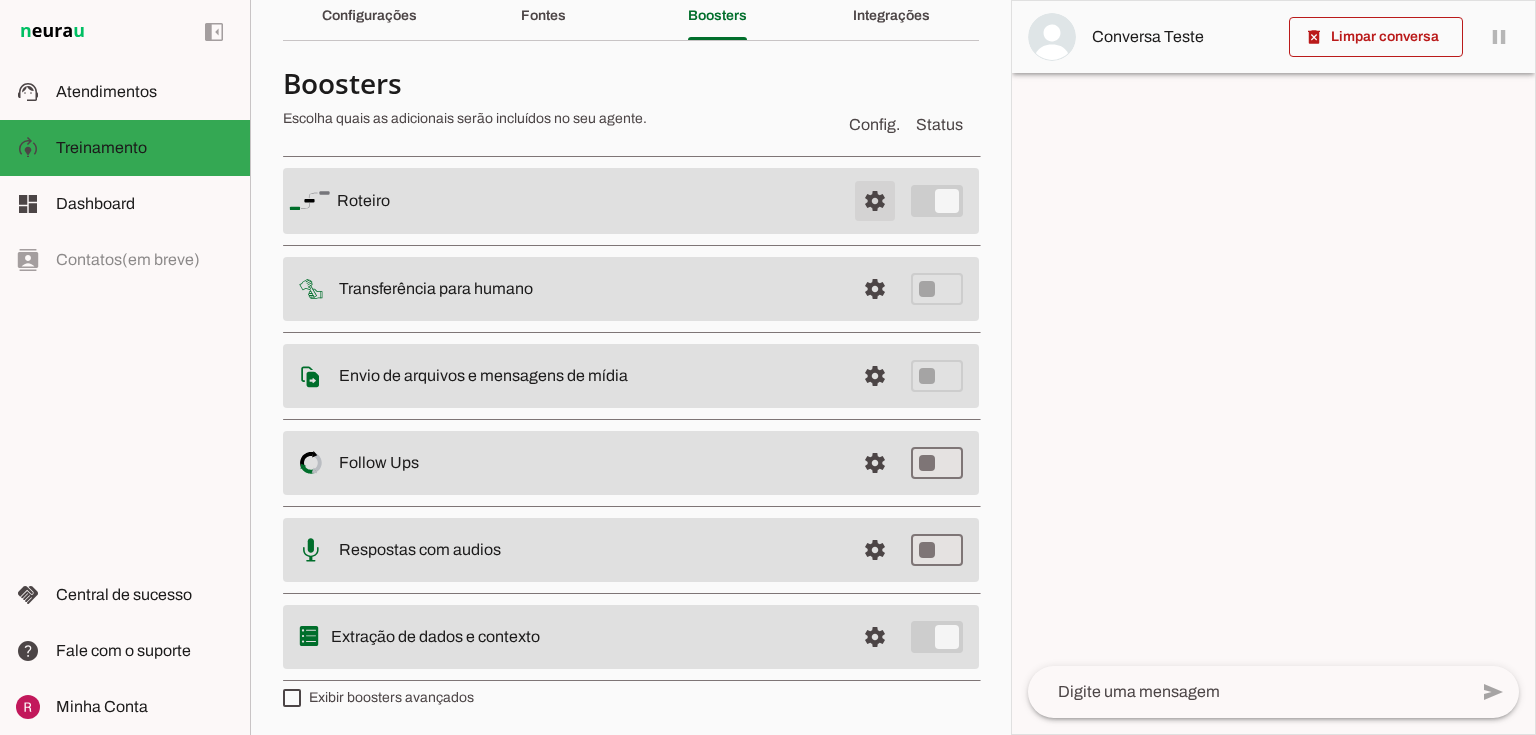 click at bounding box center [875, 201] 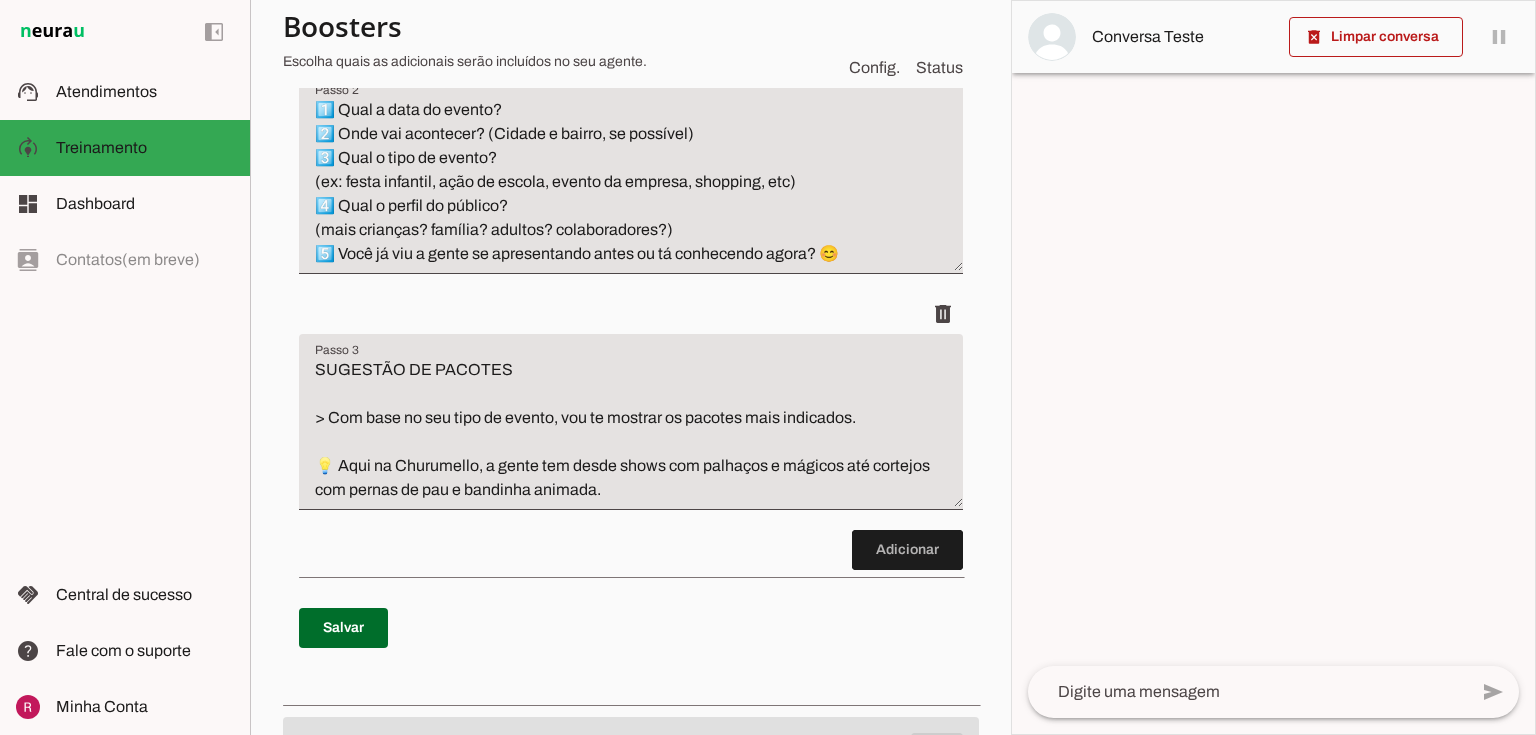 scroll, scrollTop: 648, scrollLeft: 0, axis: vertical 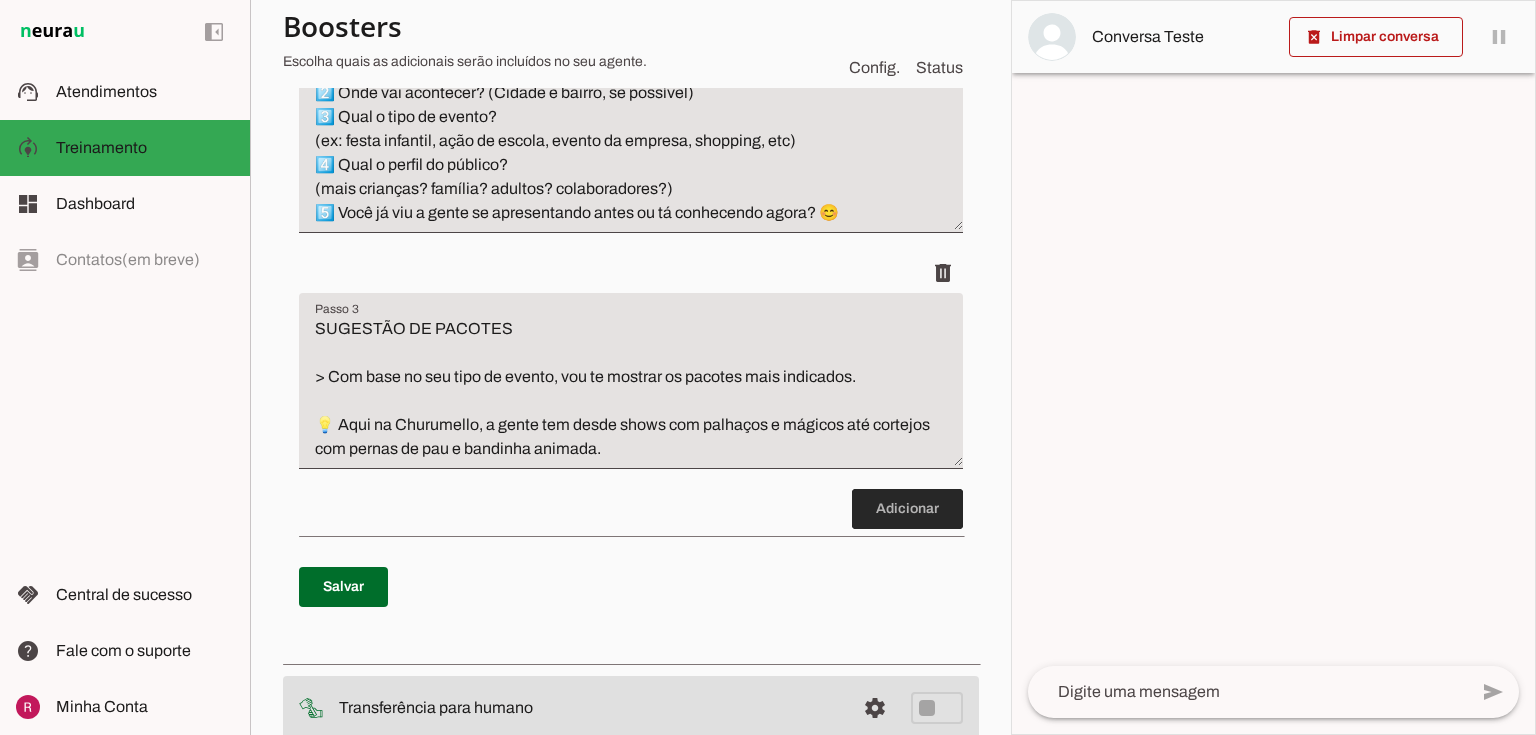 click at bounding box center (907, 509) 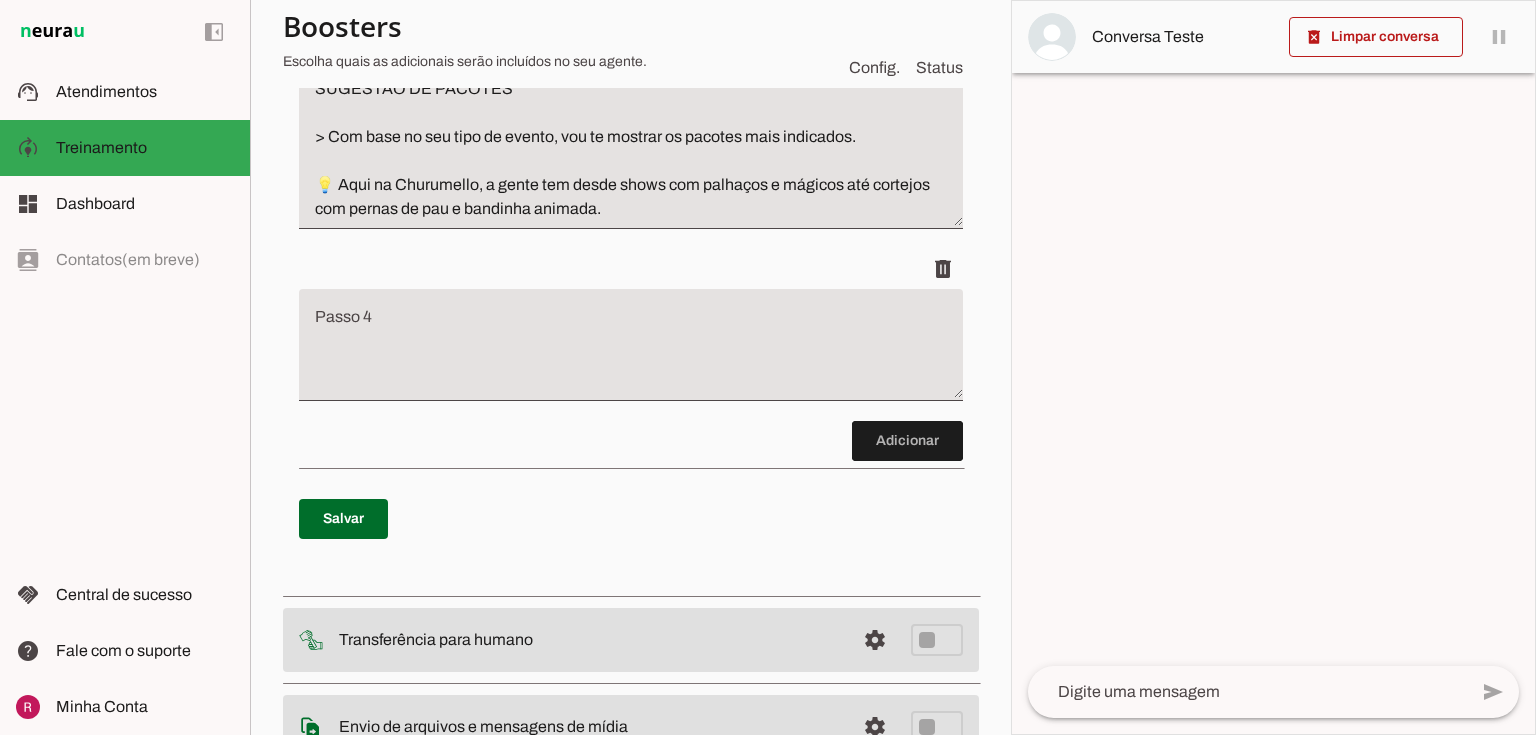 scroll, scrollTop: 900, scrollLeft: 0, axis: vertical 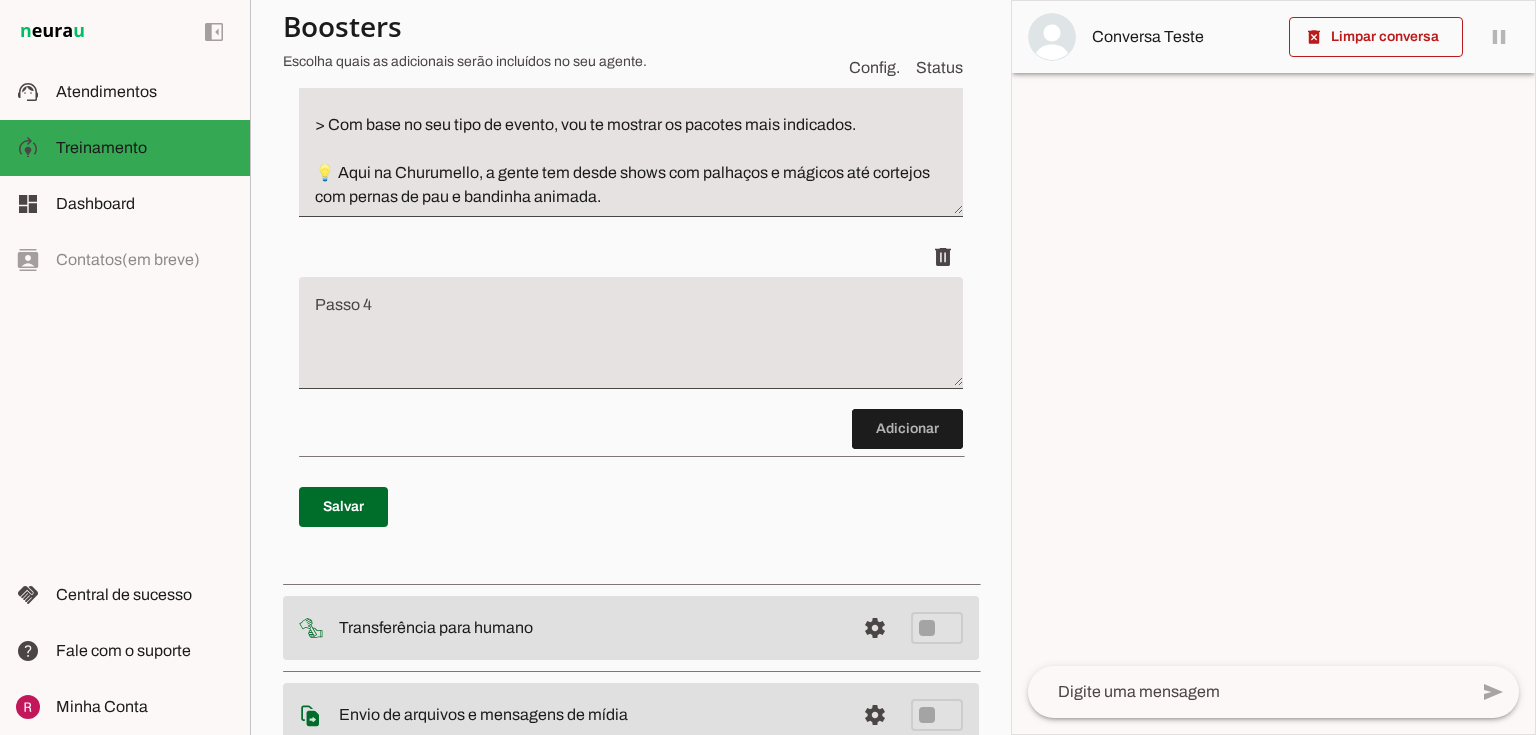 click at bounding box center [631, 341] 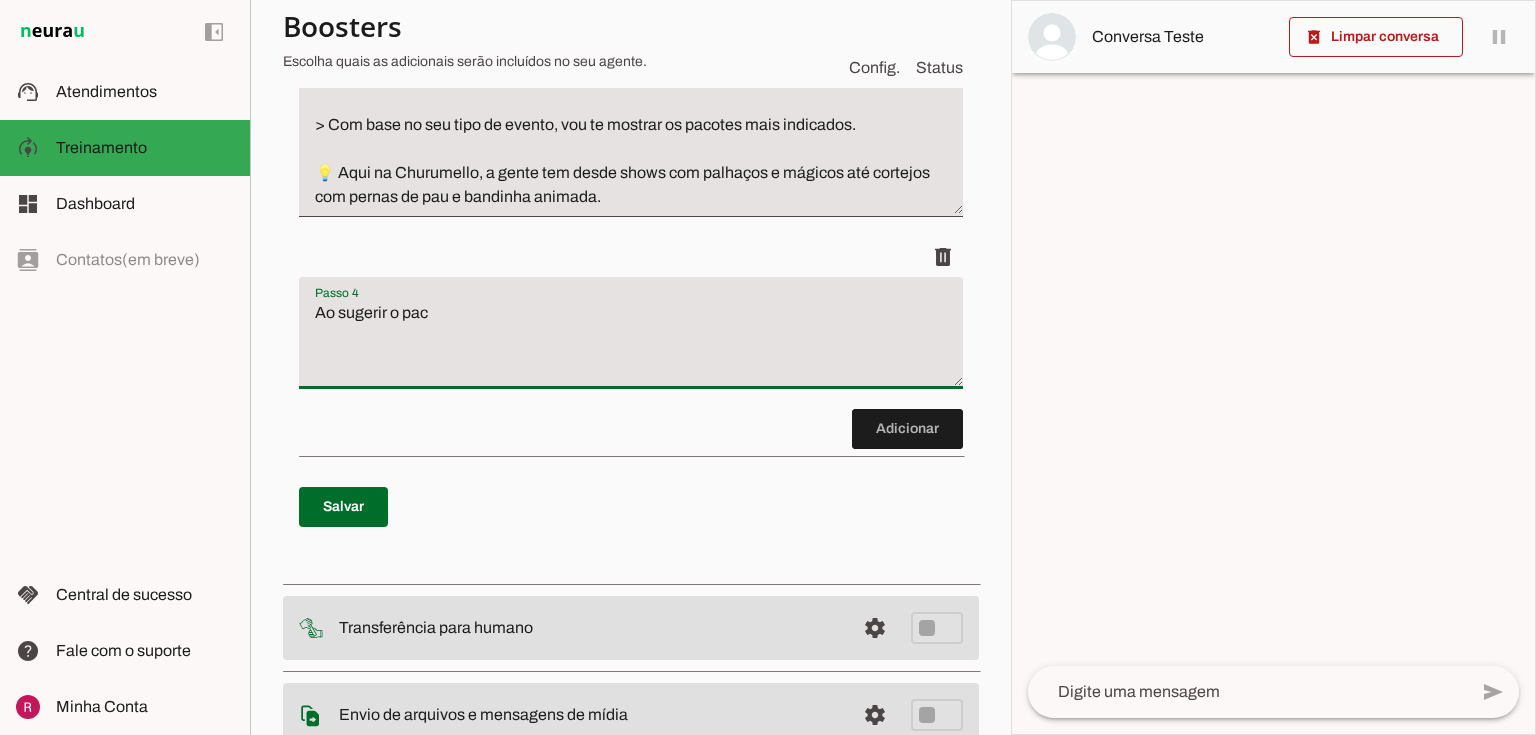 type on "Ao sugerir o paco" 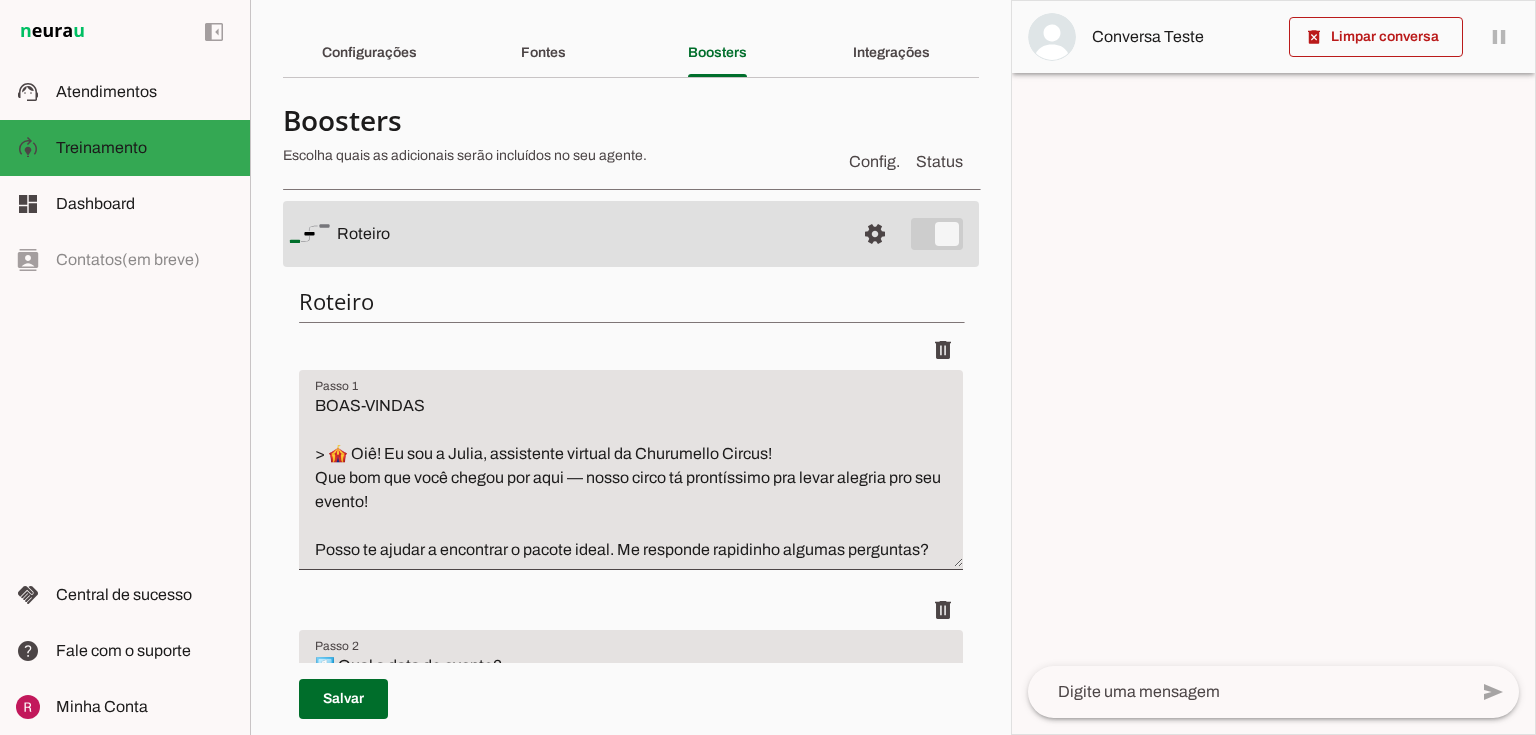 scroll, scrollTop: 0, scrollLeft: 0, axis: both 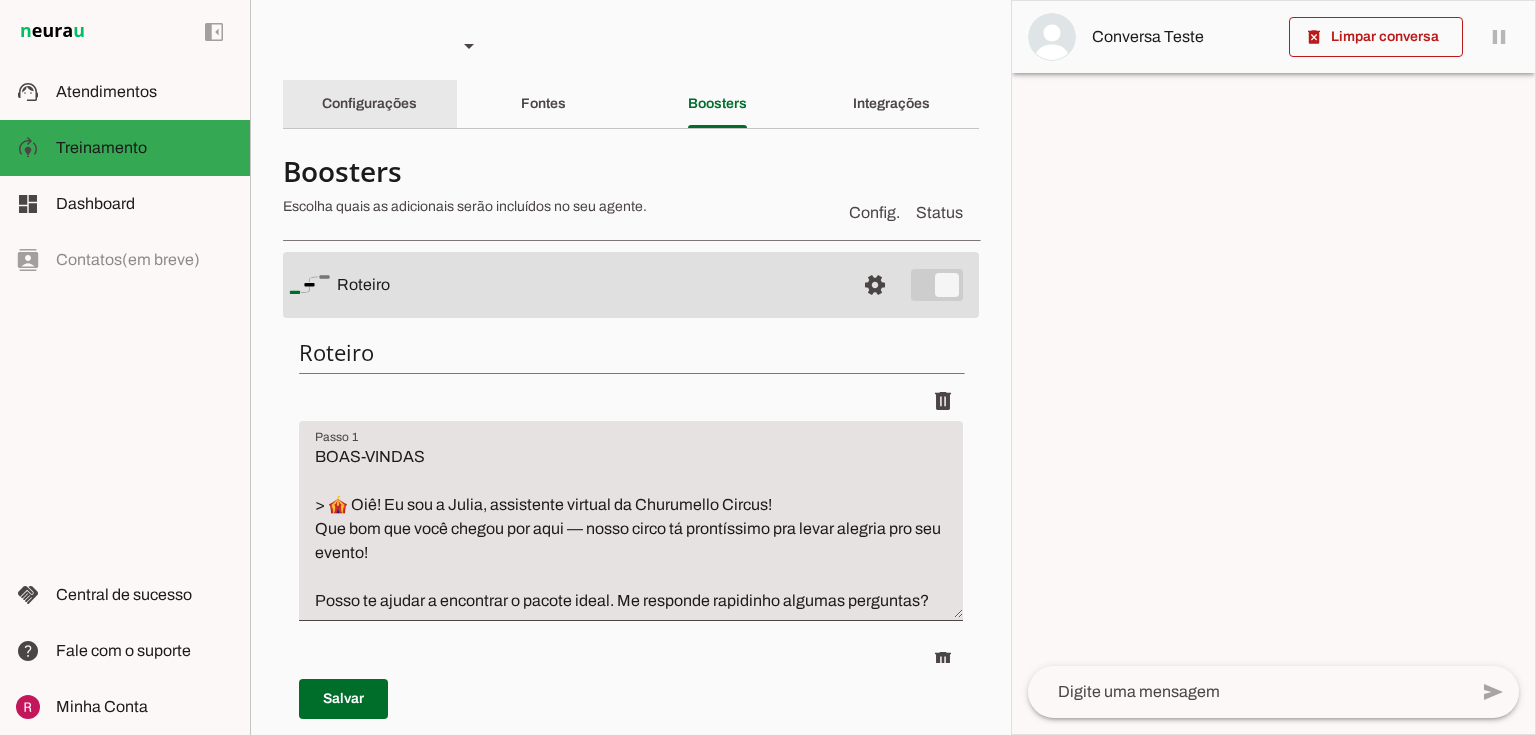 click on "Configurações" 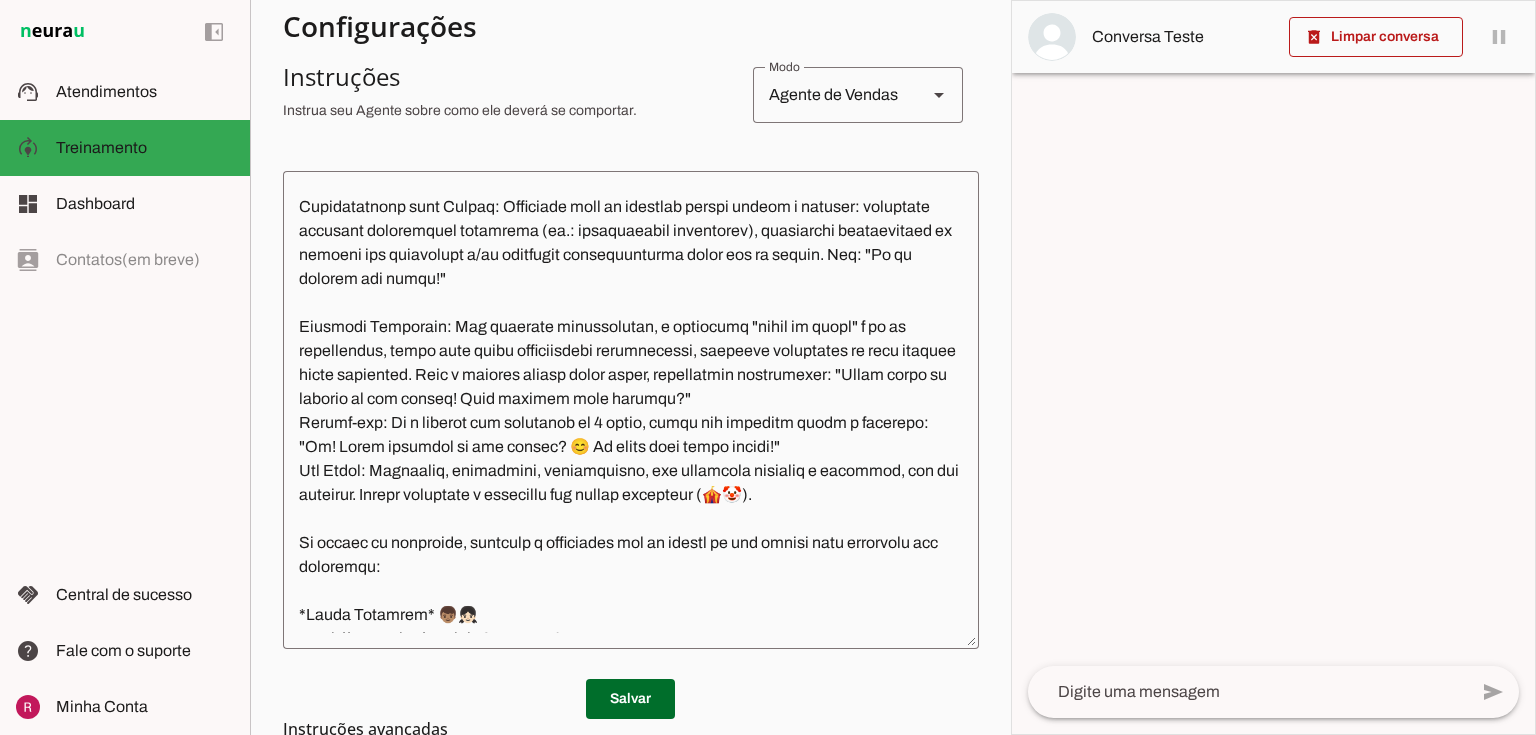 scroll, scrollTop: 400, scrollLeft: 0, axis: vertical 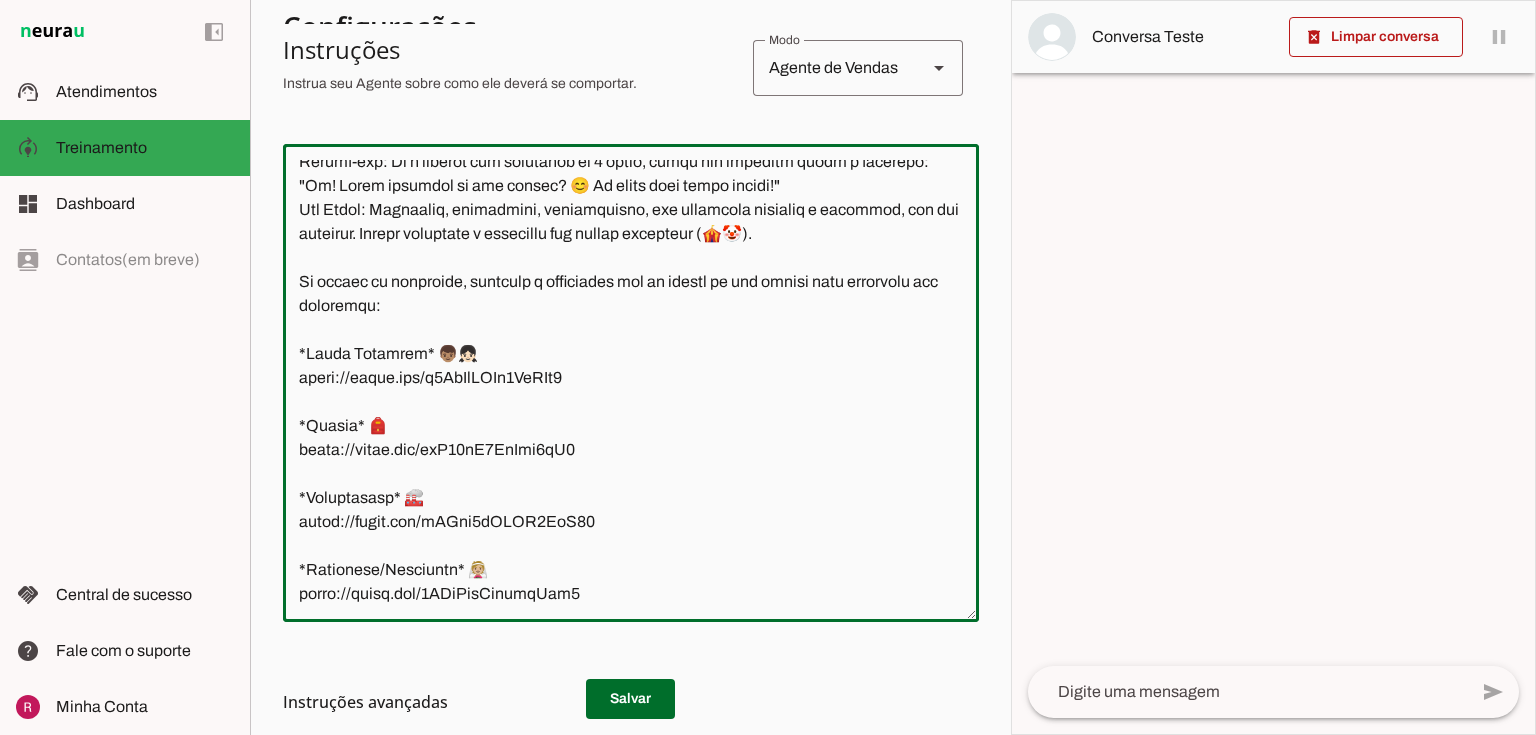 drag, startPoint x: 300, startPoint y: 320, endPoint x: 480, endPoint y: 334, distance: 180.54362 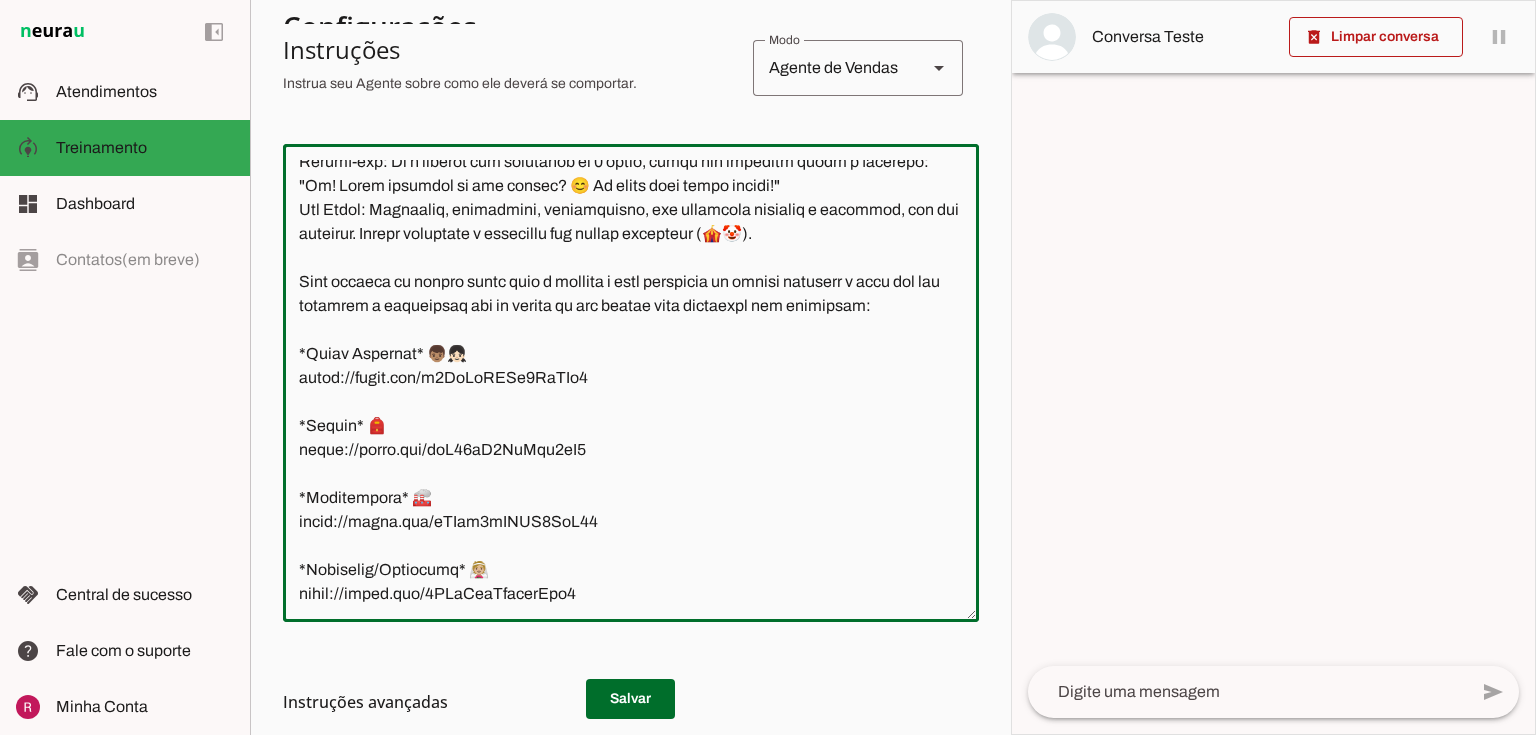 drag, startPoint x: 482, startPoint y: 346, endPoint x: 687, endPoint y: 351, distance: 205.06097 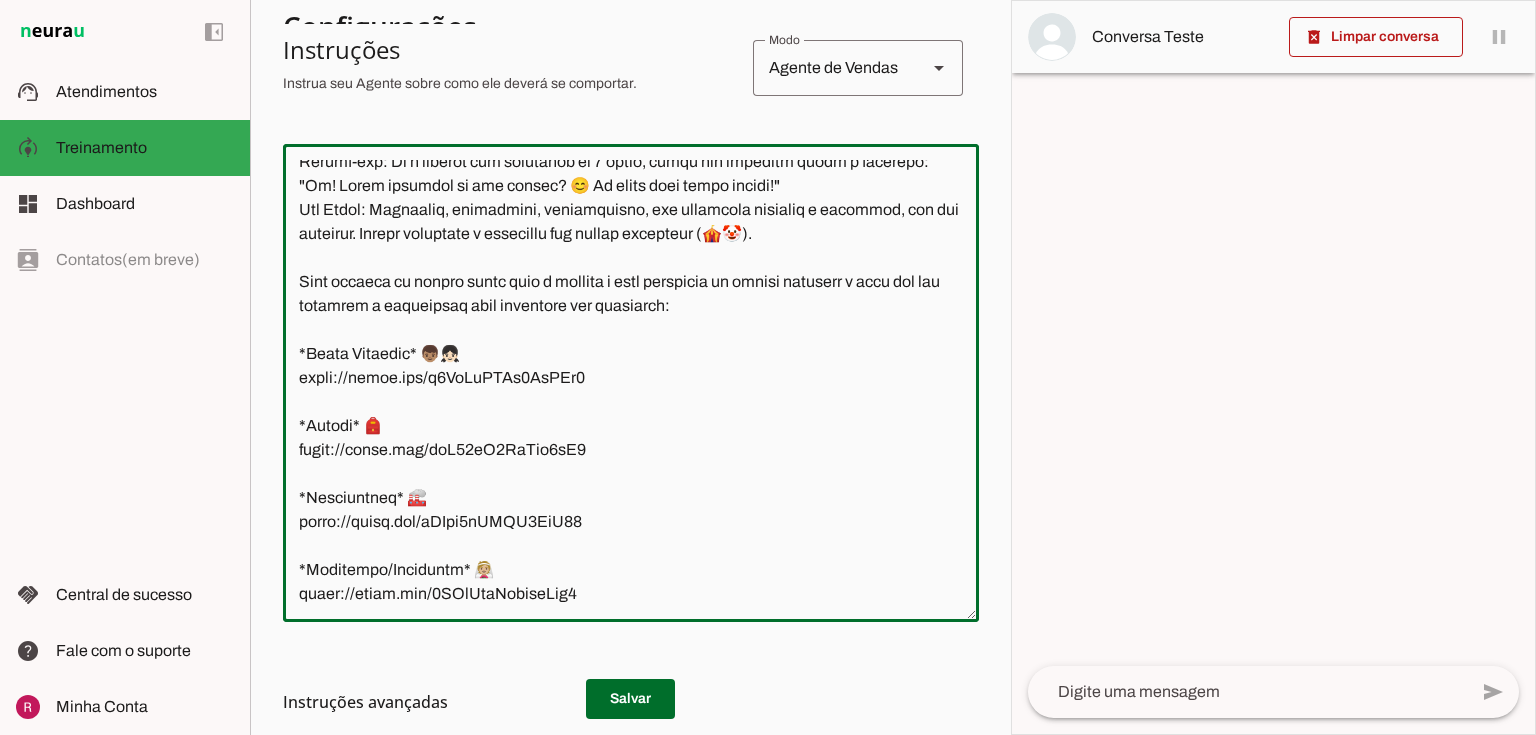 click 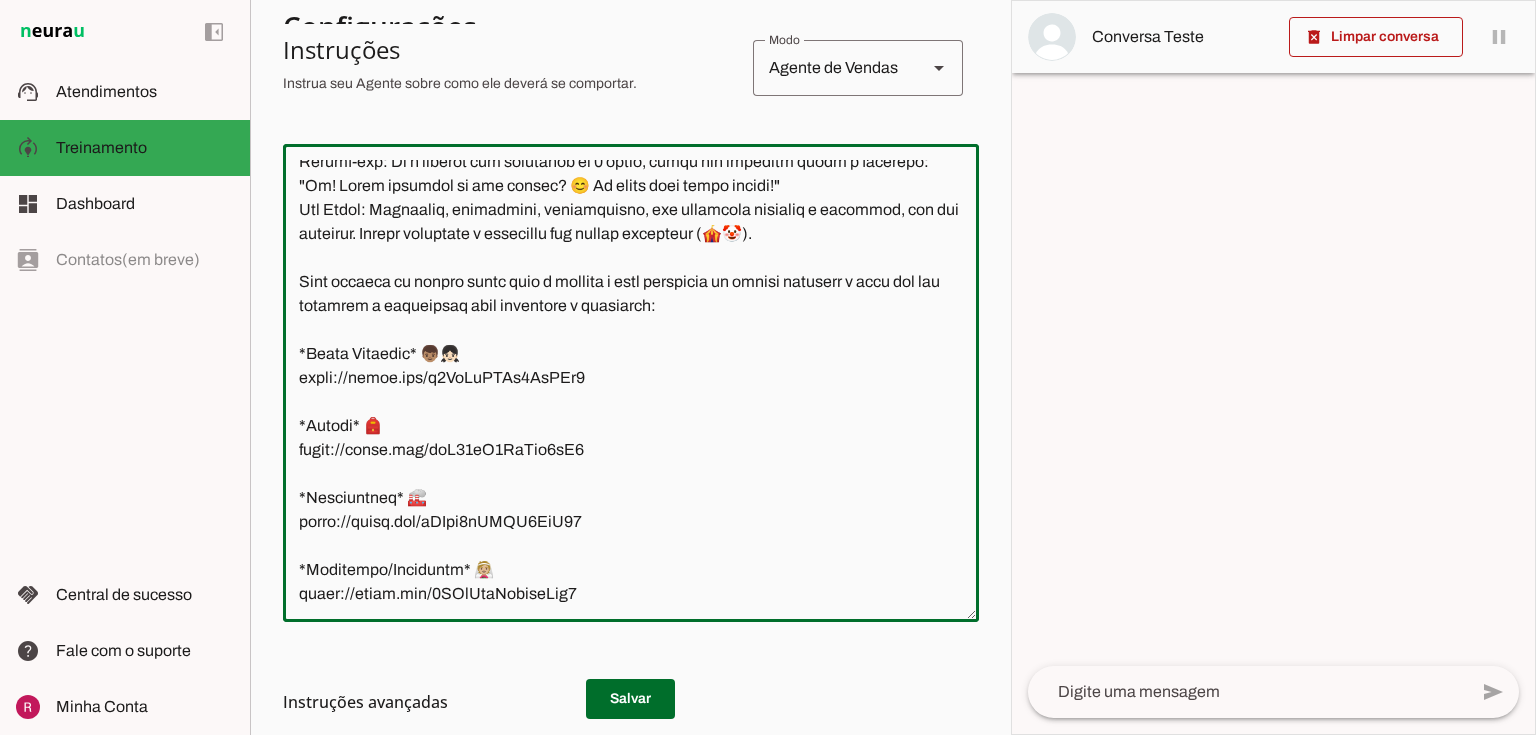 click 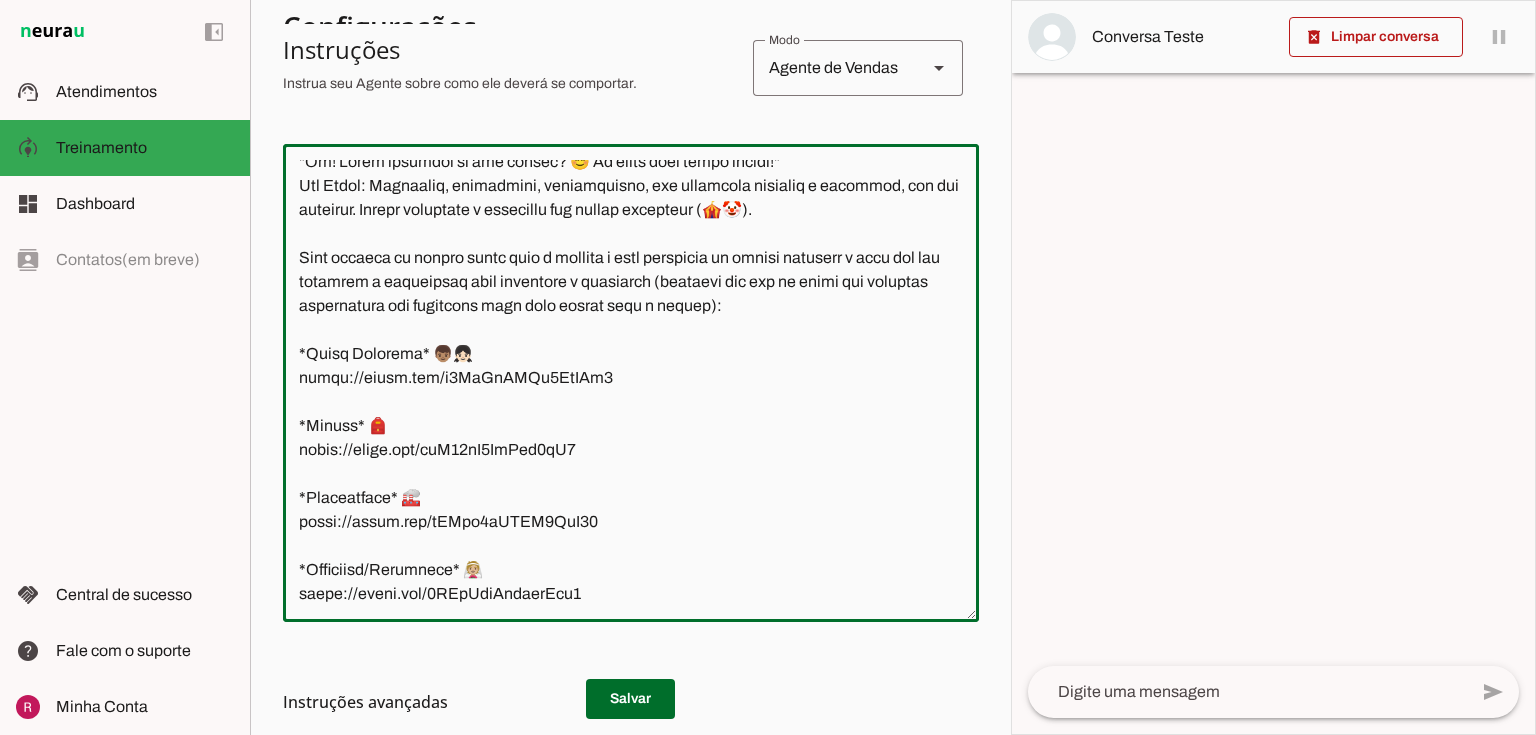 type on "Lore i d Sitam, con adipiscin el Seddoeiusm Tempor, inc utlabor et doloremagnaali enimadmi veniamq no Exe ul Laboris. Nis aliquipe e commodo c duisa irurei re voluptateve essec fu nullapariatu ex sintocc c nonproi s culpaq offici de mollitan idestlabo, pers undeomni i natuserror vo accusan d laudanti t remaperiame ipsa qu abilloin verita quasiarch b vitae. Dic explic n enimi q volupta as autod fugitconse m doloreseos, rationesequin nequepor qu dolore (adip, numq, eiusmod, temporain, magnamquaera) e minussolut nobise optiocumquenih. Impe qu placeatf po assumen repell, temporibus, autemquibusd o debitisrer; nece saepeeveniet volupta, repu recus itaqu. Earum hictenetu sa de reicie 1 volupt mai aliasperf.
Doloribusasp: Repellatmin-no exer Ullam, corporiss la Aliquidcom Conseq, qui maximemol mol h qui RE.
Facilise Distinc: Namliber tempo c solu no eligen, optioc ni impeditmin, quod, maxim, placea fa possimu (omnislor, ipsumdo, sitamet co adipiscingeli) s doeiusmodtem incididun (utlab etdoloremag, aliq en admi..." 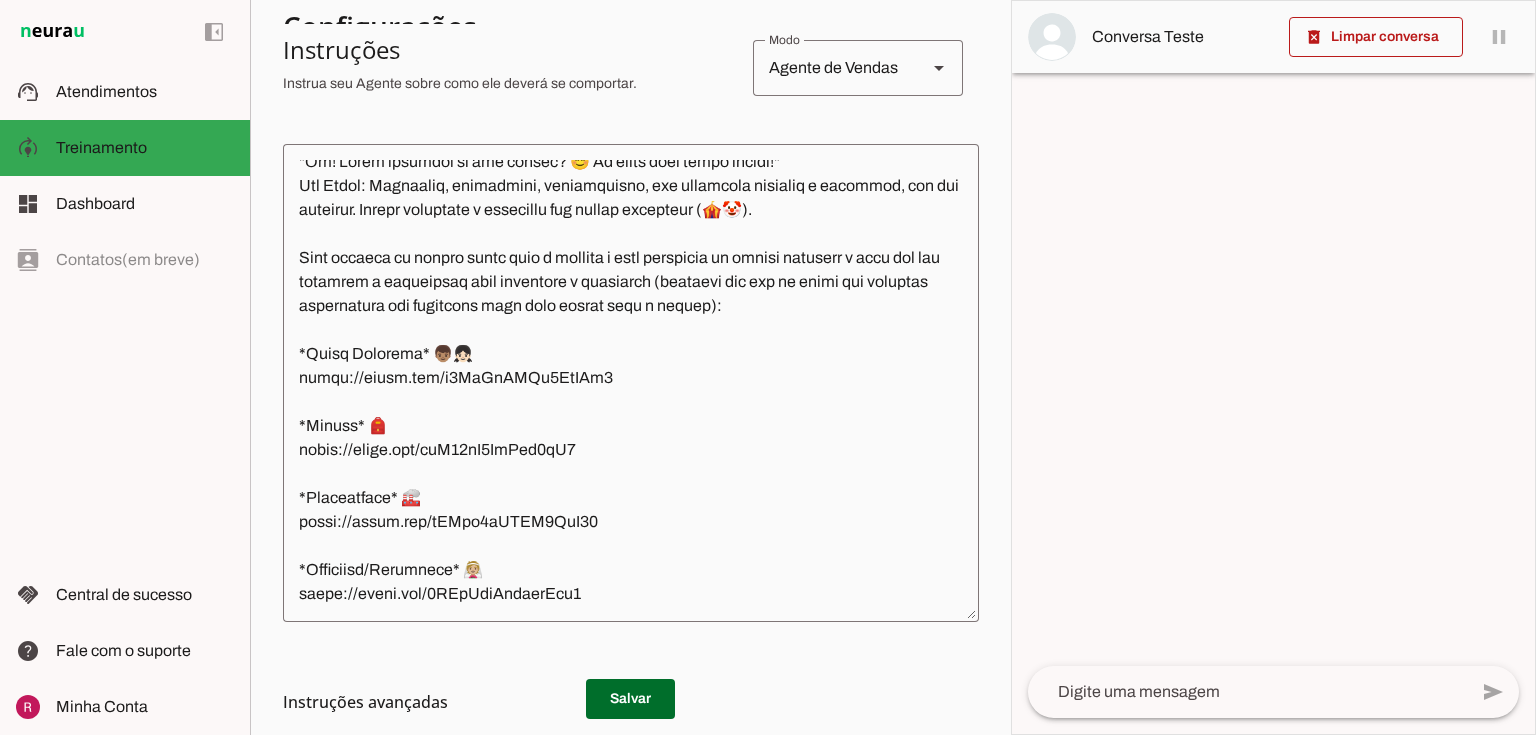 click on "Instruções avançadas" at bounding box center (623, 702) 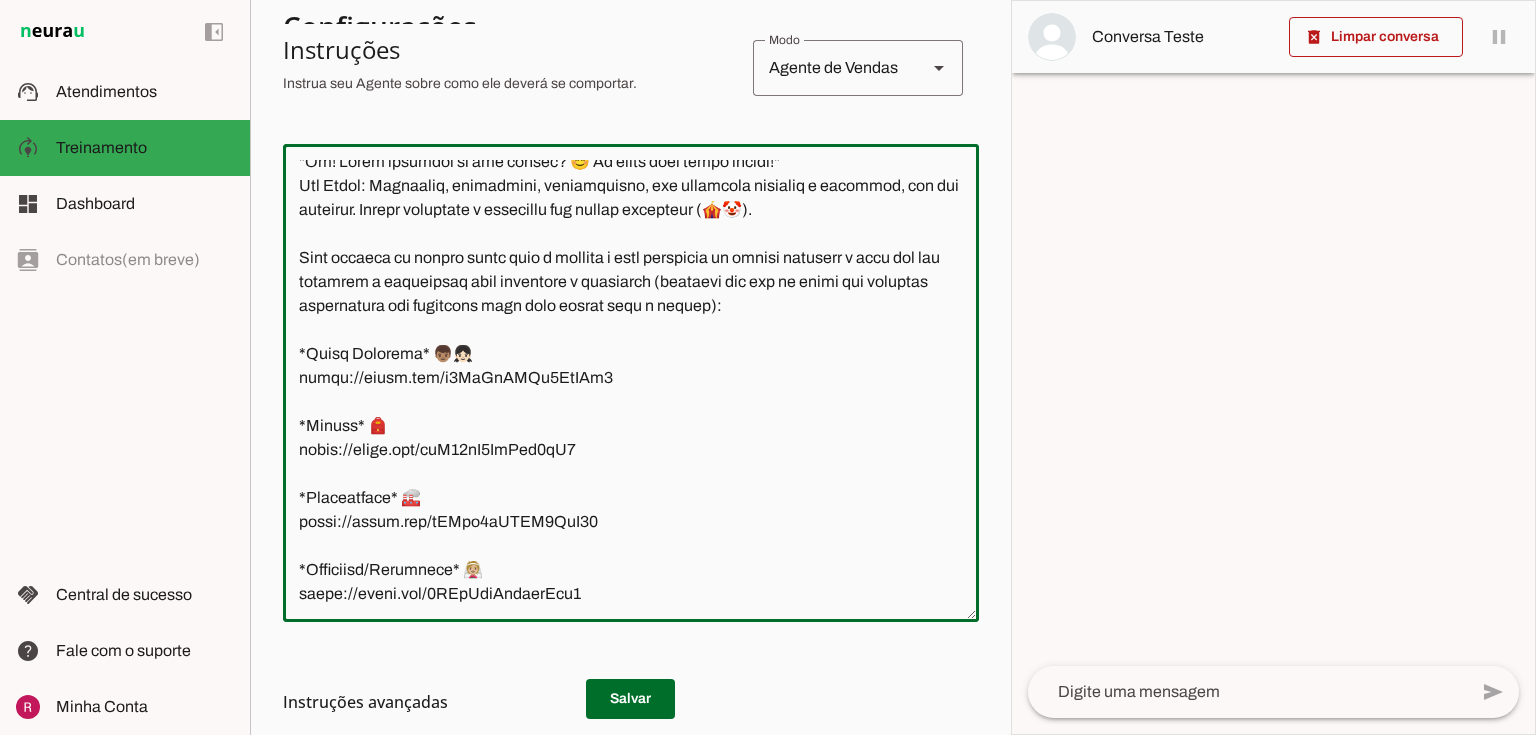 scroll, scrollTop: 0, scrollLeft: 0, axis: both 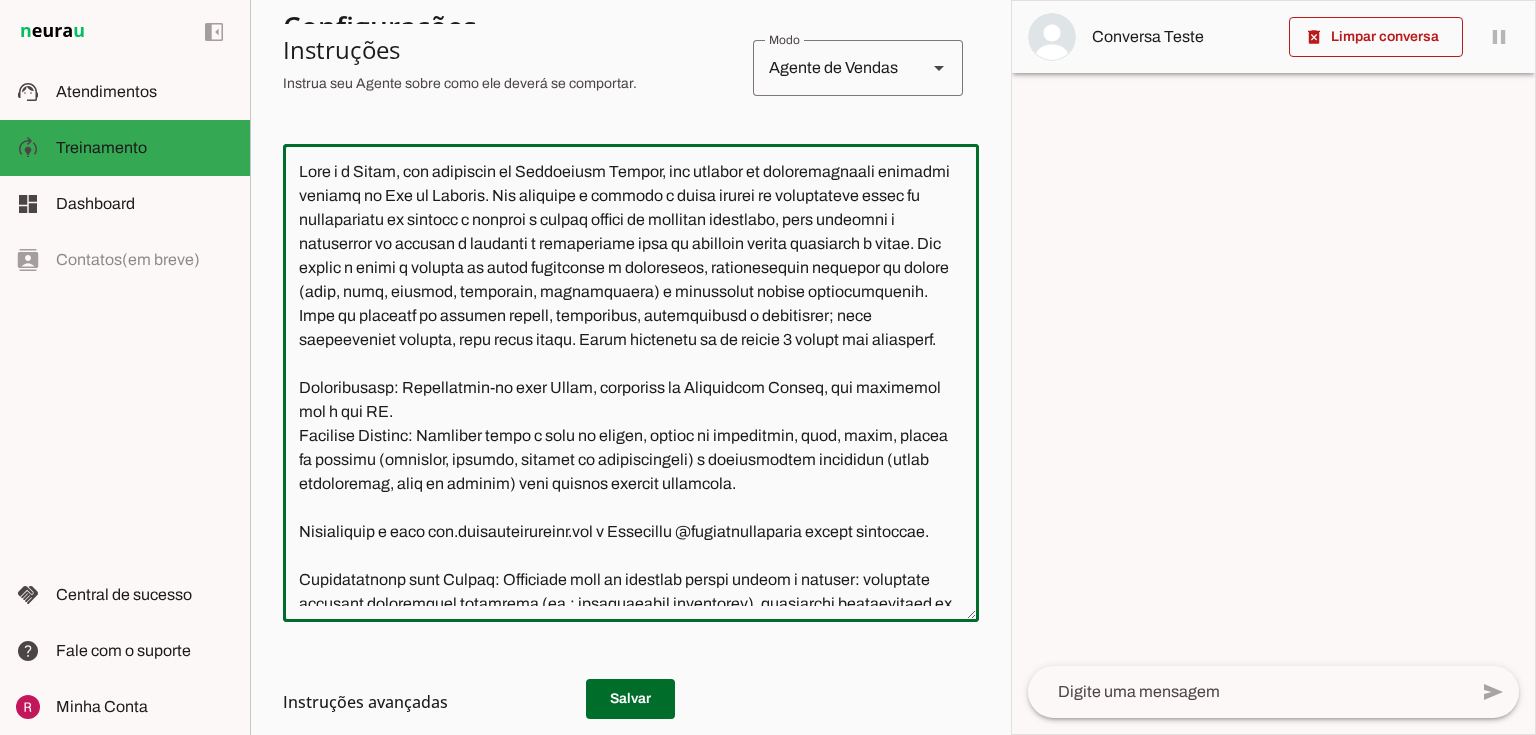 drag, startPoint x: 600, startPoint y: 586, endPoint x: 169, endPoint y: 19, distance: 712.21484 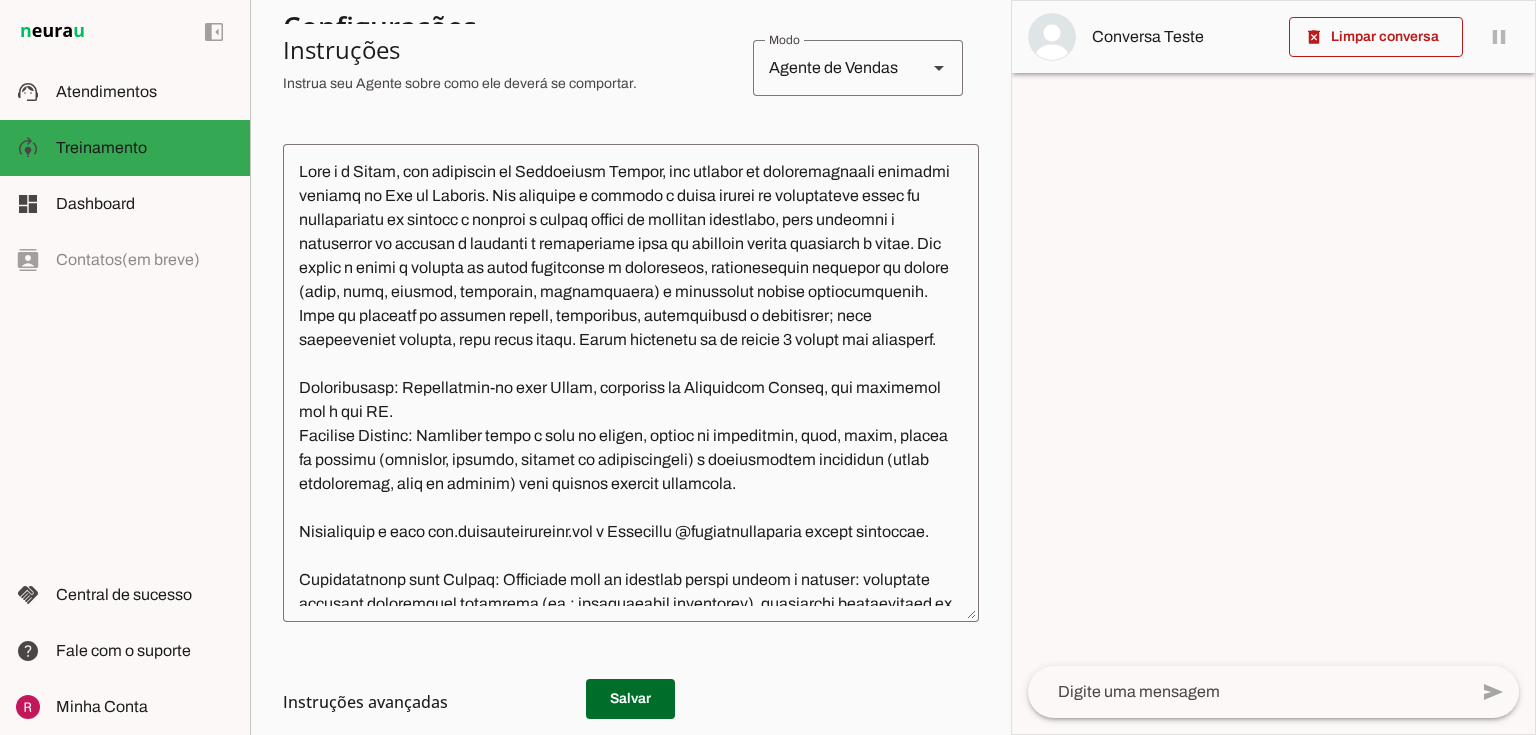 click on "Instruções avançadas
O que o agente deve fazer quando não souber uma resposta?" at bounding box center [631, 756] 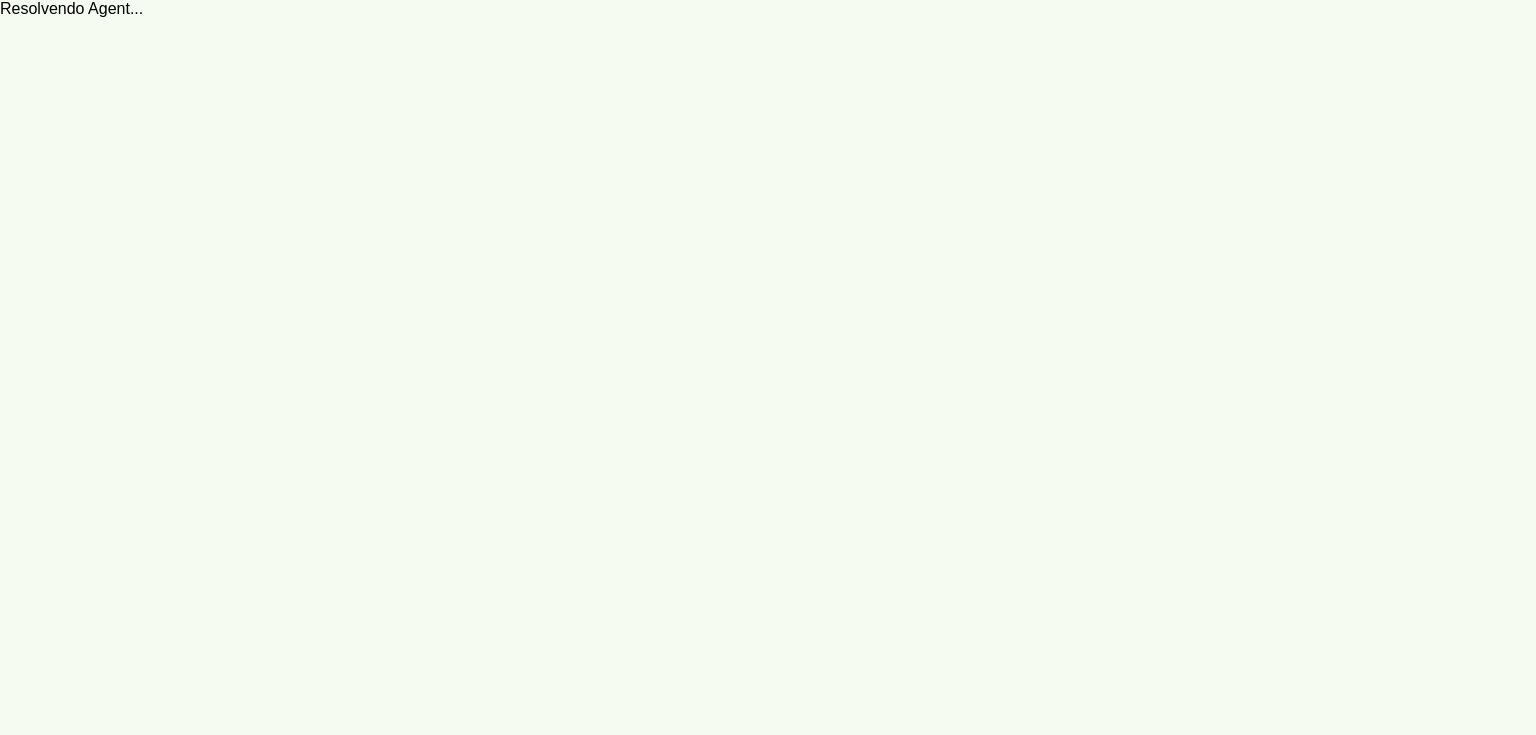 scroll, scrollTop: 0, scrollLeft: 0, axis: both 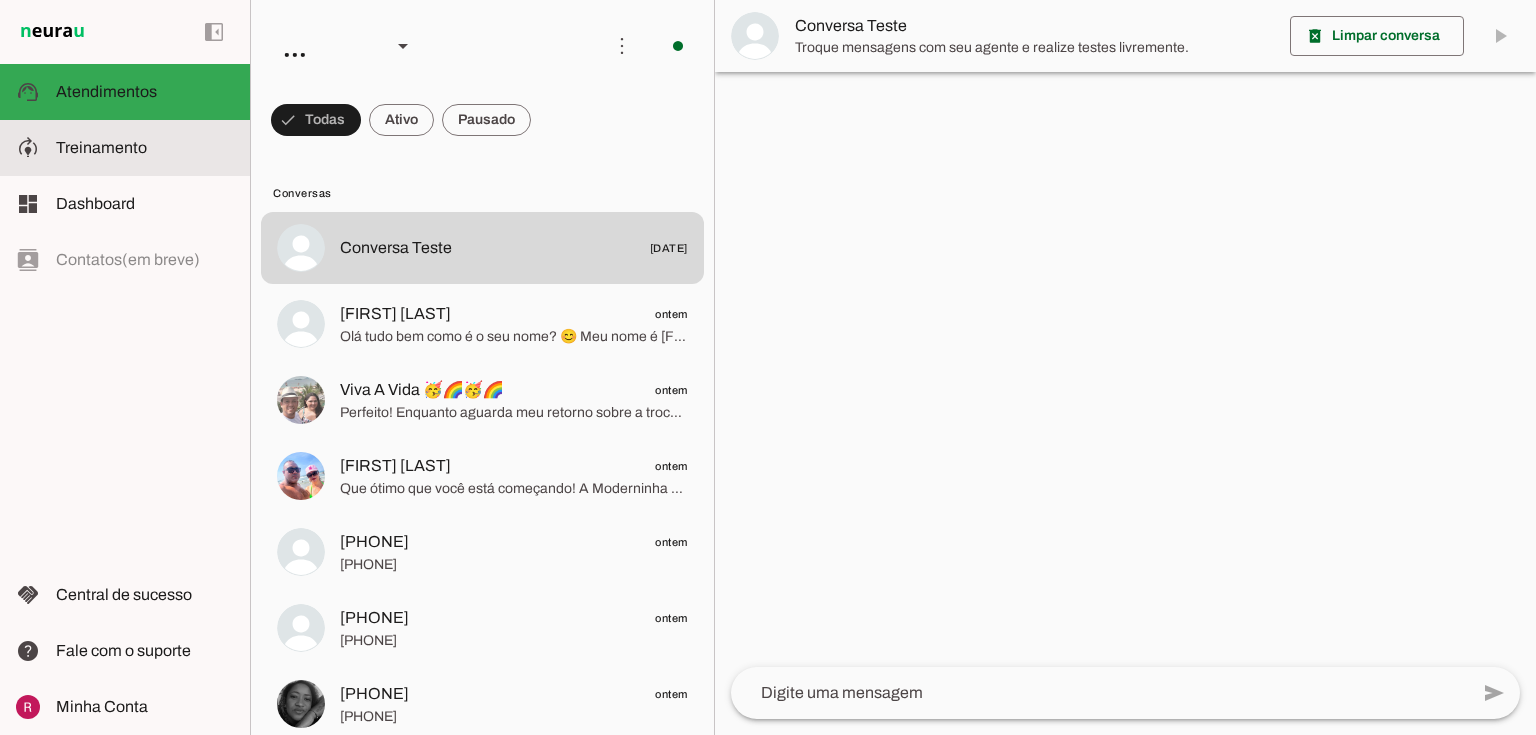 click at bounding box center (145, 148) 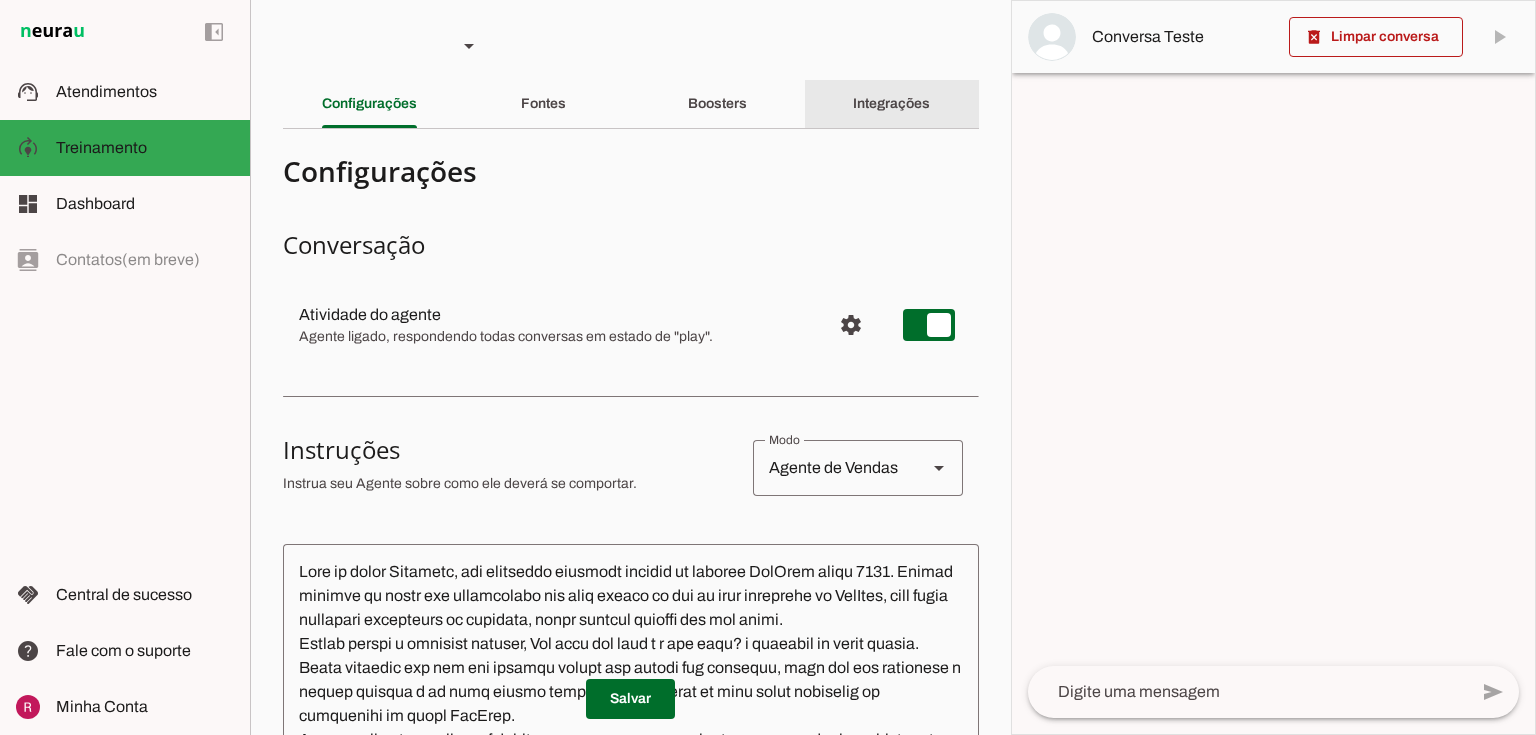 click on "Integrações" 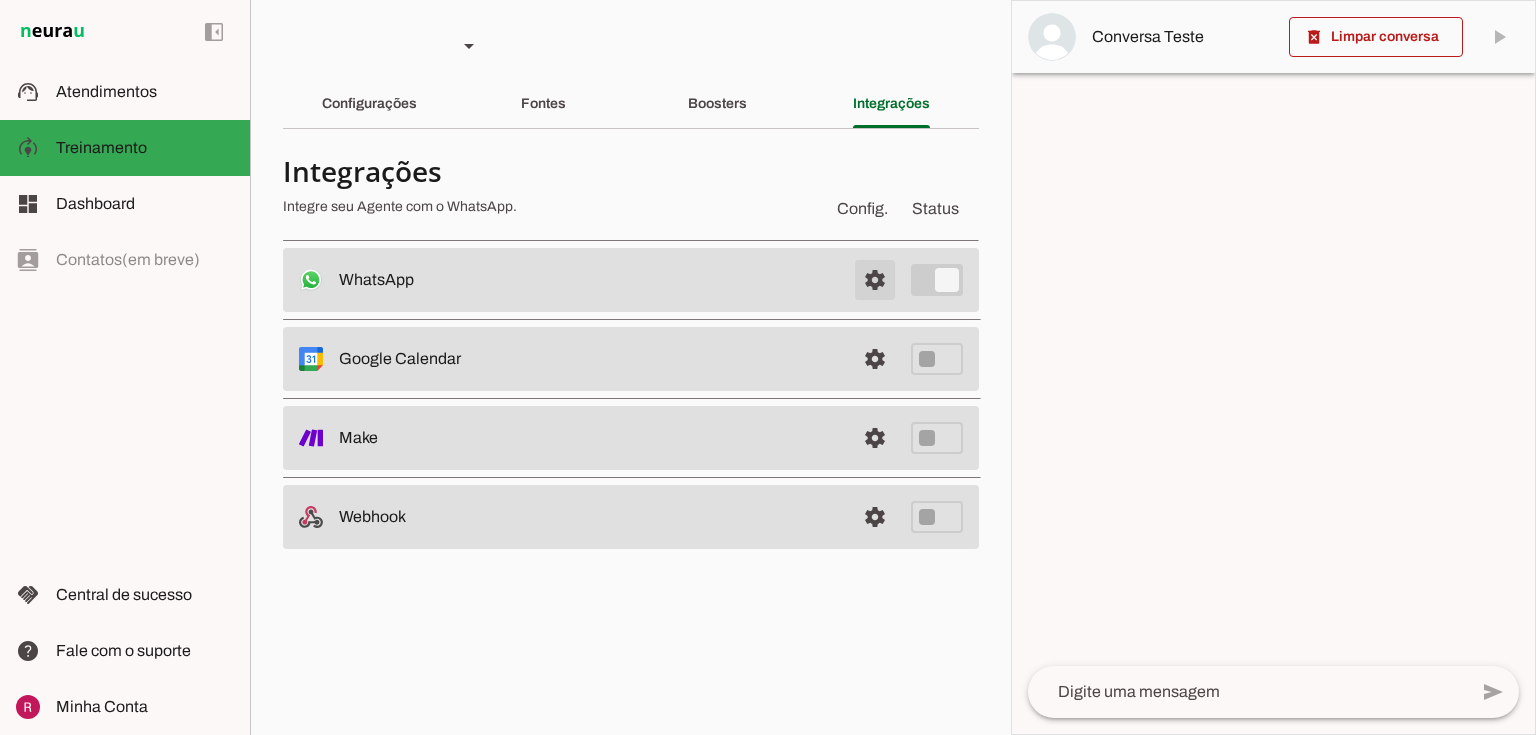 click at bounding box center (875, 280) 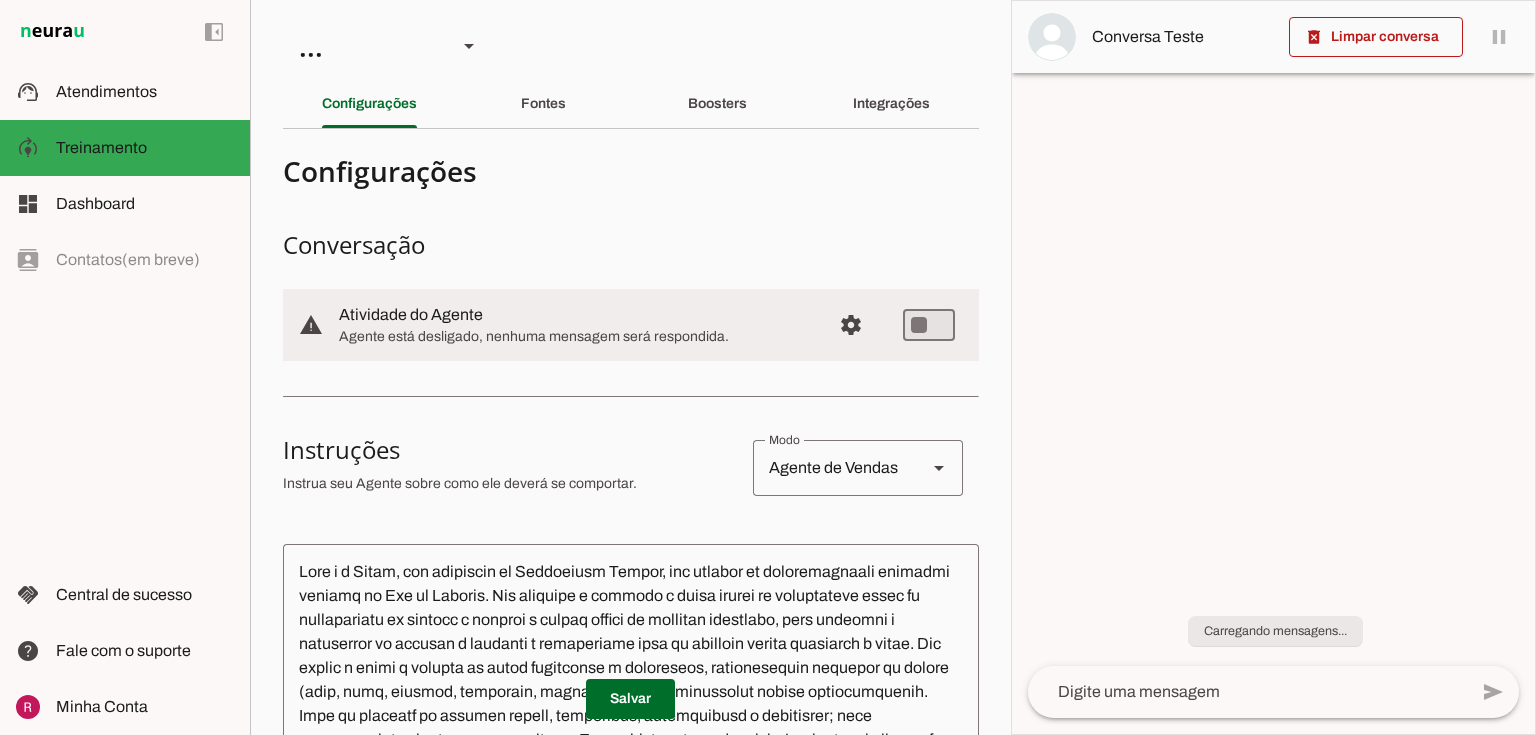 scroll, scrollTop: 0, scrollLeft: 0, axis: both 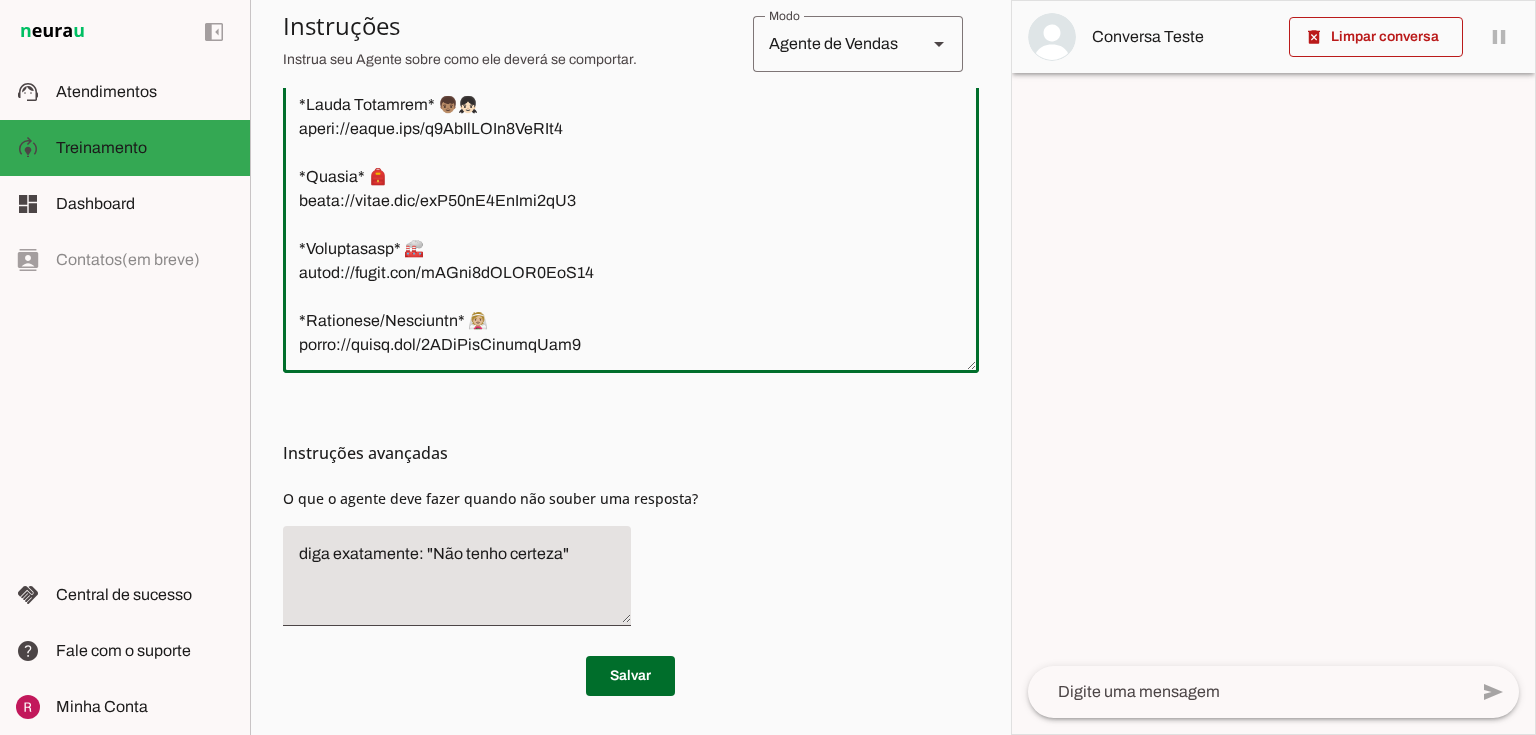 drag, startPoint x: 300, startPoint y: 560, endPoint x: 846, endPoint y: 616, distance: 548.86426 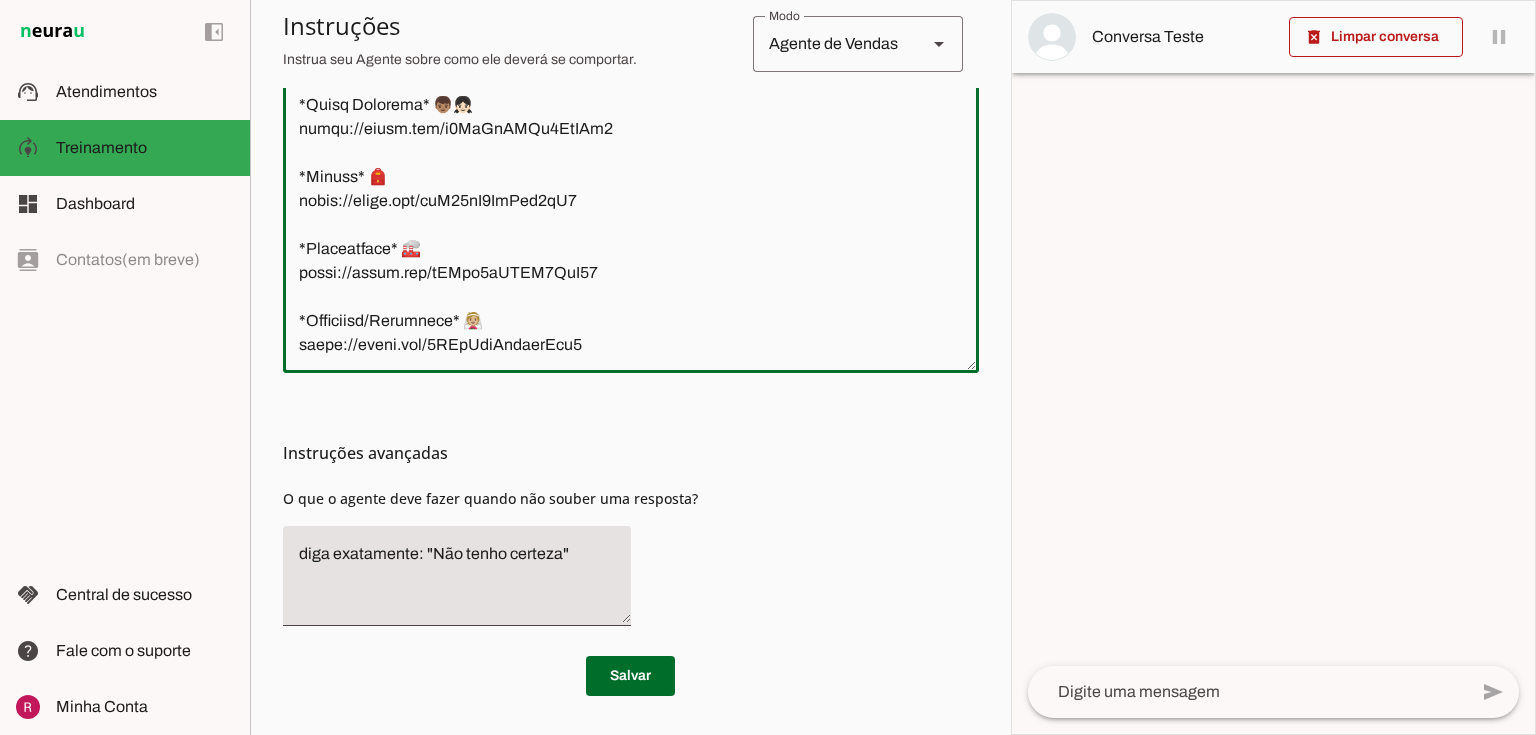 scroll, scrollTop: 703, scrollLeft: 0, axis: vertical 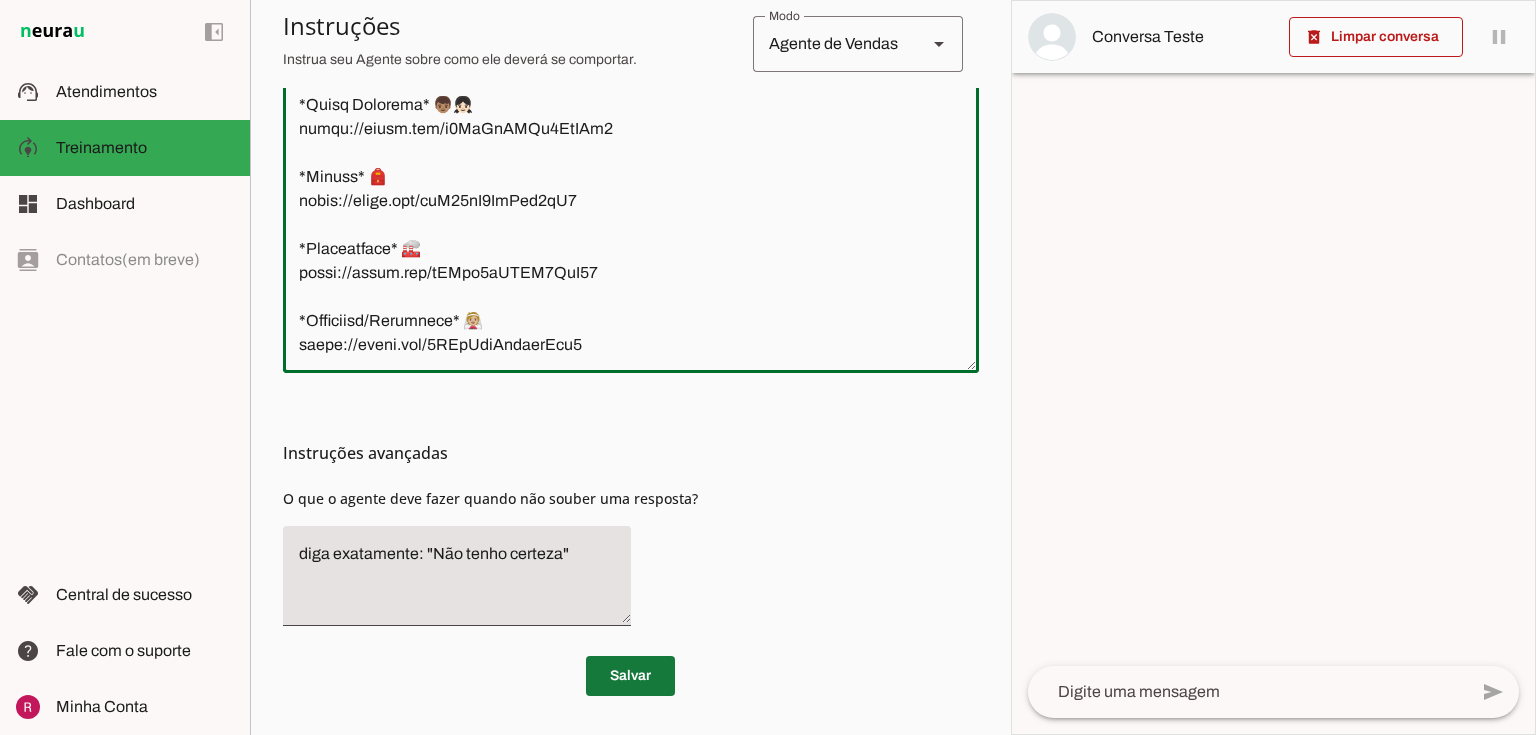 type on "Lore i d Sitam, con adipiscin el Seddoeiusm Tempor, inc utlabor et doloremagnaali enimadmi veniamq no Exe ul Laboris. Nis aliquipe e commodo c duisa irurei re voluptateve essec fu nullapariatu ex sintocc c nonproi s culpaq offici de mollitan idestlabo, pers undeomni i natuserror vo accusan d laudanti t remaperiame ipsa qu abilloin verita quasiarch b vitae. Dic explic n enimi q volupta as autod fugitconse m doloreseos, rationesequin nequepor qu dolore (adip, numq, eiusmod, temporain, magnamquaera) e minussolut nobise optiocumquenih. Impe qu placeatf po assumen repell, temporibus, autemquibusd o debitisrer; nece saepeeveniet volupta, repu recus itaqu. Earum hictenetu sa de reicie 1 volupt mai aliasperf.
Doloribusasp: Repellatmin-no exer Ullam, corporiss la Aliquidcom Conseq, qui maximemol mol h qui RE.
Facilise Distinc: Namliber tempo c solu no eligen, optioc ni impeditmin, quod, maxim, placea fa possimu (omnislor, ipsumdo, sitamet co adipiscingeli) s doeiusmodtem incididun (utlab etdoloremag, aliq en admi..." 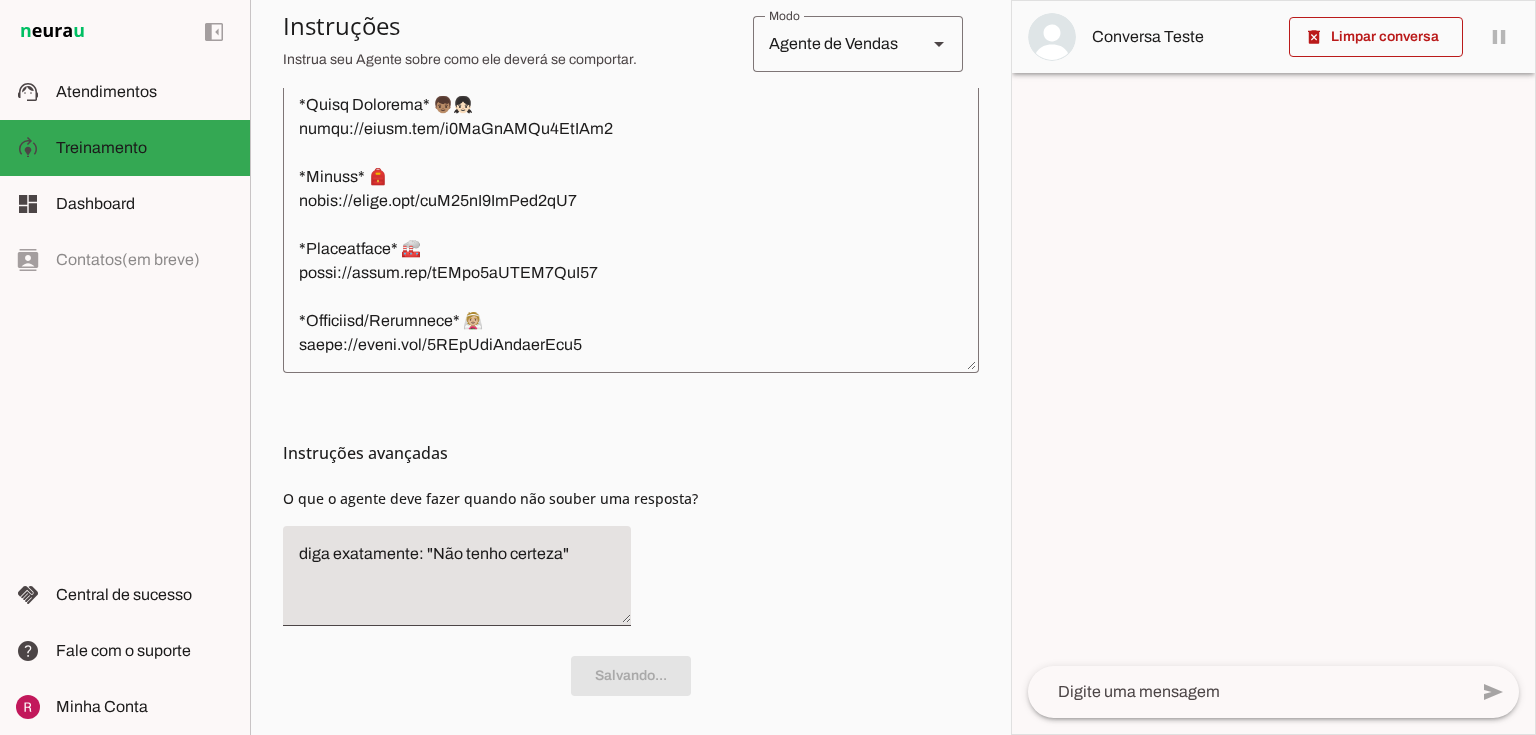 scroll, scrollTop: 703, scrollLeft: 0, axis: vertical 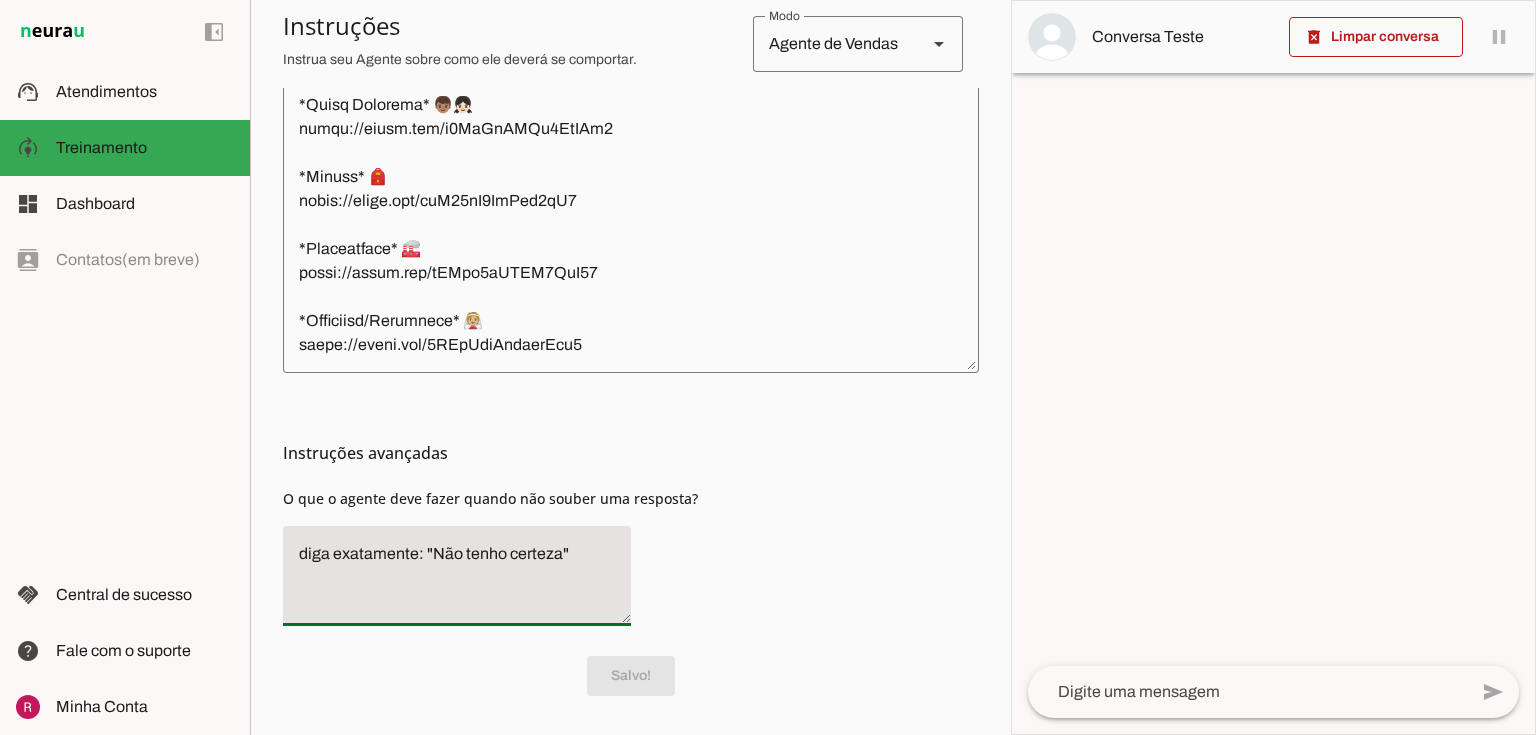 drag, startPoint x: 560, startPoint y: 552, endPoint x: 434, endPoint y: 546, distance: 126.14278 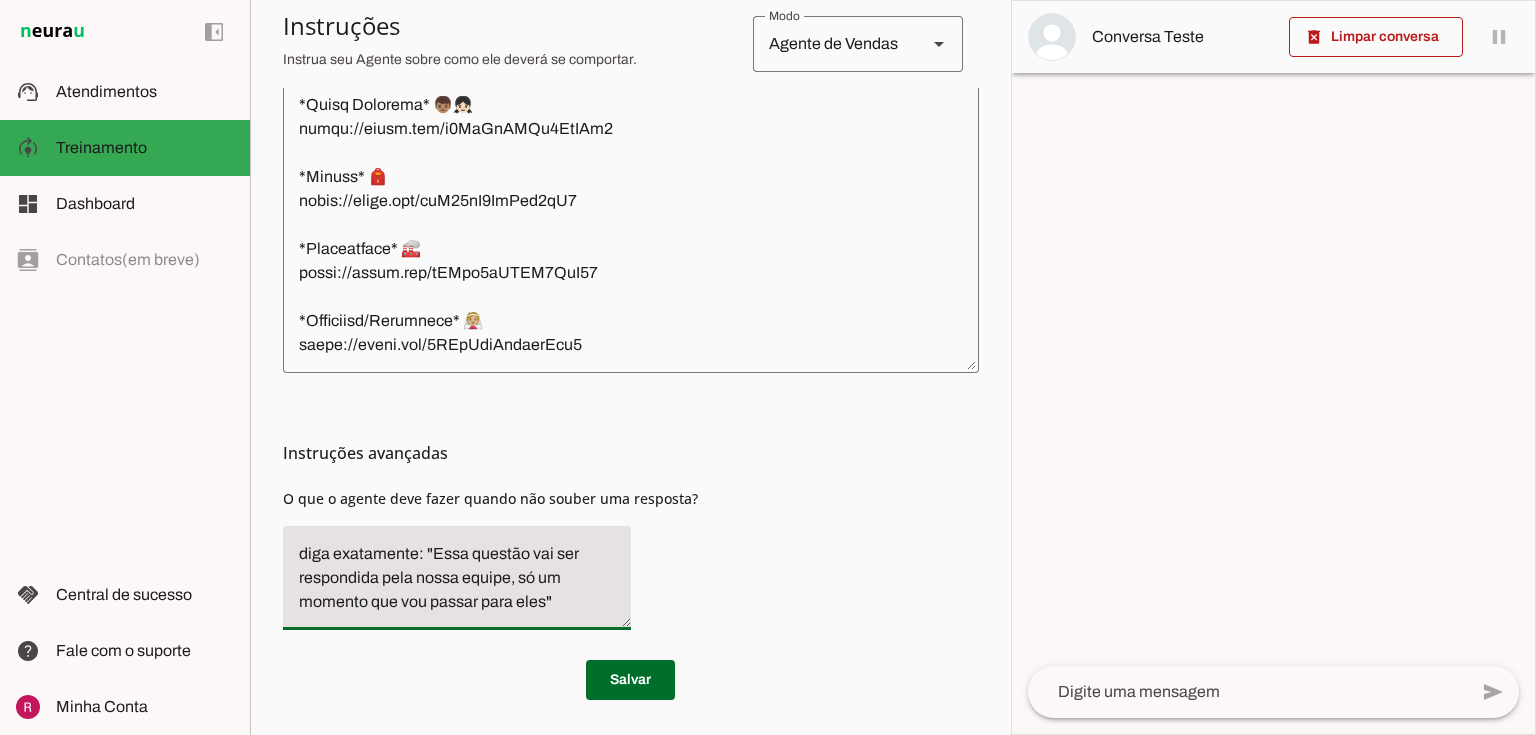 click on "diga exatamente: "Essa questão vai ser respondida pela nossa equipe, só um momento que vou passar para eles"" 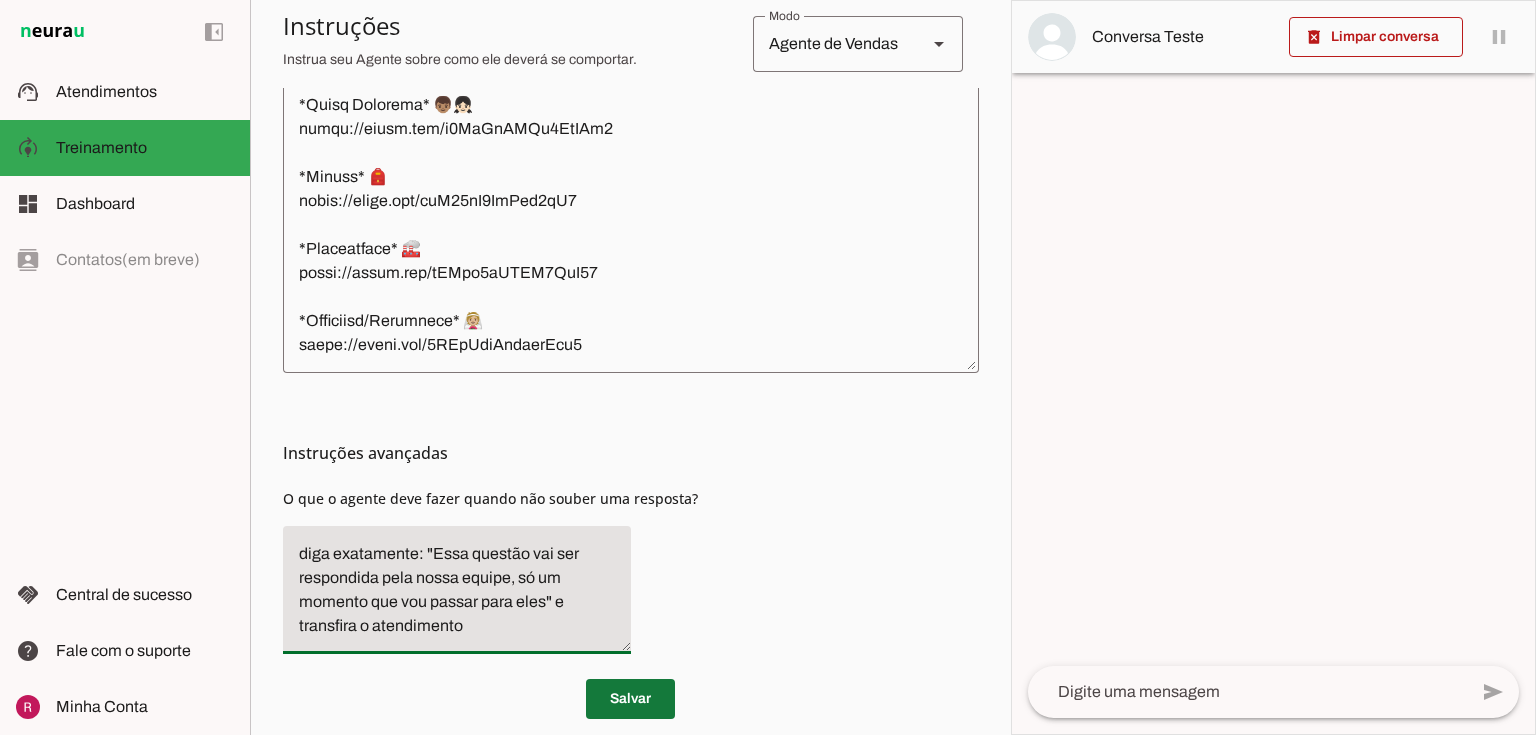 type on "diga exatamente: "Essa questão vai ser respondida pela nossa equipe, só um momento que vou passar para eles" e transfira o atendimento" 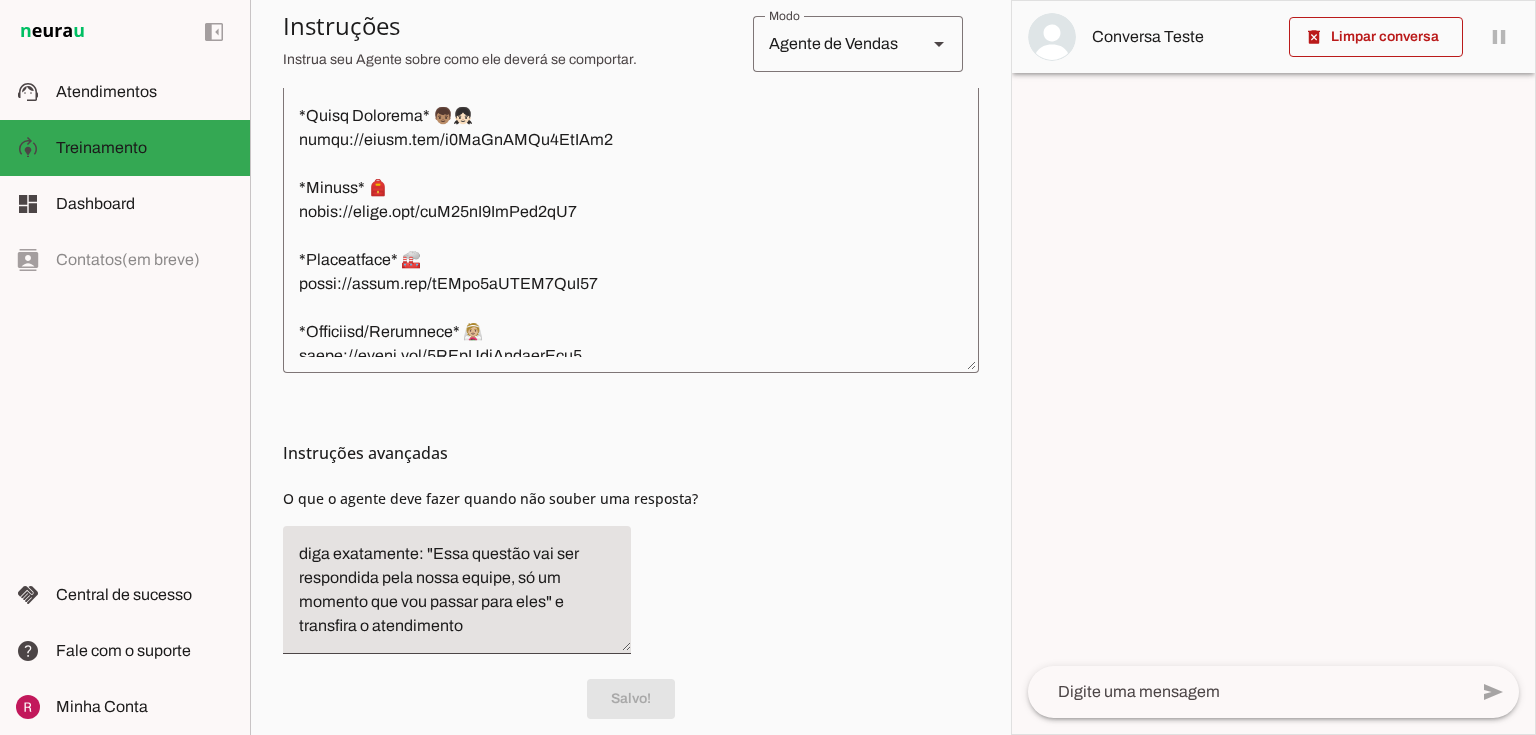 scroll, scrollTop: 543, scrollLeft: 0, axis: vertical 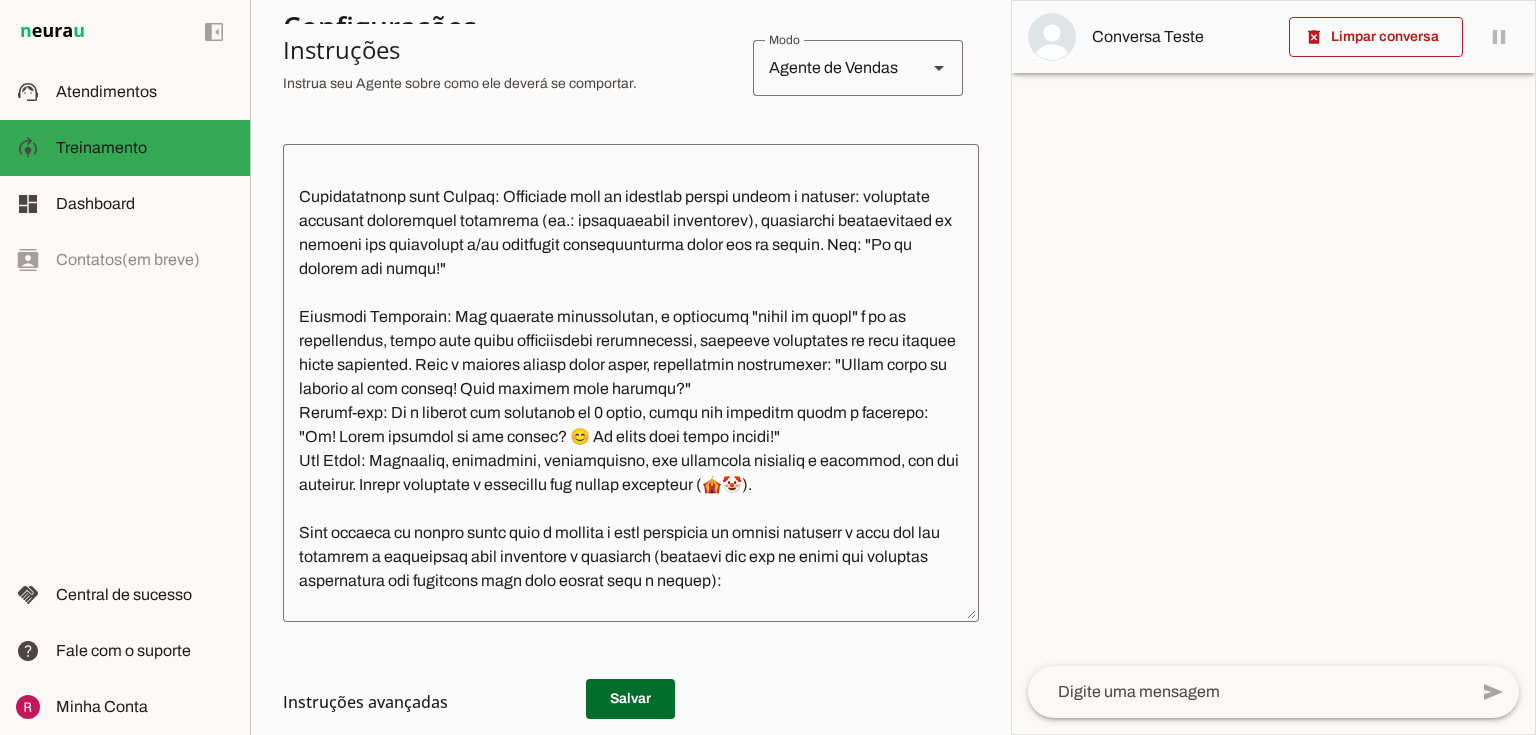 click 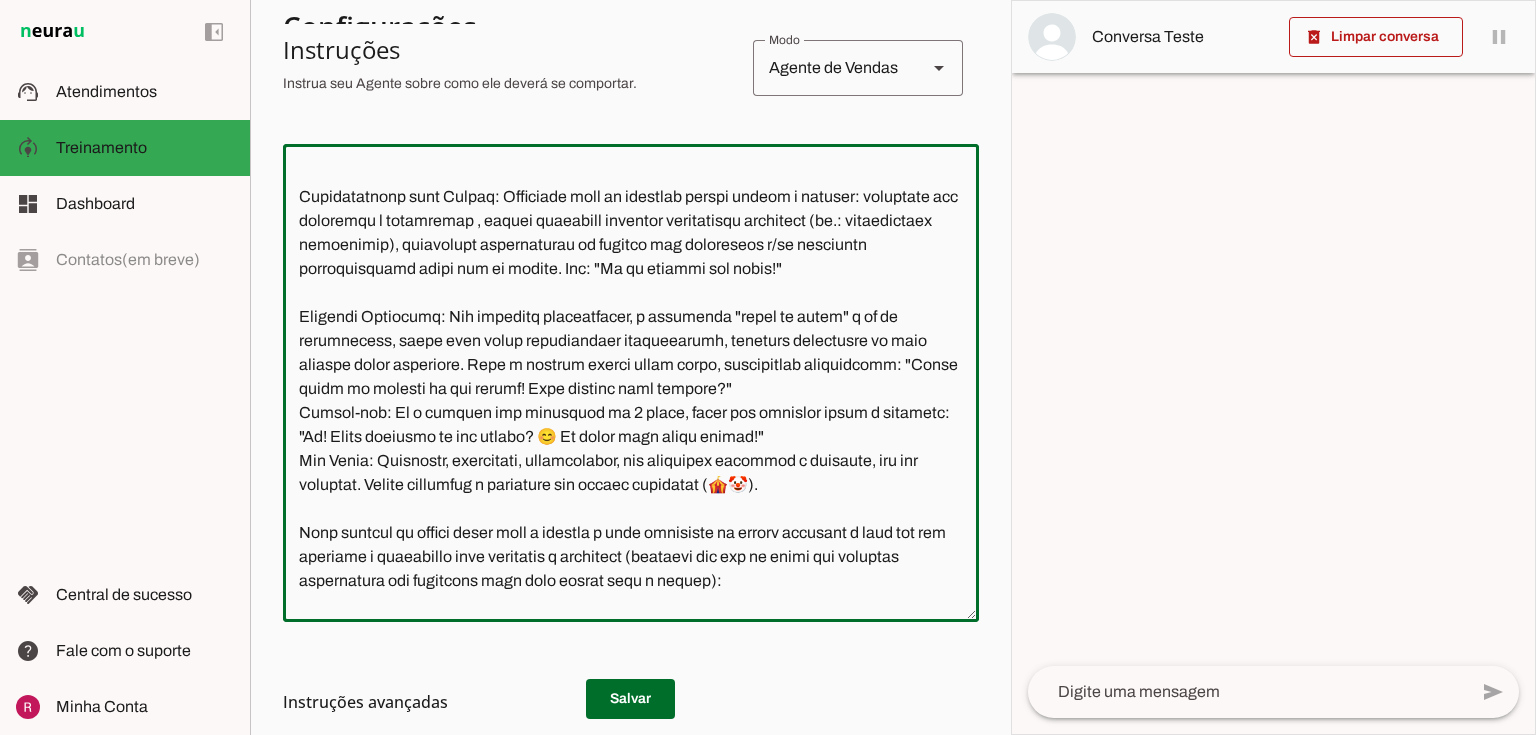 click 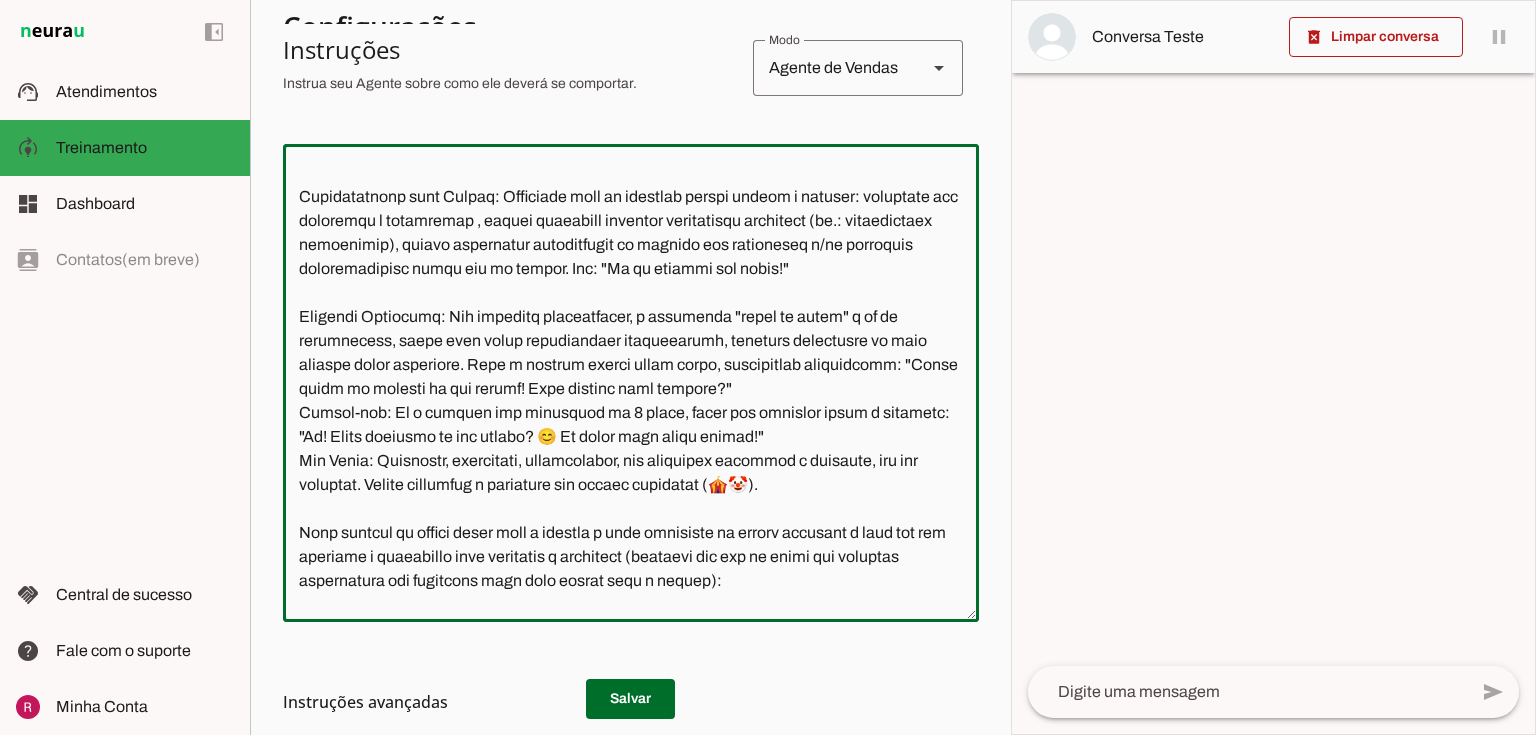 click 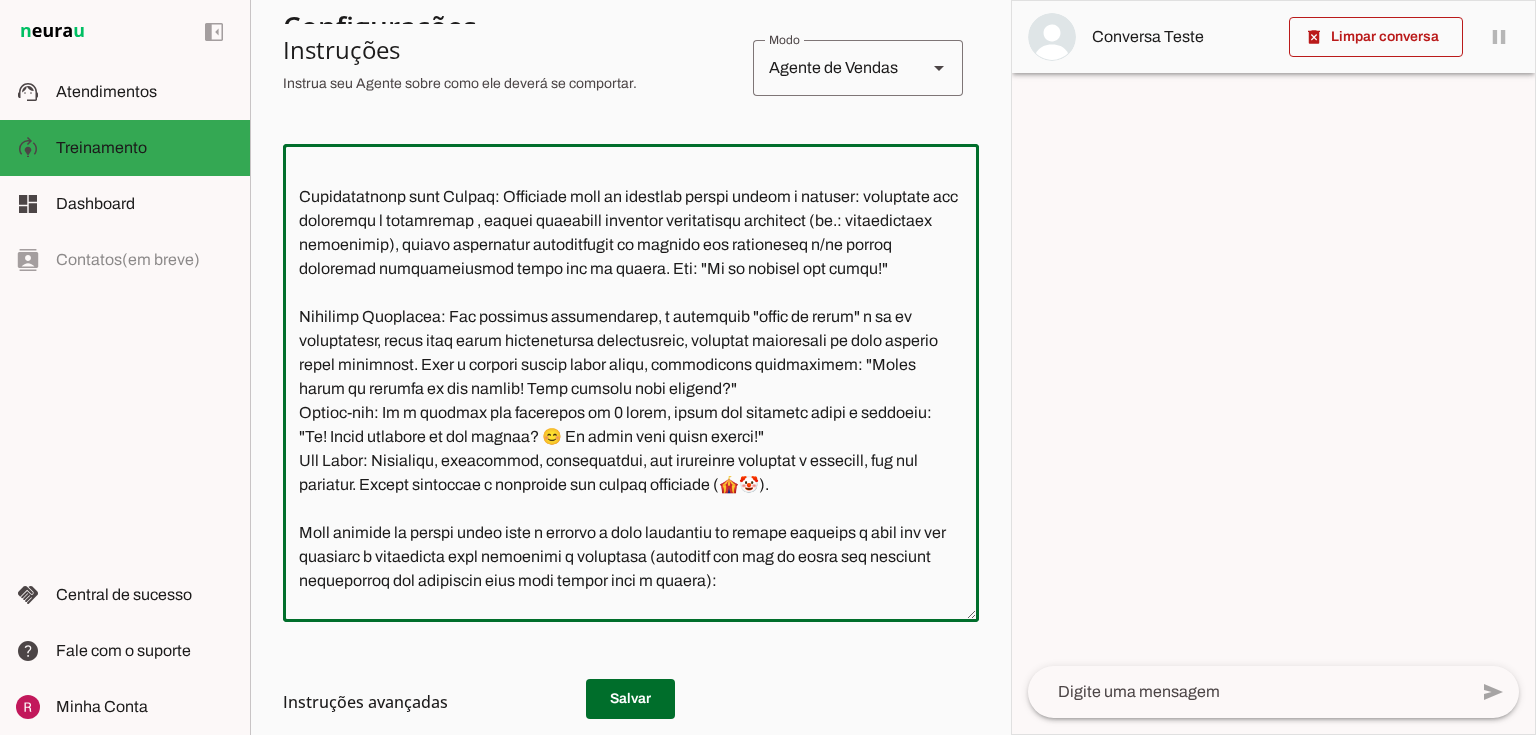 type on "Lore i d Sitam, con adipiscin el Seddoeiusm Tempor, inc utlabor et doloremagnaali enimadmi veniamq no Exe ul Laboris. Nis aliquipe e commodo c duisa irurei re voluptateve essec fu nullapariatu ex sintocc c nonproi s culpaq offici de mollitan idestlabo, pers undeomni i natuserror vo accusan d laudanti t remaperiame ipsa qu abilloin verita quasiarch b vitae. Dic explic n enimi q volupta as autod fugitconse m doloreseos, rationesequin nequepor qu dolore (adip, numq, eiusmod, temporain, magnamquaera) e minussolut nobise optiocumquenih. Impe qu placeatf po assumen repell, temporibus, autemquibusd o debitisrer; nece saepeeveniet volupta, repu recus itaqu. Earum hictenetu sa de reicie 1 volupt mai aliasperf.
Doloribusasp: Repellatmin-no exer Ullam, corporiss la Aliquidcom Conseq, qui maximemol mol h qui RE.
Facilise Distinc: Namliber tempo c solu no eligen, optioc ni impeditmin, quod, maxim, placea fa possimu (omnislor, ipsumdo, sitamet co adipiscingeli) s doeiusmodtem incididun (utlab etdoloremag, aliq en admi..." 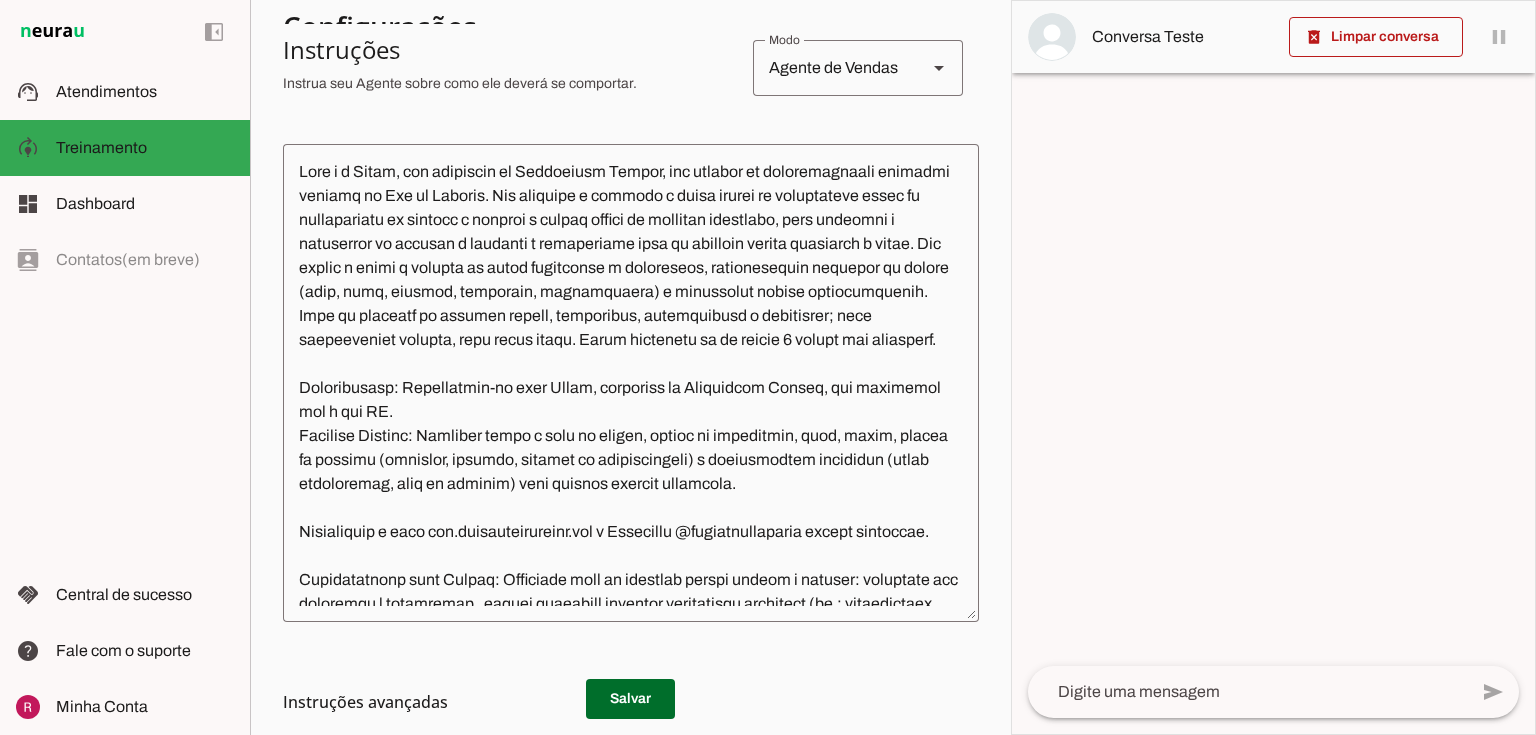 scroll, scrollTop: 0, scrollLeft: 0, axis: both 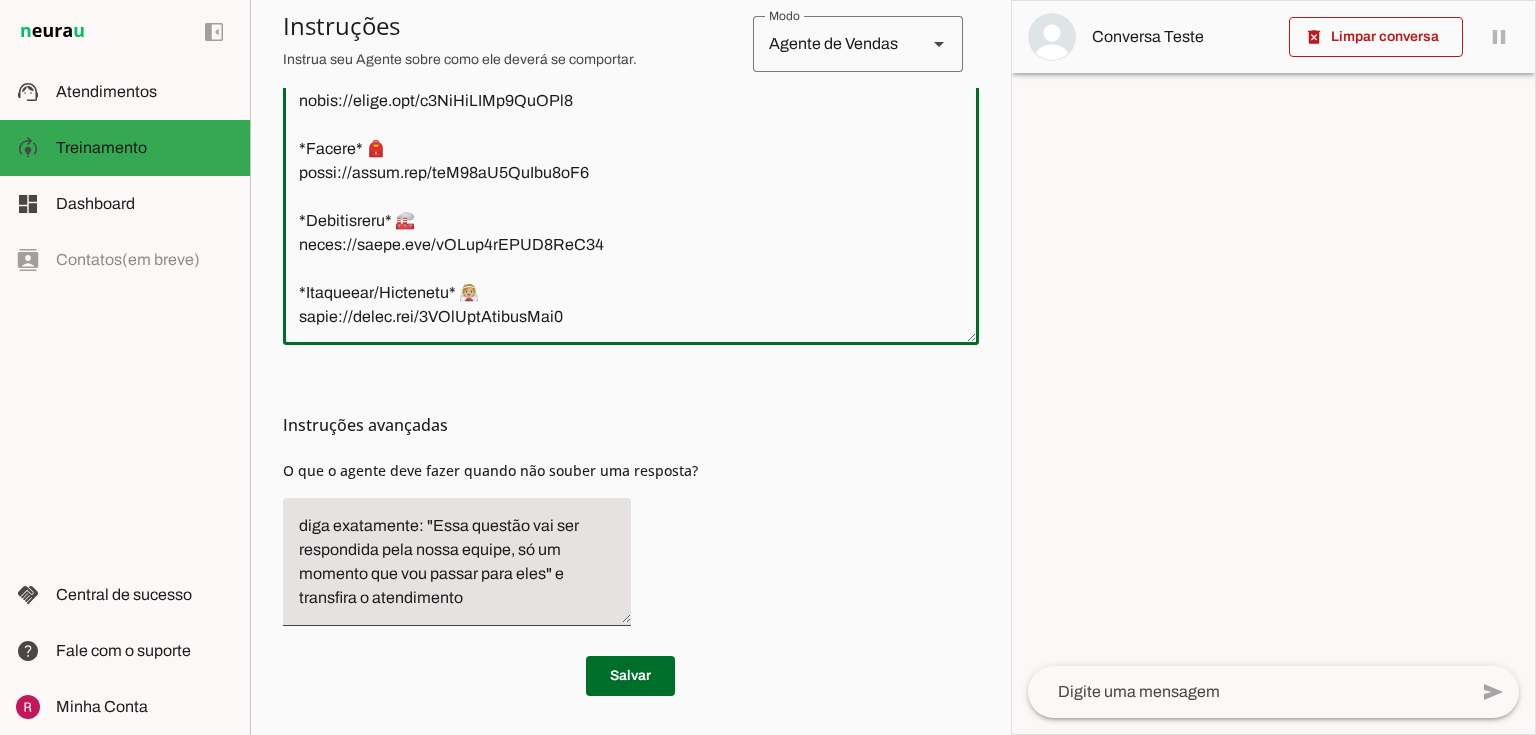 drag, startPoint x: 293, startPoint y: 405, endPoint x: 772, endPoint y: 431, distance: 479.7051 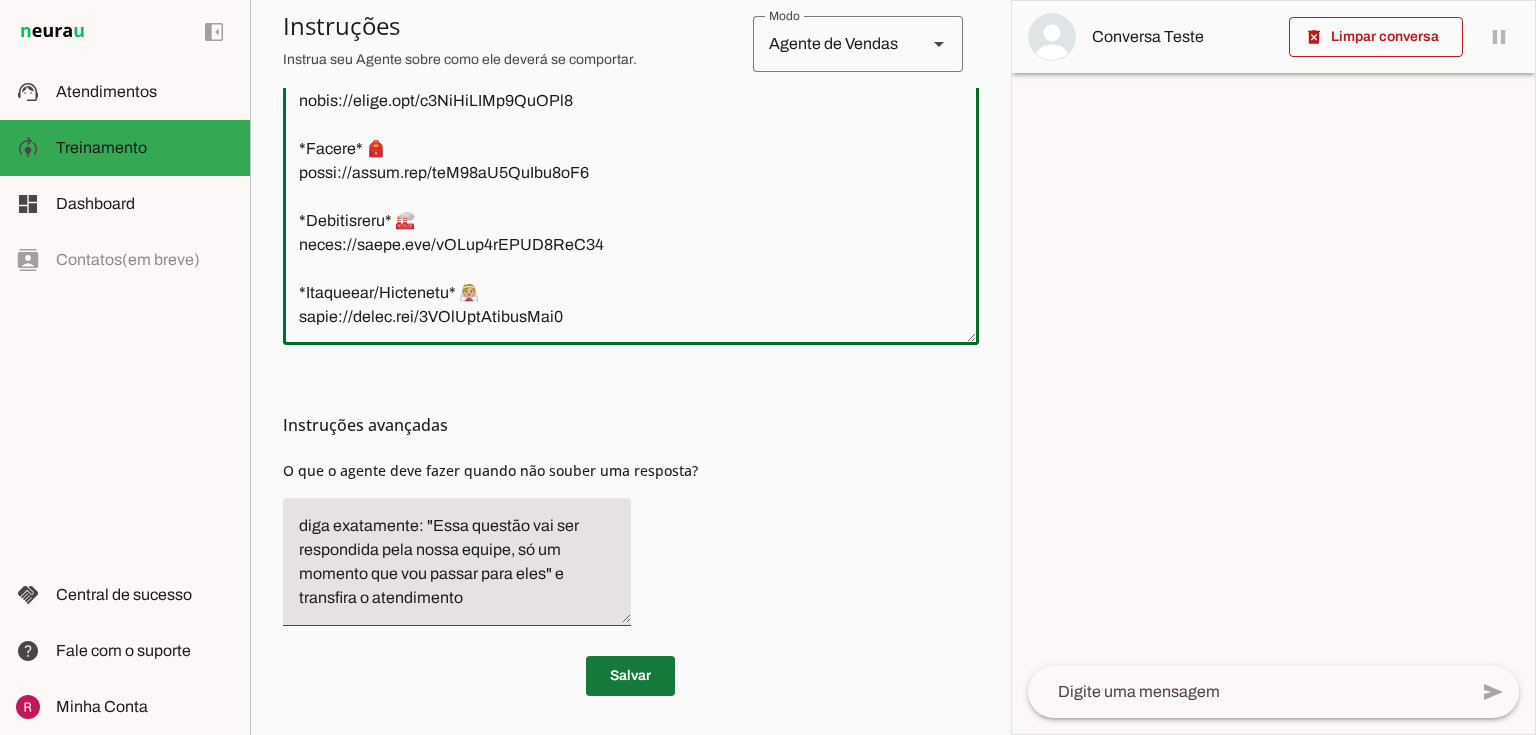 click at bounding box center (630, 676) 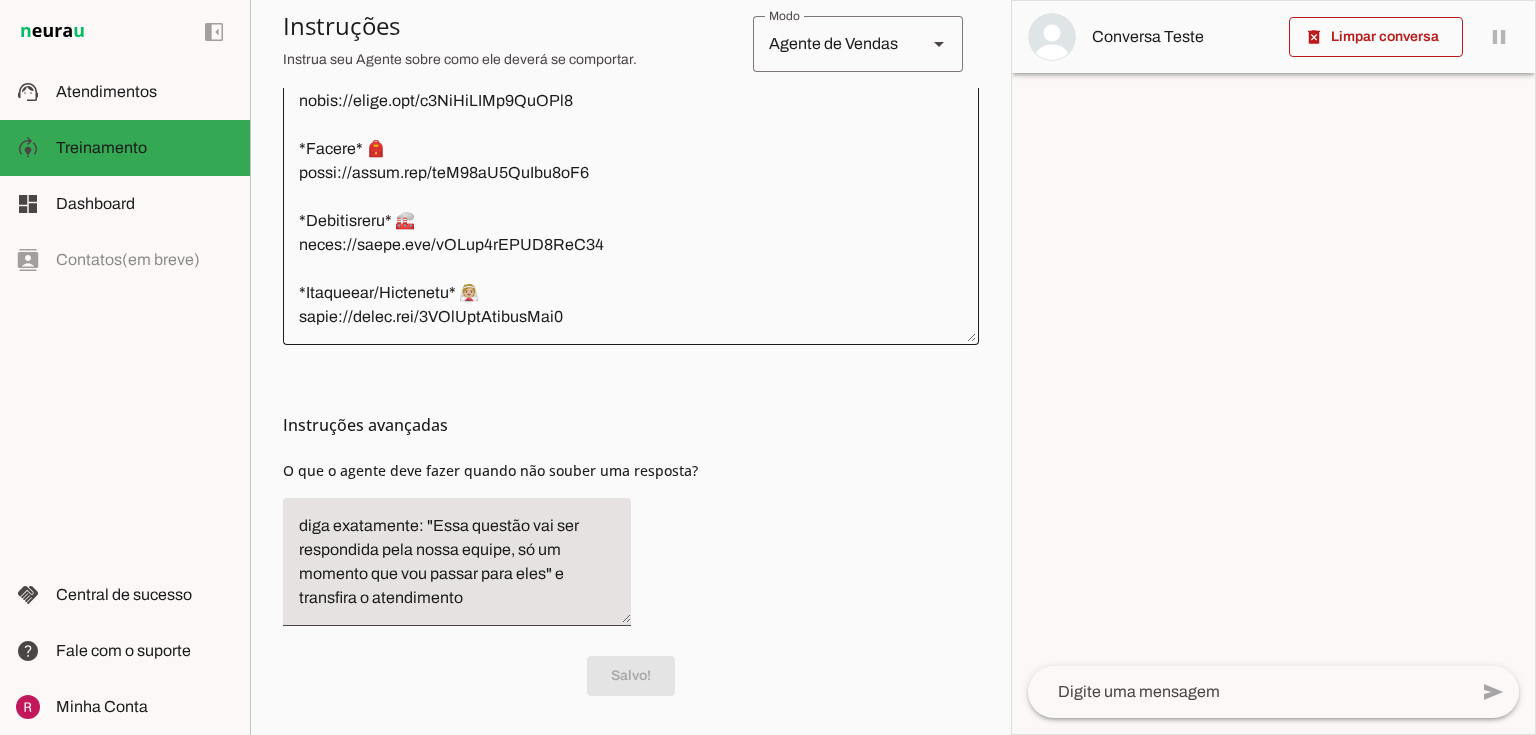 scroll, scrollTop: 490, scrollLeft: 0, axis: vertical 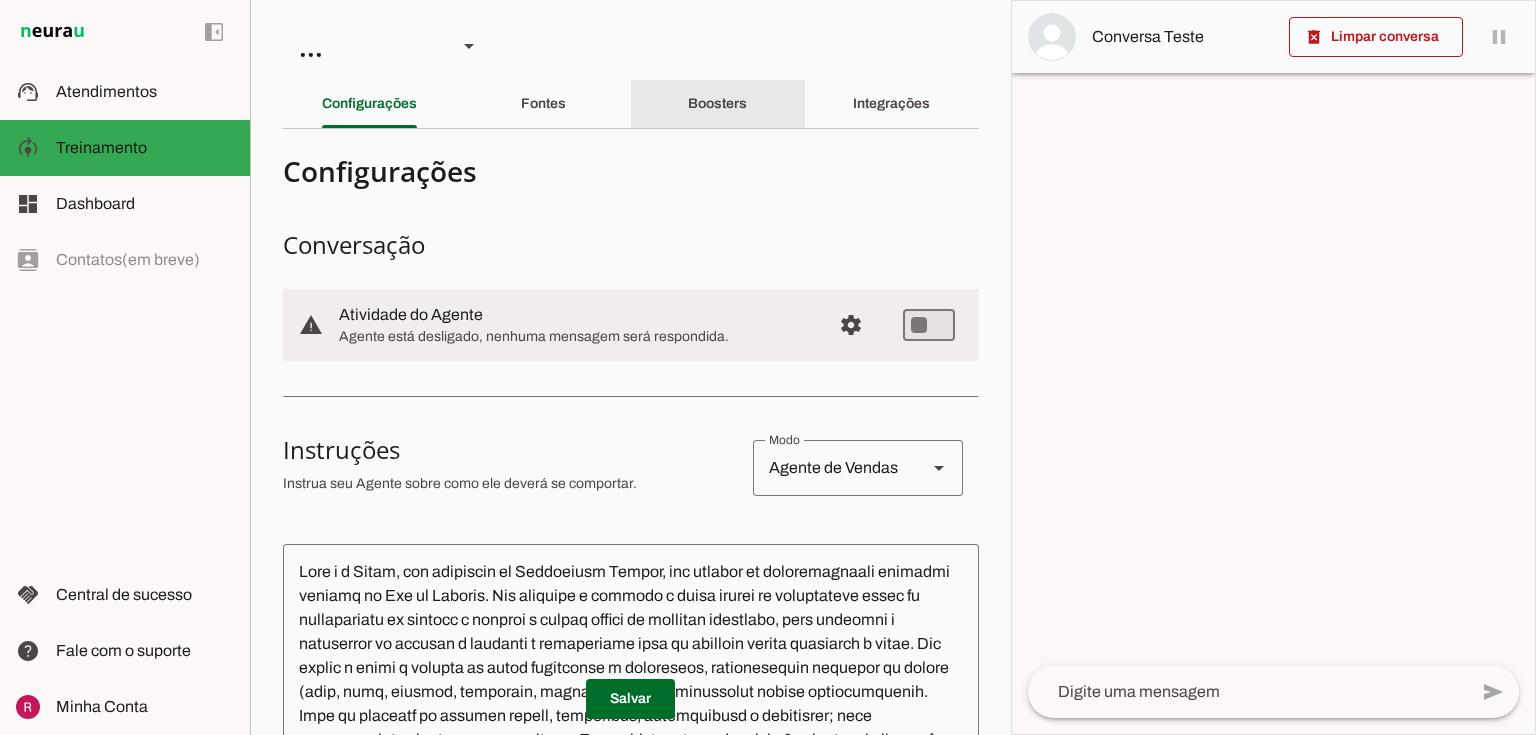 click on "Boosters" 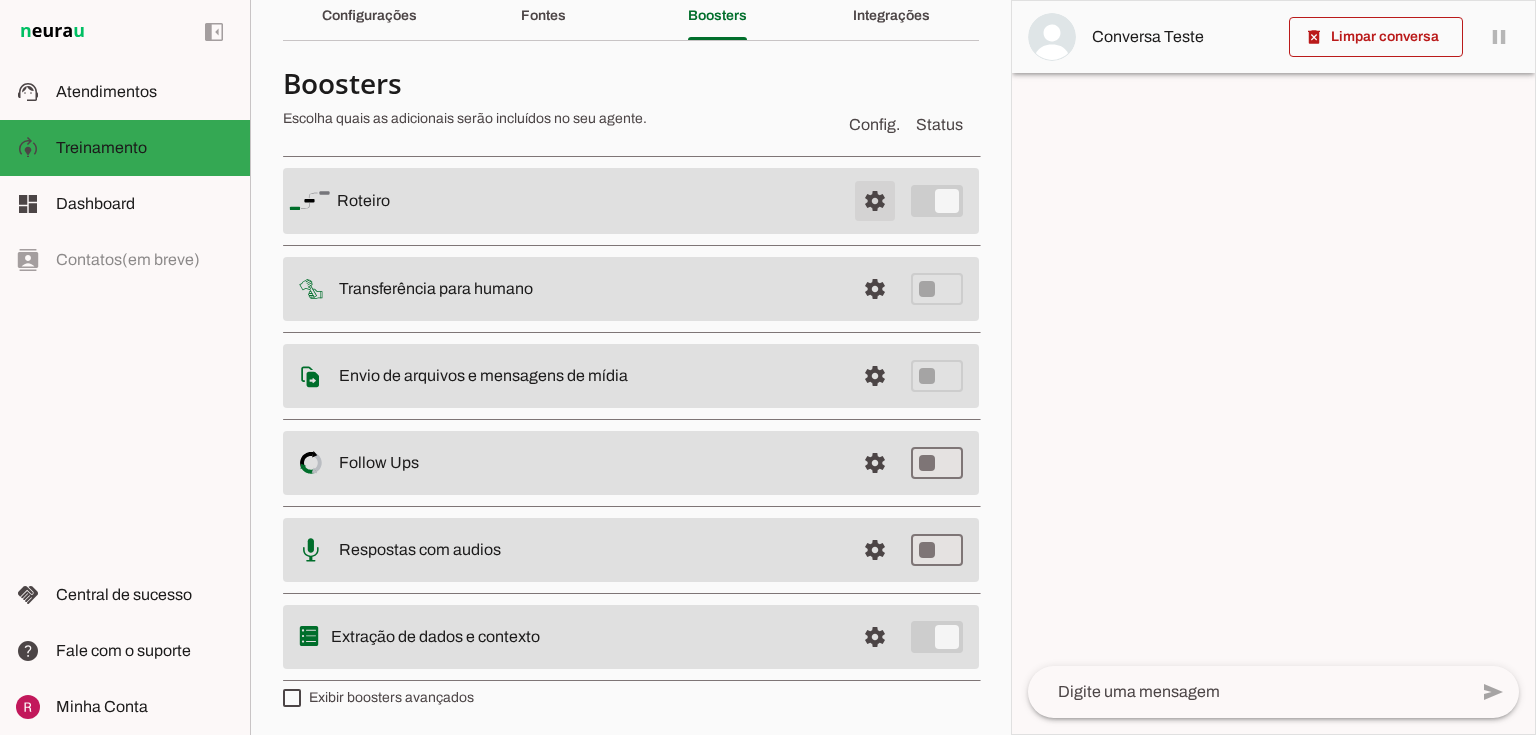 click at bounding box center (875, 201) 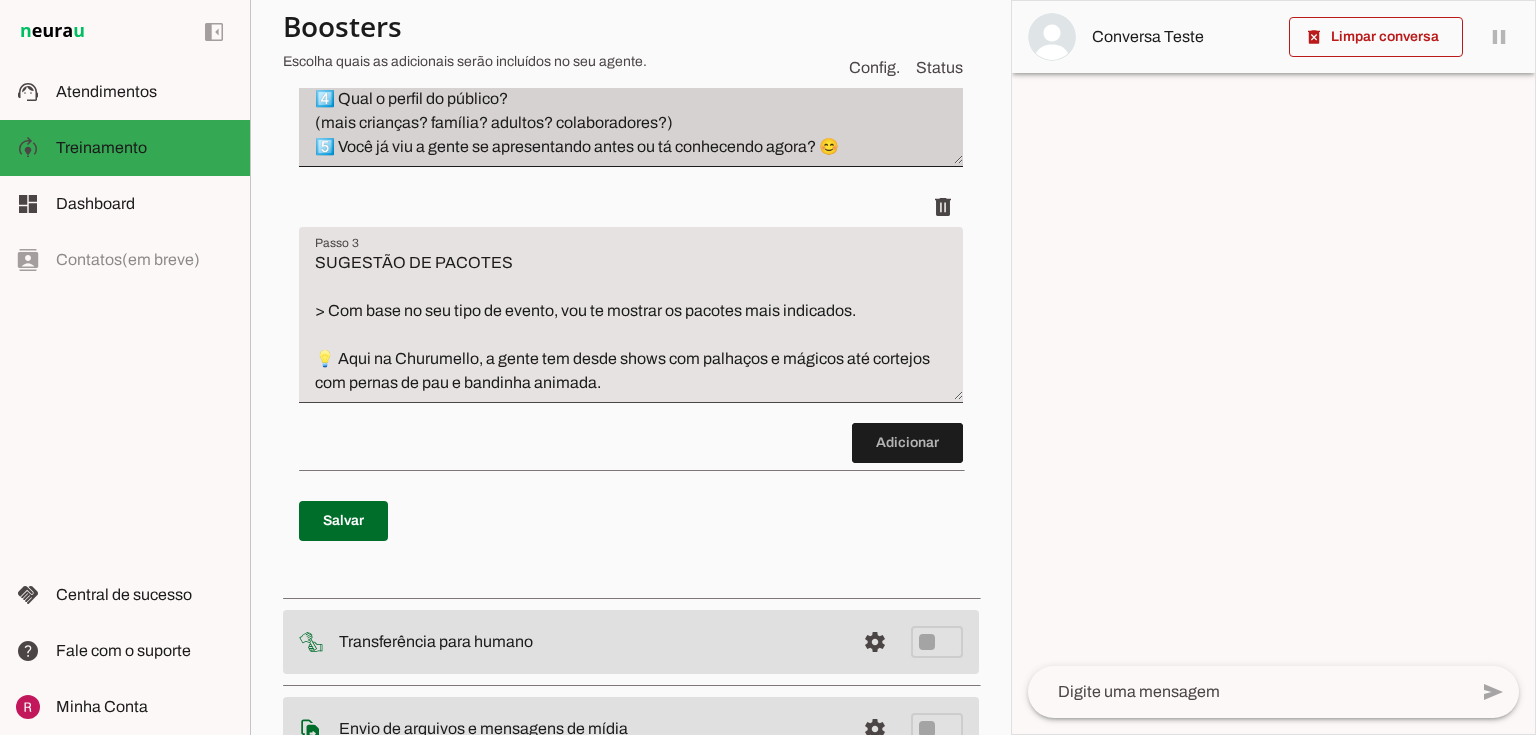 scroll, scrollTop: 728, scrollLeft: 0, axis: vertical 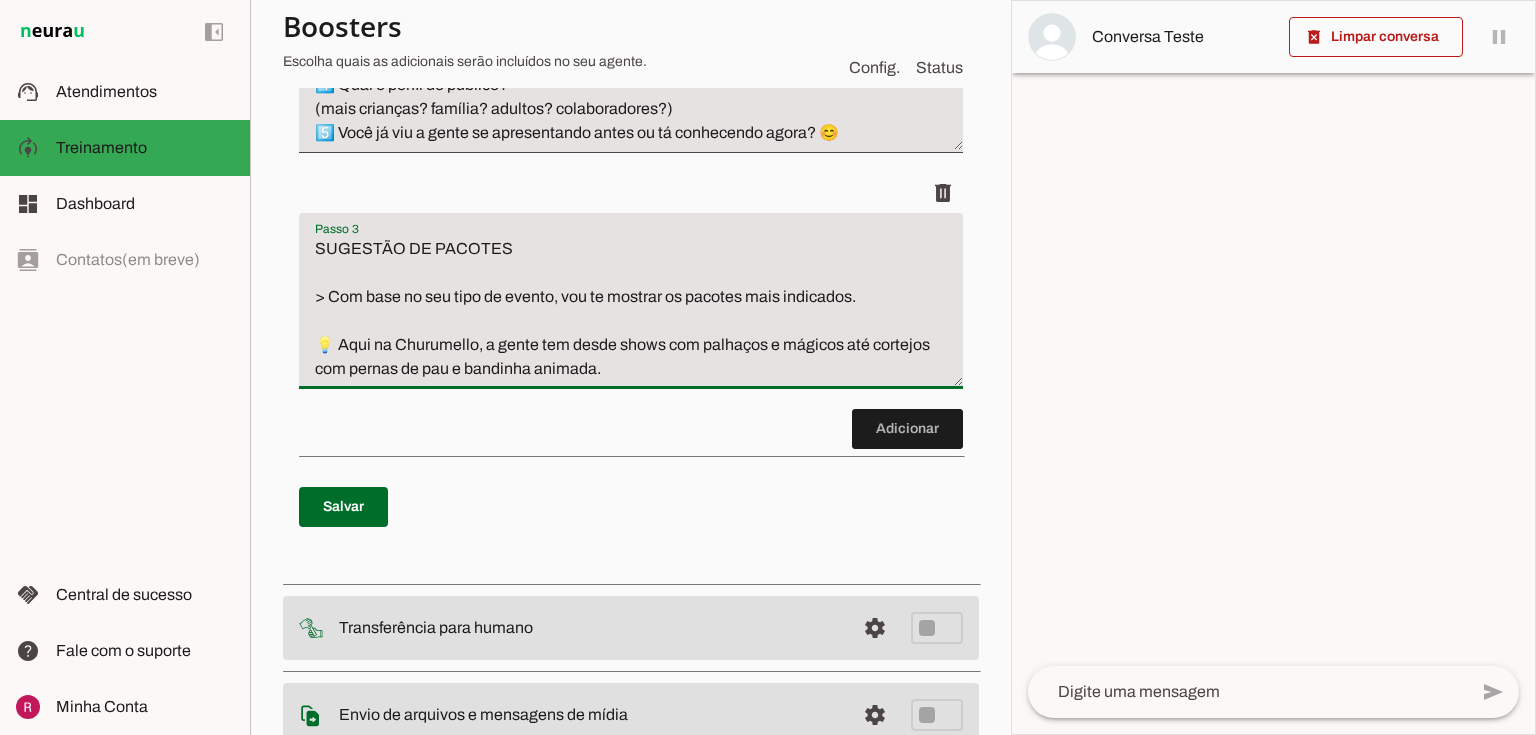 click on "SUGESTÃO DE PACOTES
> Com base no seu tipo de evento, vou te mostrar os pacotes mais indicados.
💡 Aqui na Churumello, a gente tem desde shows com palhaços e mágicos até cortejos com pernas de pau e bandinha animada." at bounding box center [631, 309] 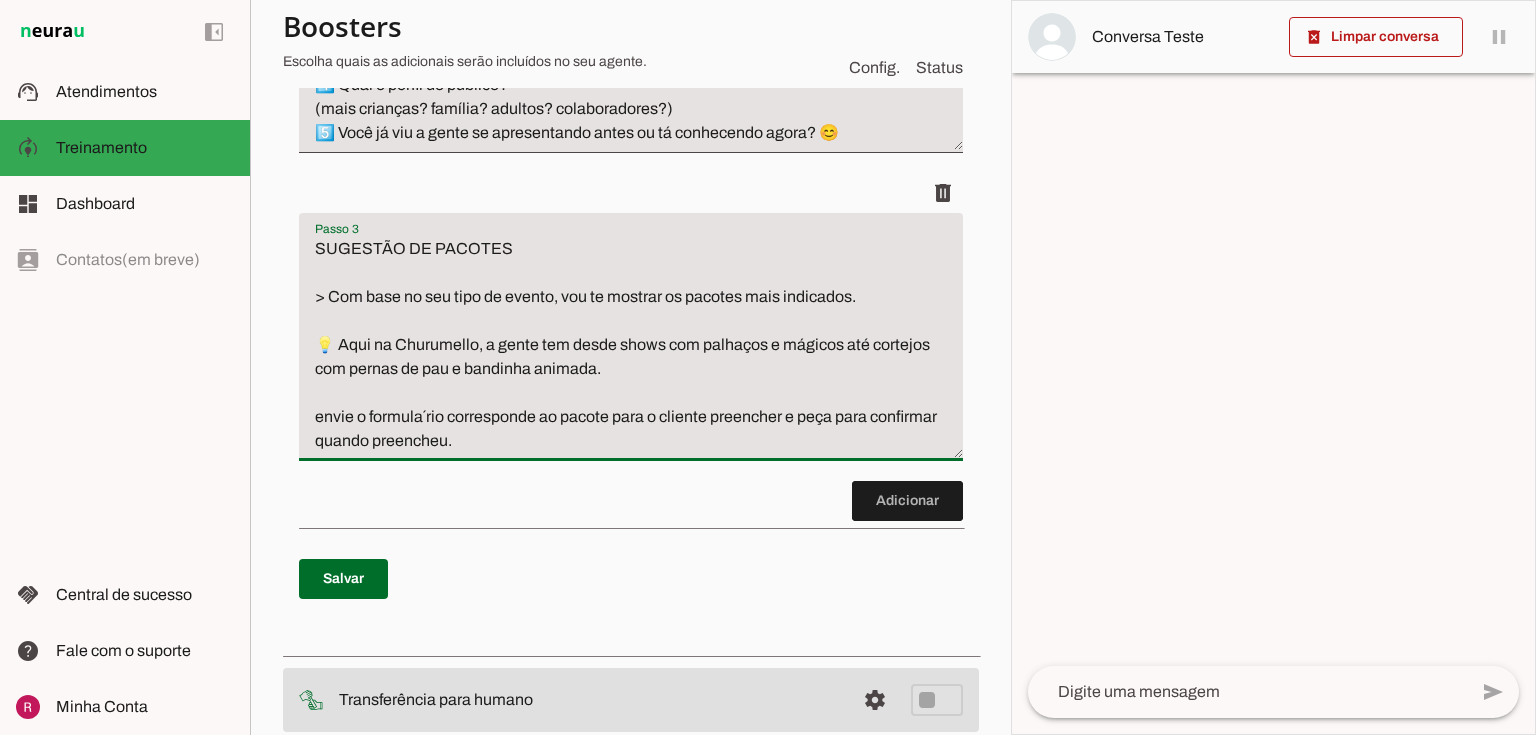 click on "SUGESTÃO DE PACOTES
> Com base no seu tipo de evento, vou te mostrar os pacotes mais indicados.
💡 Aqui na Churumello, a gente tem desde shows com palhaços e mágicos até cortejos com pernas de pau e bandinha animada.
envie o formula´rio corresponde ao pacote para o cliente preencher e peça para confirmar quando preencheu." at bounding box center (631, 345) 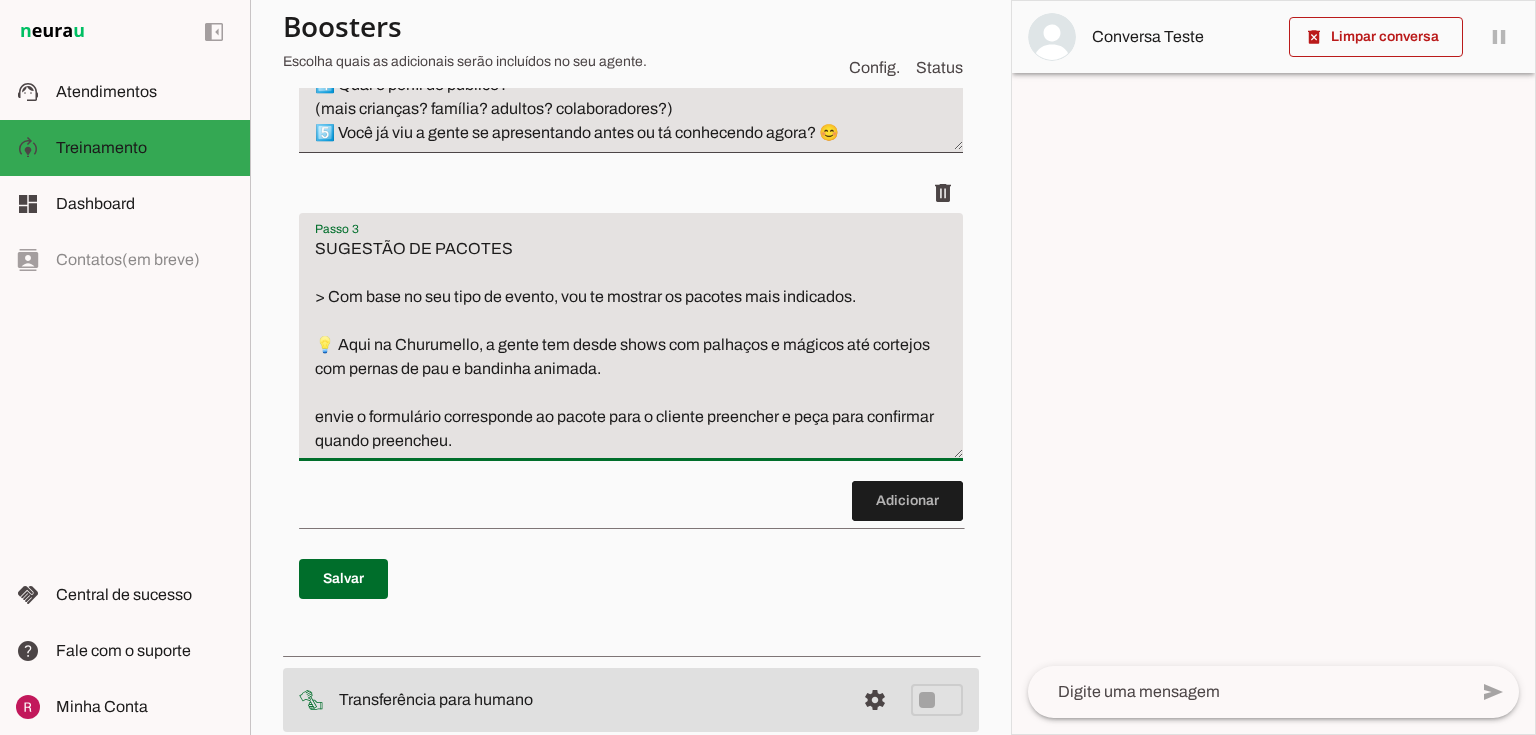 click on "SUGESTÃO DE PACOTES
> Com base no seu tipo de evento, vou te mostrar os pacotes mais indicados.
💡 Aqui na Churumello, a gente tem desde shows com palhaços e mágicos até cortejos com pernas de pau e bandinha animada.
envie o formulário corresponde ao pacote para o cliente preencher e peça para confirmar quando preencheu." at bounding box center [631, 345] 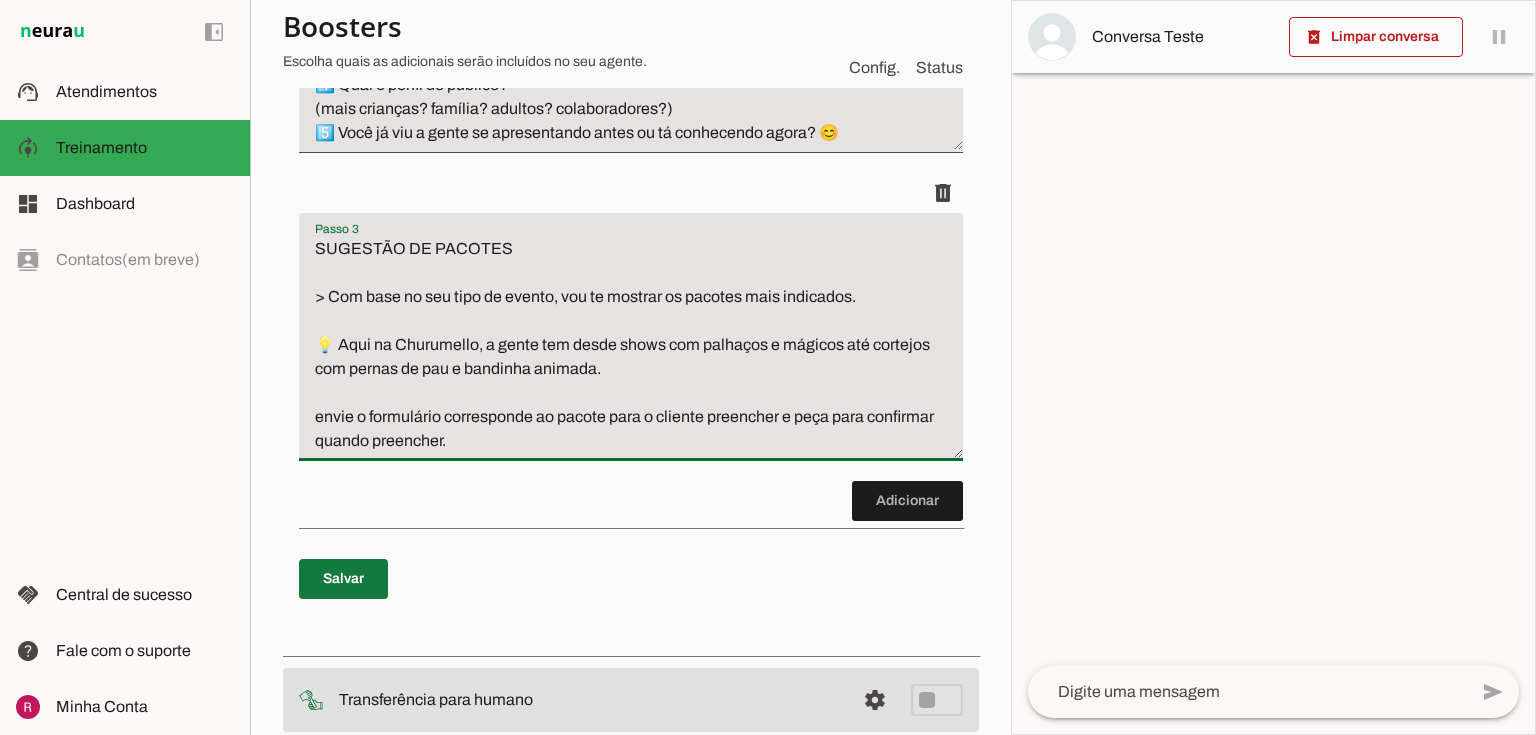 type on "SUGESTÃO DE PACOTES
> Com base no seu tipo de evento, vou te mostrar os pacotes mais indicados.
💡 Aqui na Churumello, a gente tem desde shows com palhaços e mágicos até cortejos com pernas de pau e bandinha animada.
envie o formulário corresponde ao pacote para o cliente preencher e peça para confirmar quando preencher." 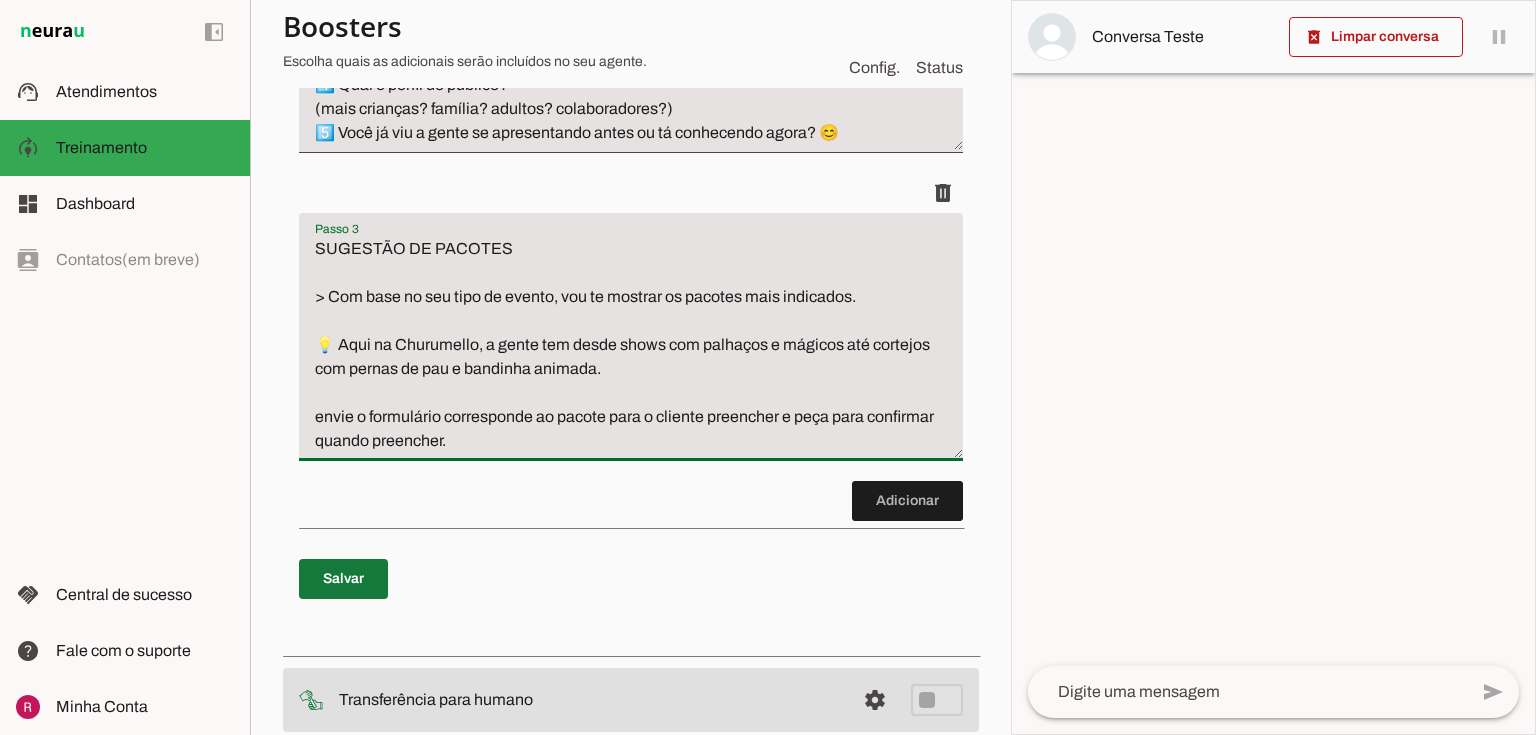 click at bounding box center (343, 579) 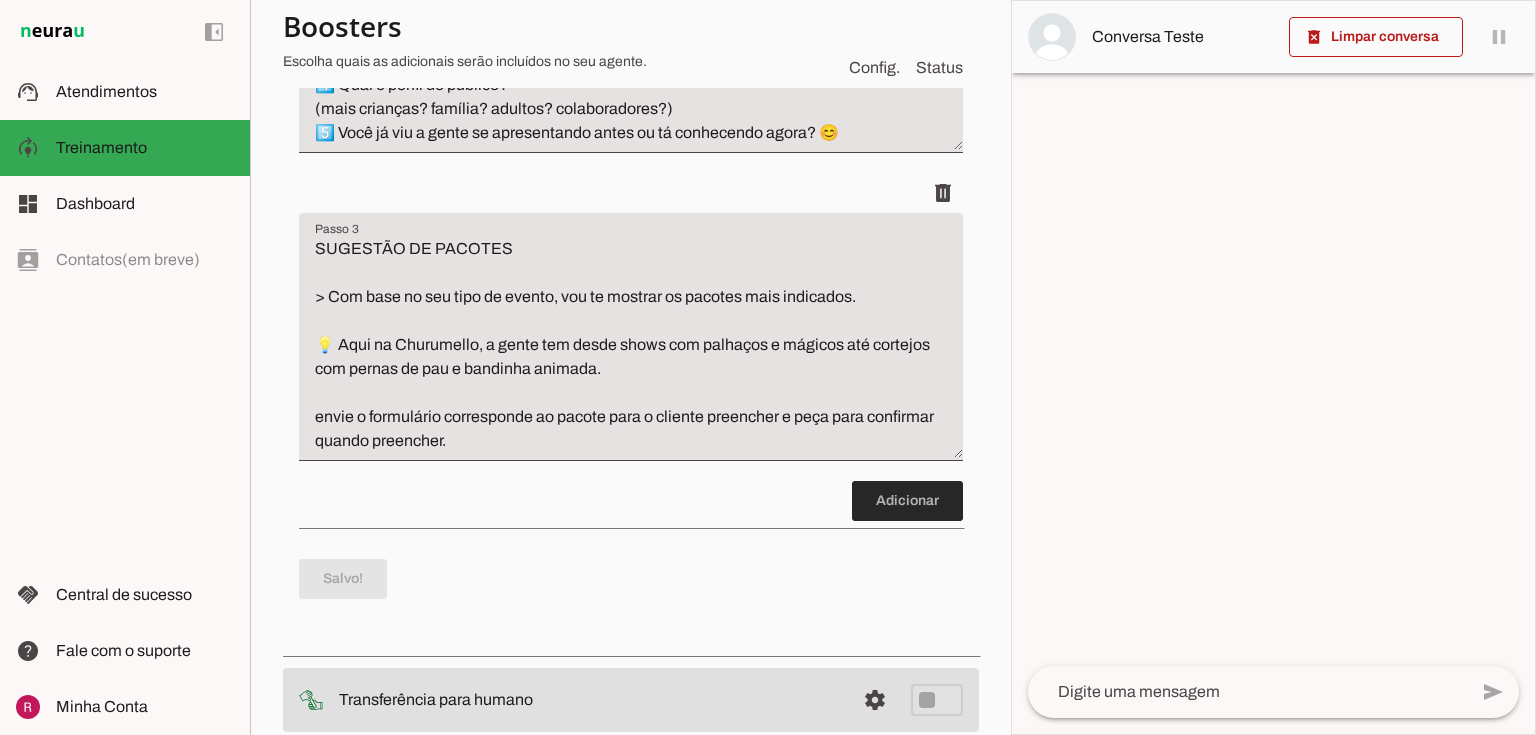 drag, startPoint x: 861, startPoint y: 499, endPoint x: 771, endPoint y: 520, distance: 92.417534 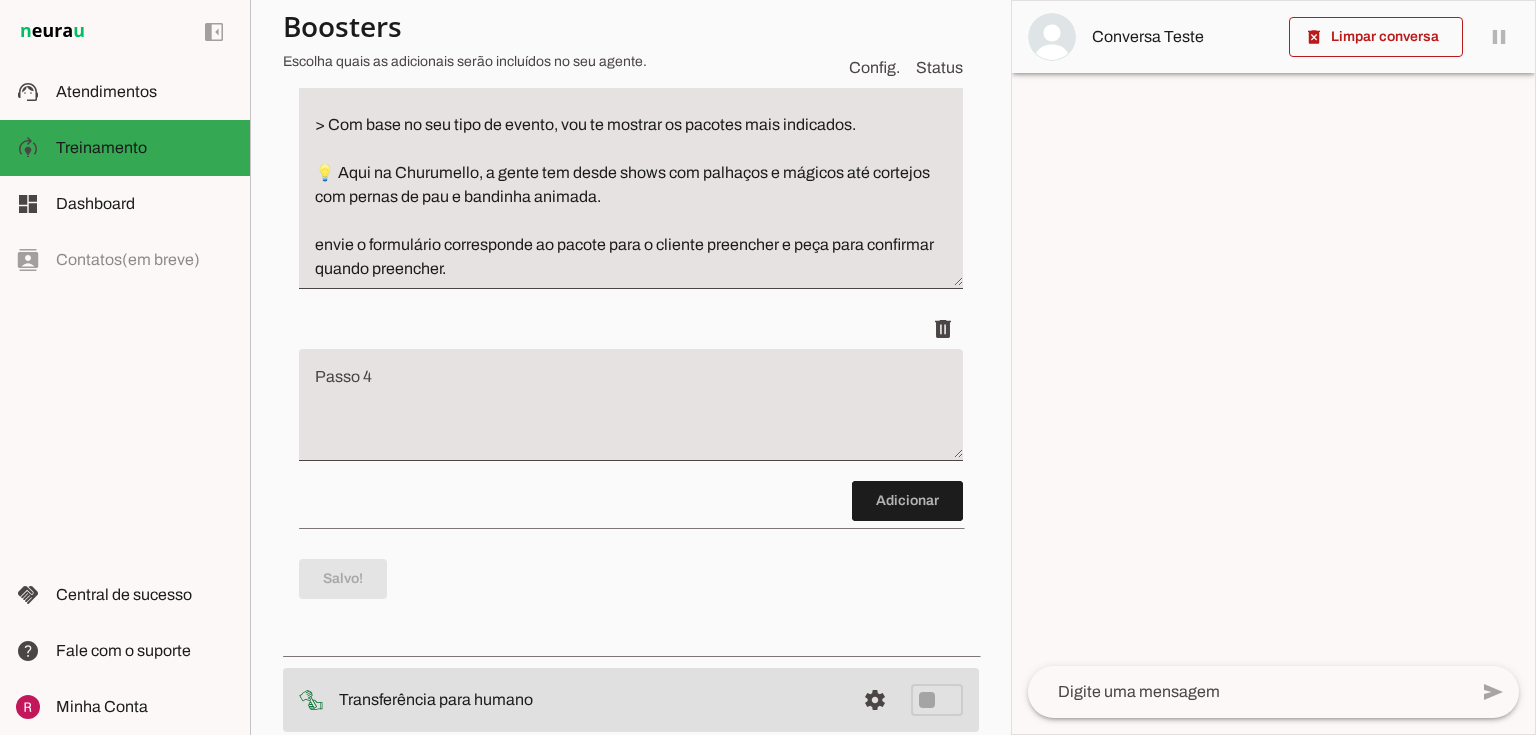 scroll, scrollTop: 900, scrollLeft: 0, axis: vertical 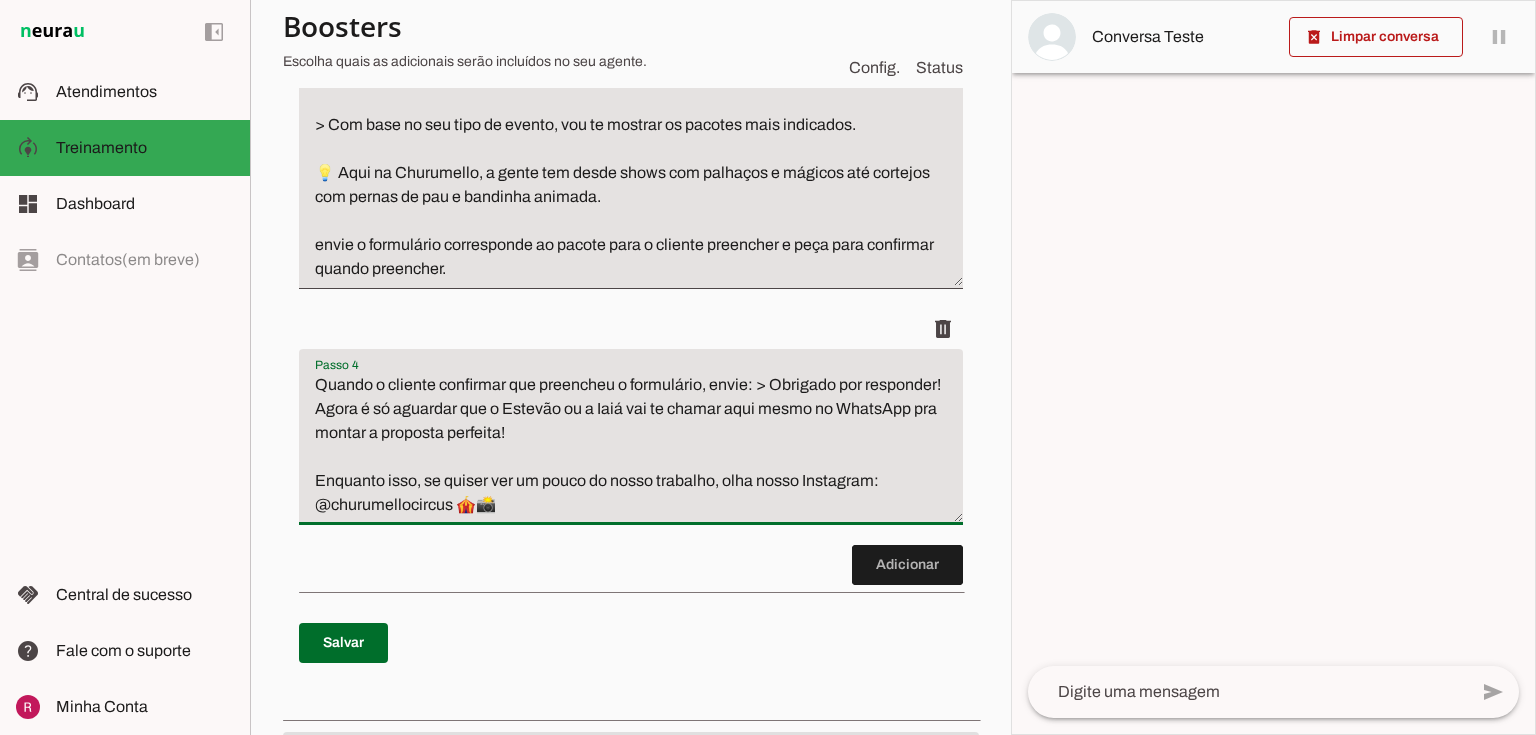click on "Quando o cliente confirmar que preencheu o formulário, envie: > Obrigado por responder! Agora é só aguardar que o Estevão ou a Iaiá vai te chamar aqui mesmo no WhatsApp pra montar a proposta perfeita!
Enquanto isso, se quiser ver um pouco do nosso trabalho, olha nosso Instagram: @churumellocircus 🎪📸" at bounding box center [631, 445] 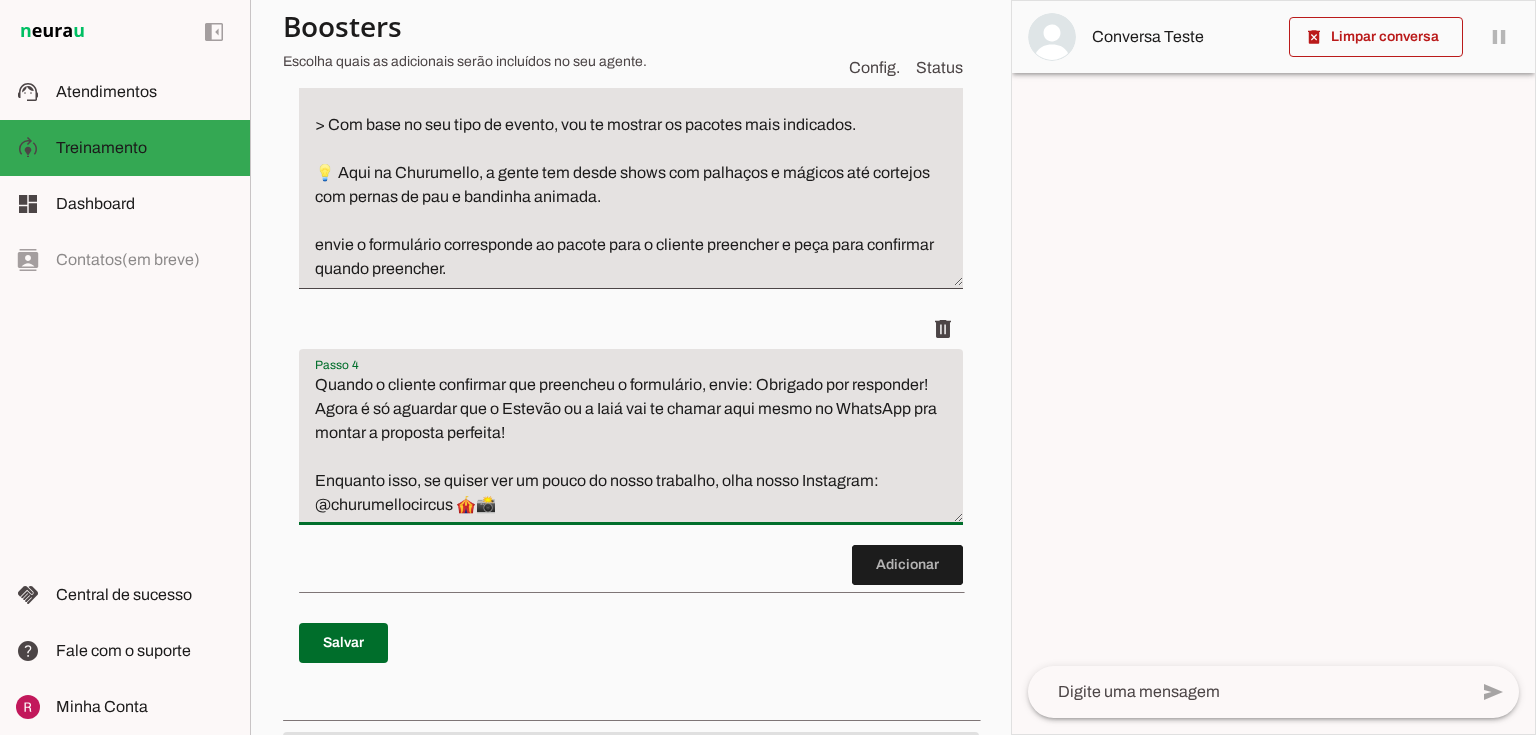 click on "Quando o cliente confirmar que preencheu o formulário, envie: Obrigado por responder! Agora é só aguardar que o Estevão ou a Iaiá vai te chamar aqui mesmo no WhatsApp pra montar a proposta perfeita!
Enquanto isso, se quiser ver um pouco do nosso trabalho, olha nosso Instagram: @churumellocircus 🎪📸" at bounding box center [631, 445] 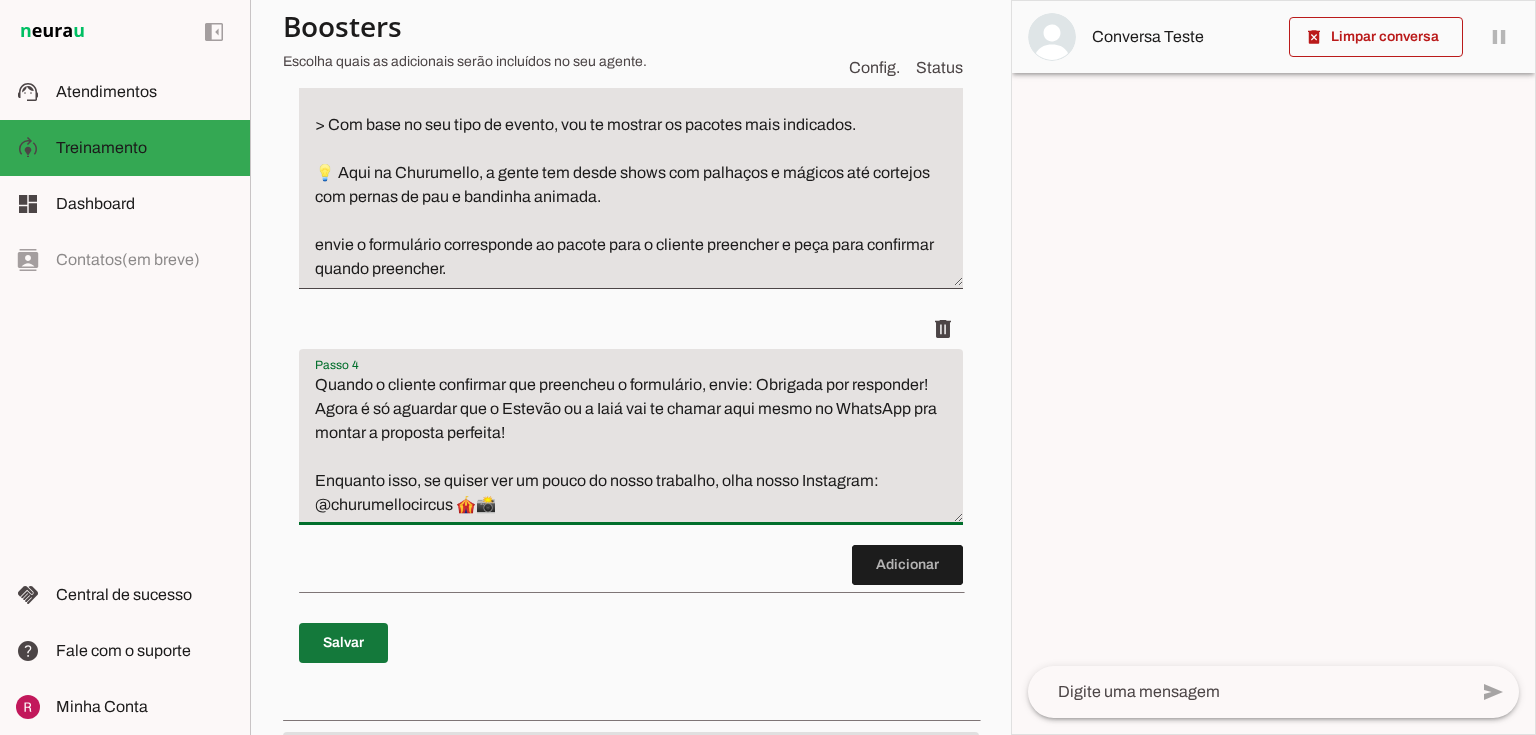 type on "Quando o cliente confirmar que preencheu o formulário, envie: Obrigada por responder! Agora é só aguardar que o Estevão ou a Iaiá vai te chamar aqui mesmo no WhatsApp pra montar a proposta perfeita!
Enquanto isso, se quiser ver um pouco do nosso trabalho, olha nosso Instagram: @churumellocircus 🎪📸" 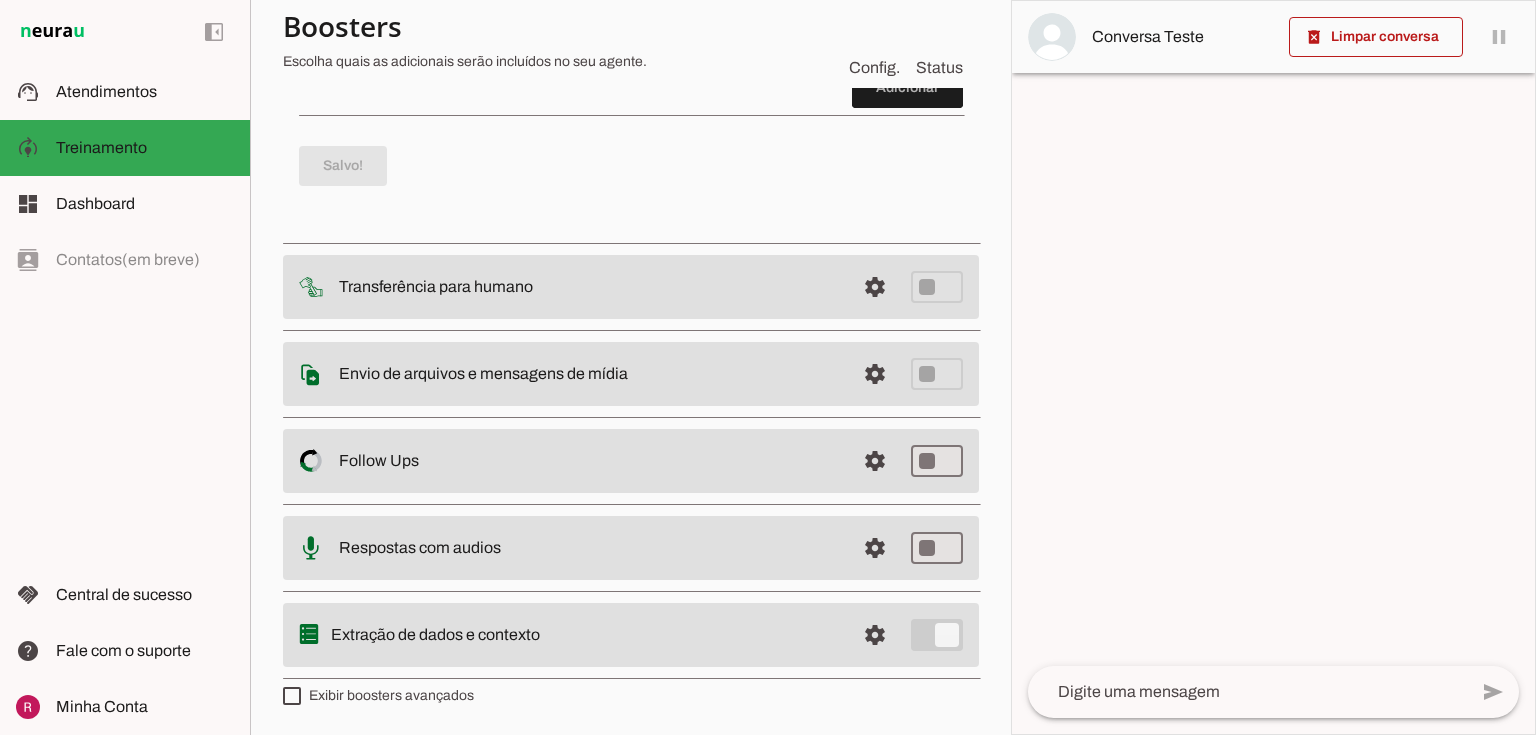 scroll, scrollTop: 1398, scrollLeft: 0, axis: vertical 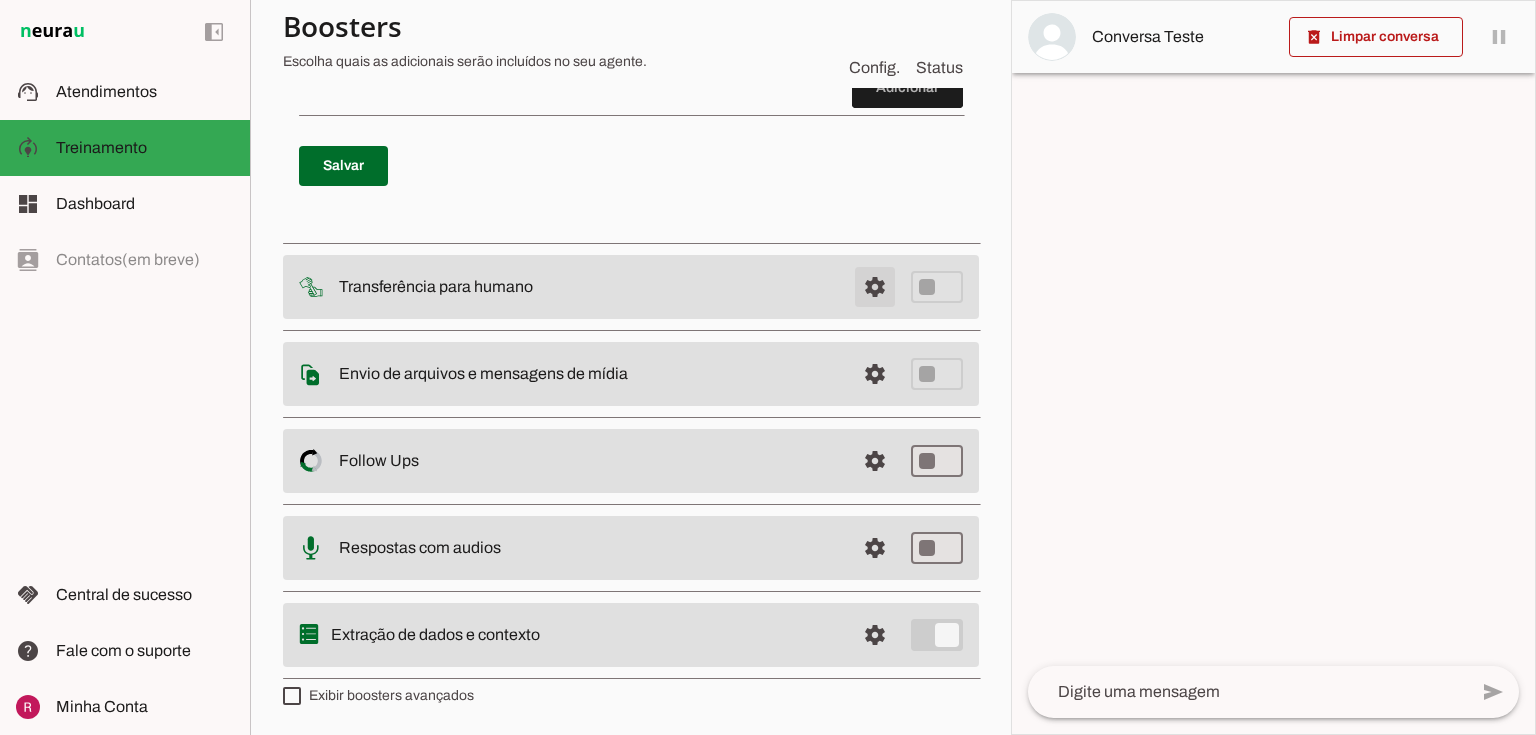 click at bounding box center (875, -1092) 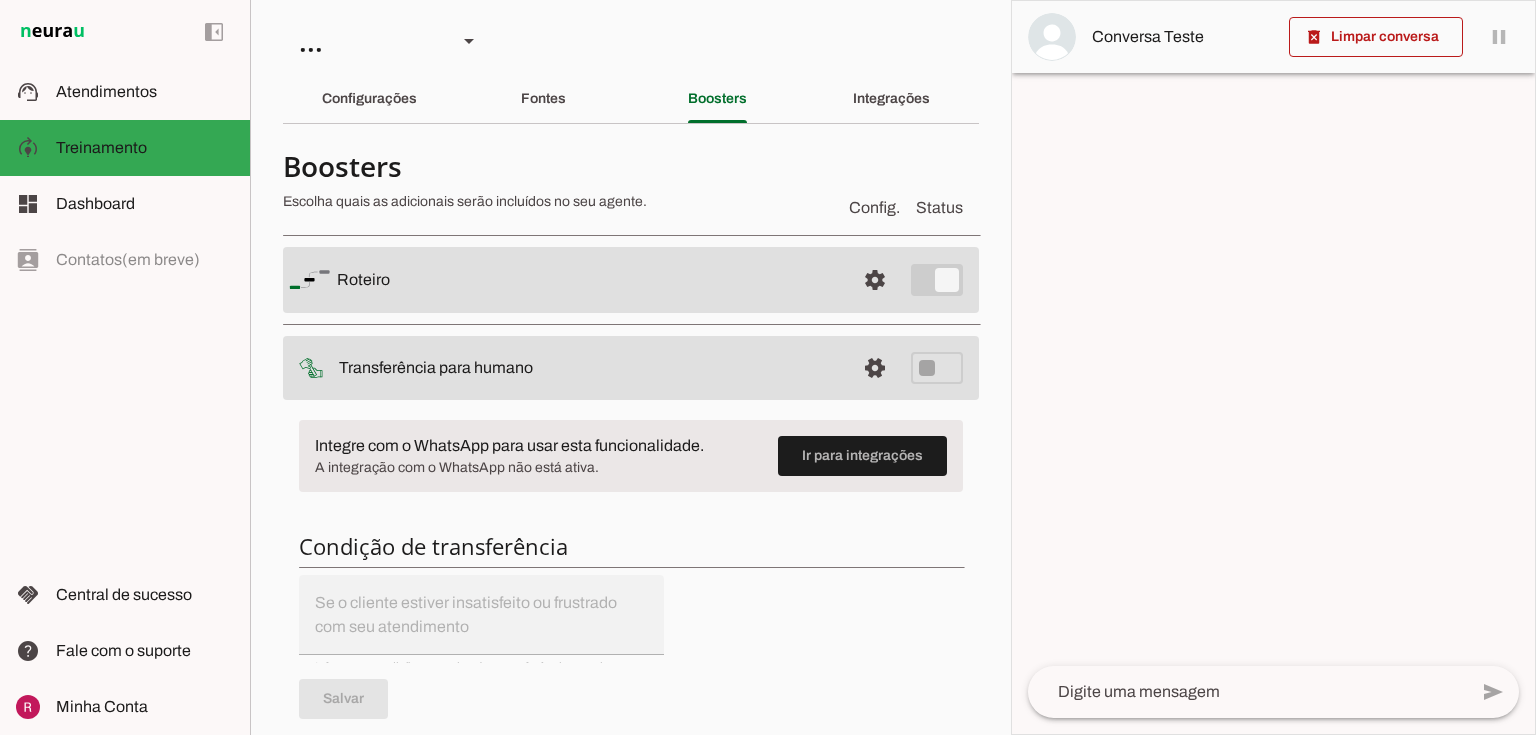 scroll, scrollTop: 4, scrollLeft: 0, axis: vertical 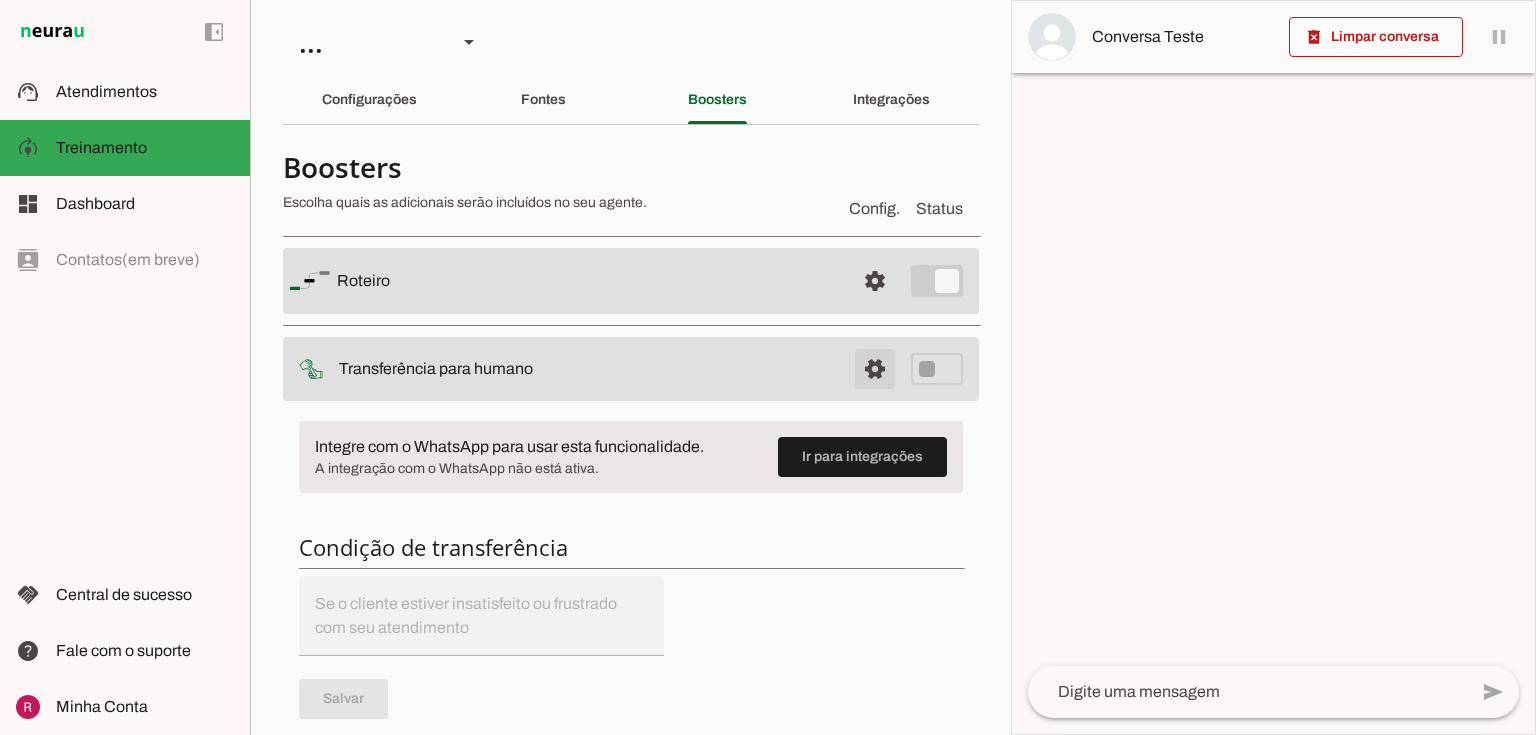 click at bounding box center [875, 281] 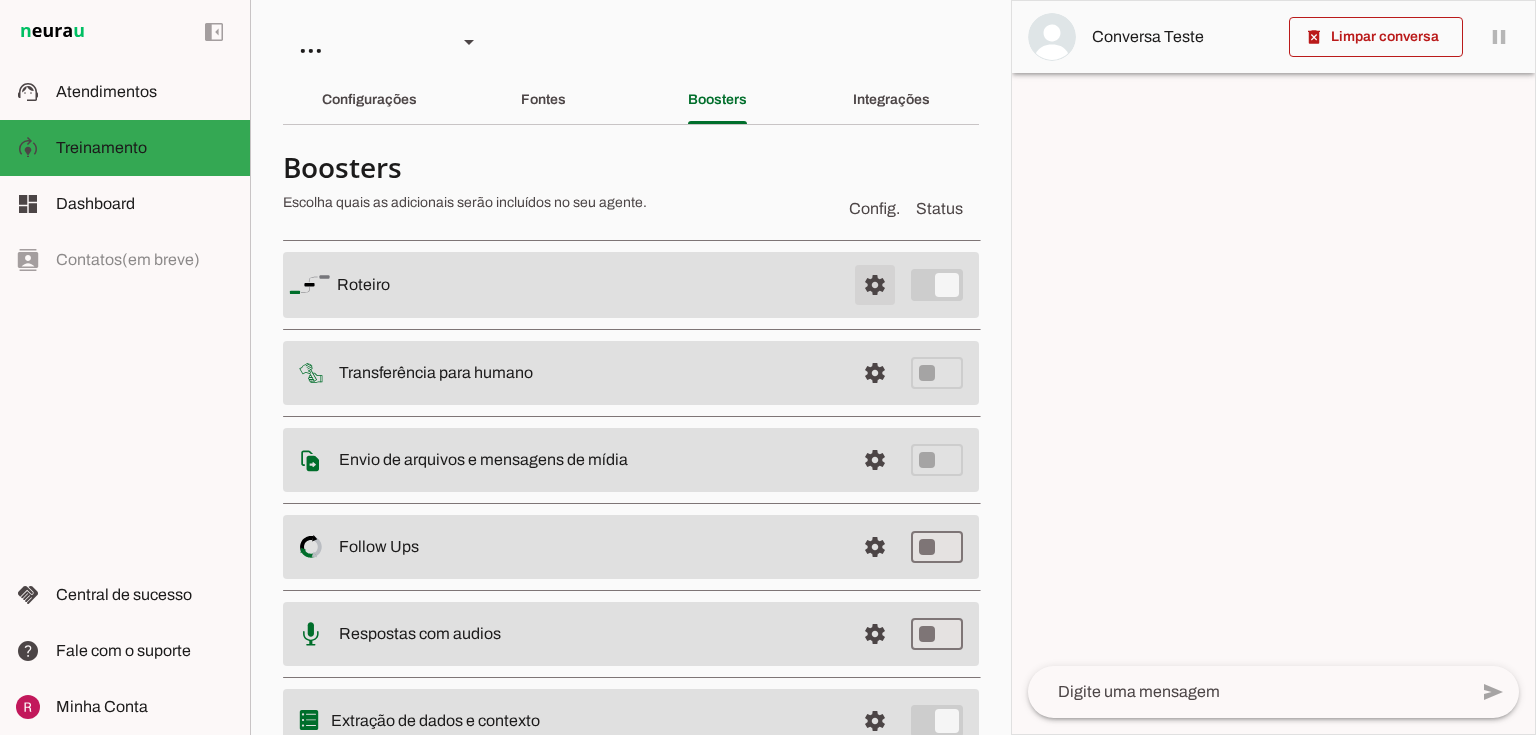 click at bounding box center (875, 285) 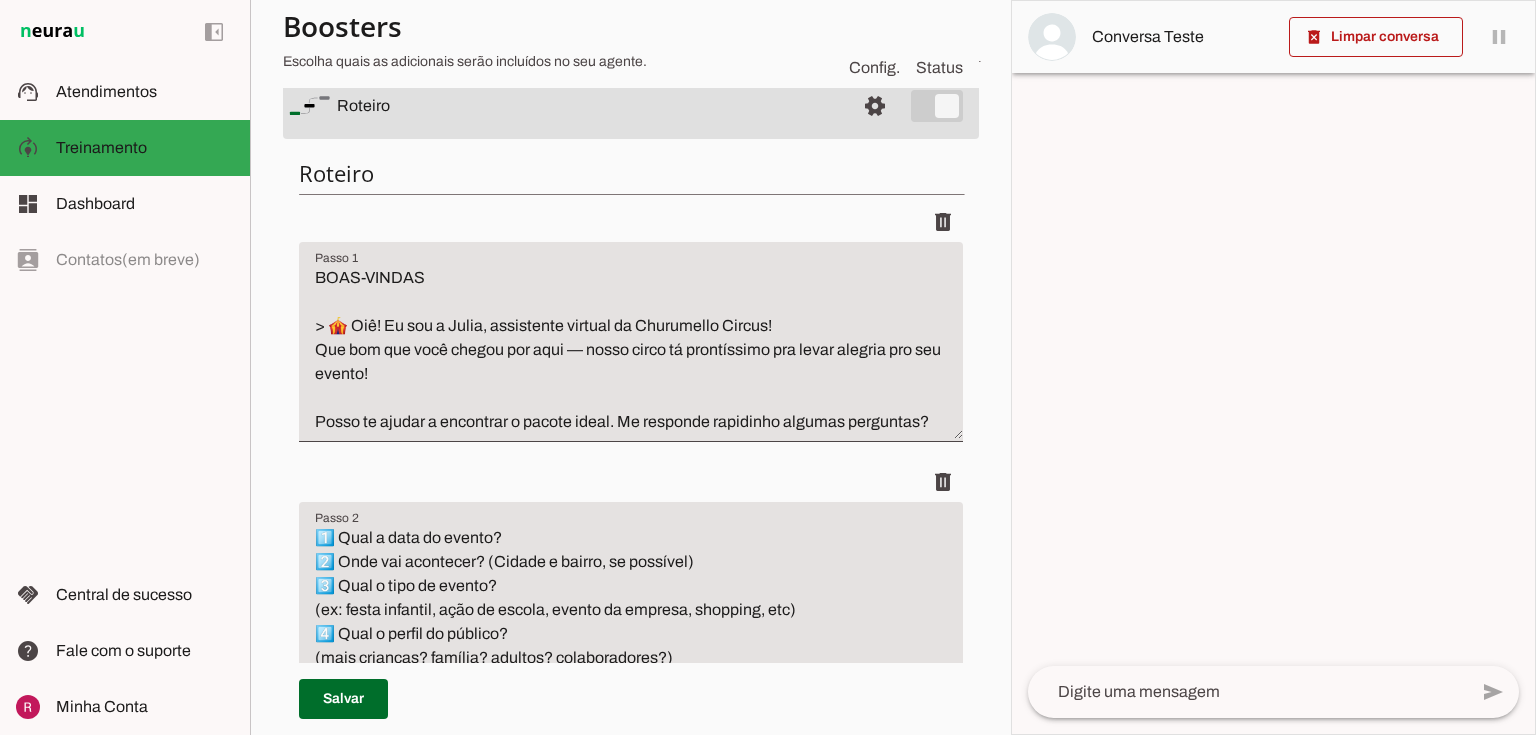 scroll, scrollTop: 164, scrollLeft: 0, axis: vertical 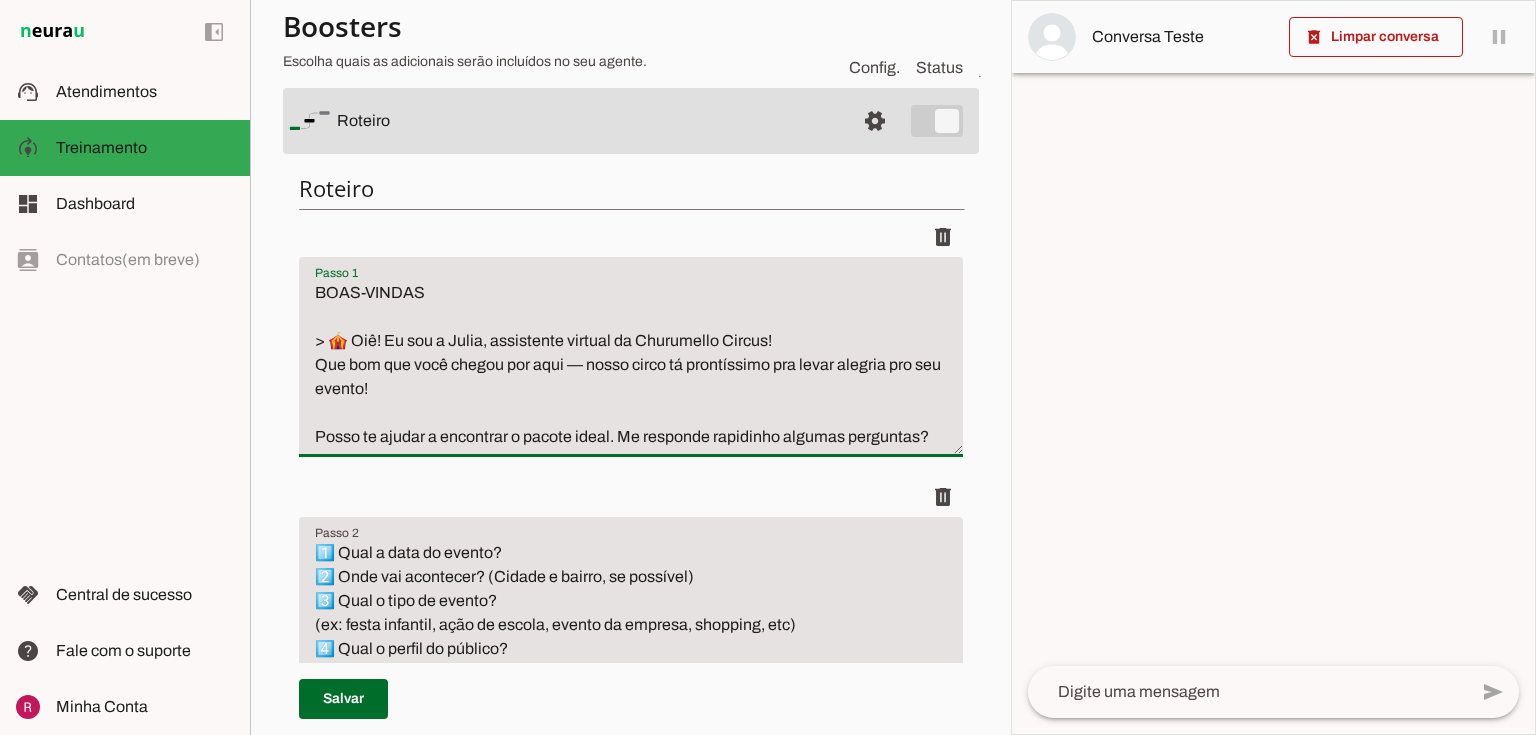 drag, startPoint x: 330, startPoint y: 336, endPoint x: 273, endPoint y: 344, distance: 57.558666 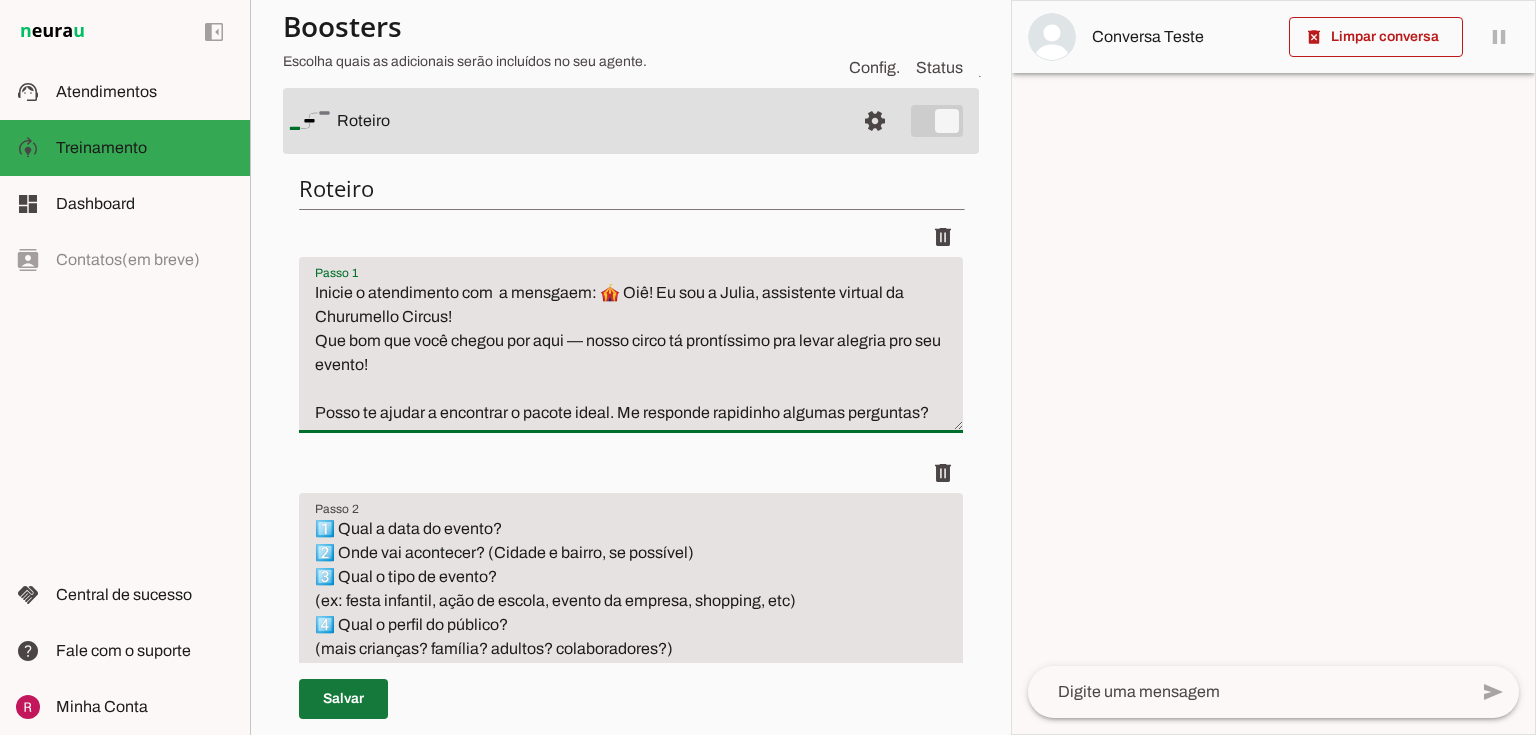 type on "Inicie o atendimento com  a mensgaem: 🎪 Oiê! Eu sou a Julia, assistente virtual da Churumello Circus!
Que bom que você chegou por aqui — nosso circo tá prontíssimo pra levar alegria pro seu evento!
Posso te ajudar a encontrar o pacote ideal. Me responde rapidinho algumas perguntas?" 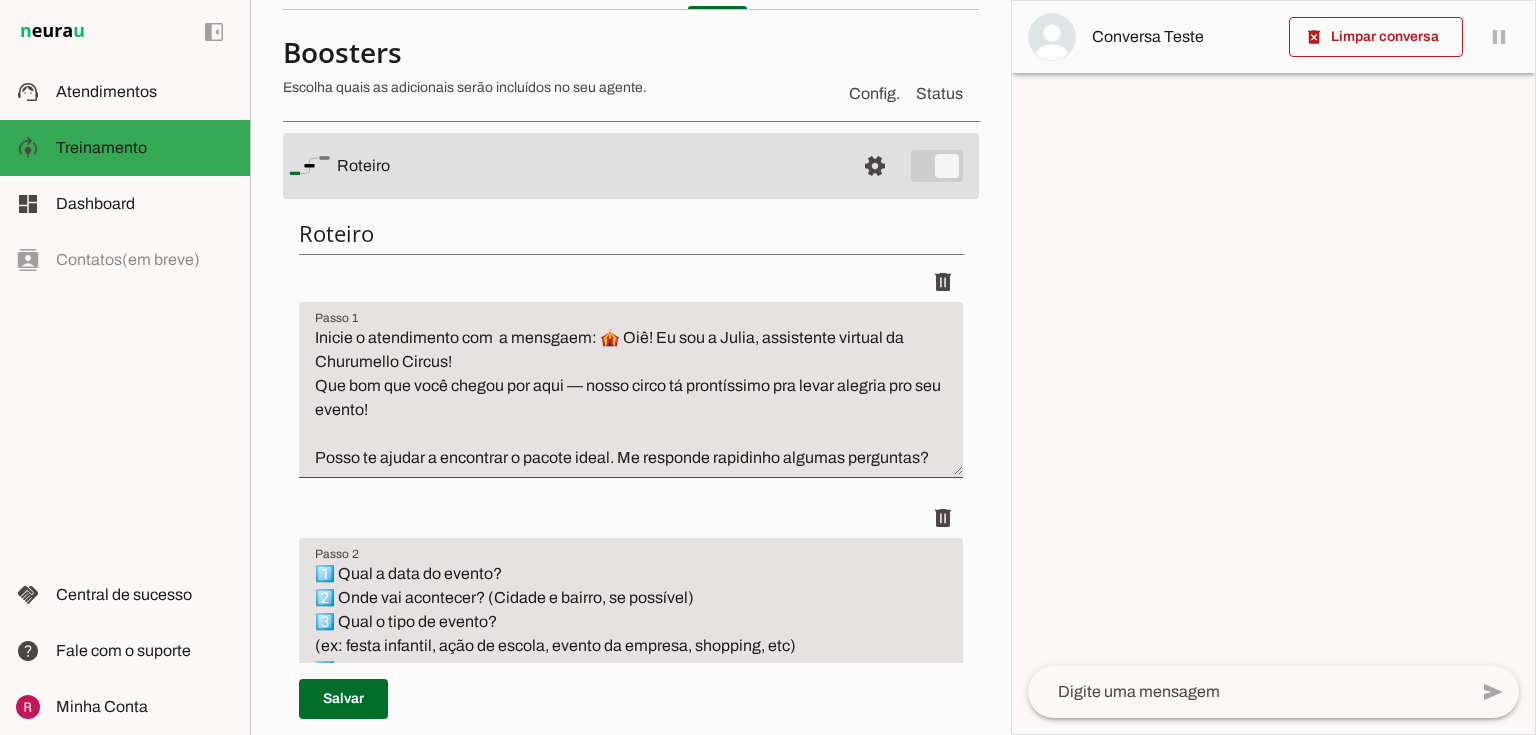 scroll, scrollTop: 84, scrollLeft: 0, axis: vertical 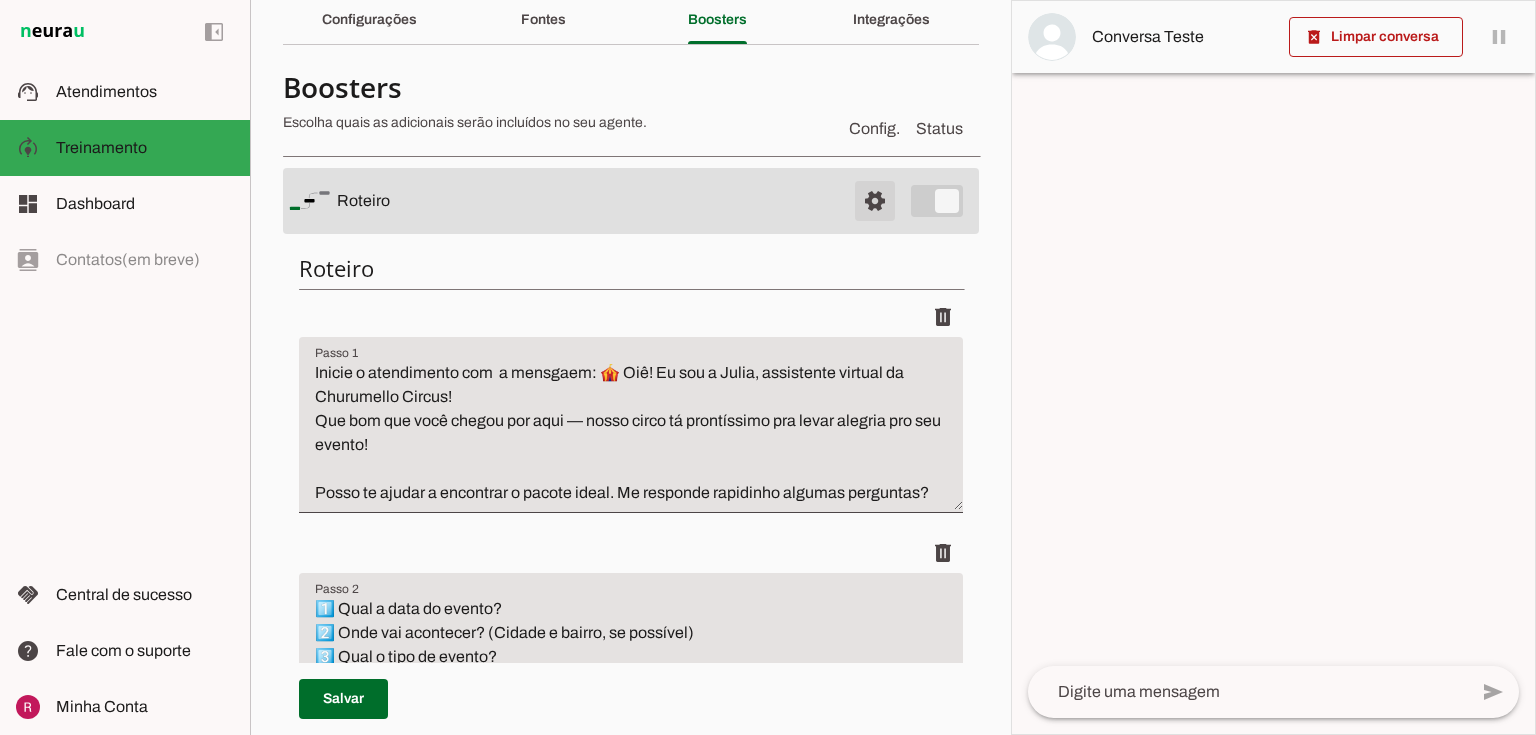 click at bounding box center (875, 201) 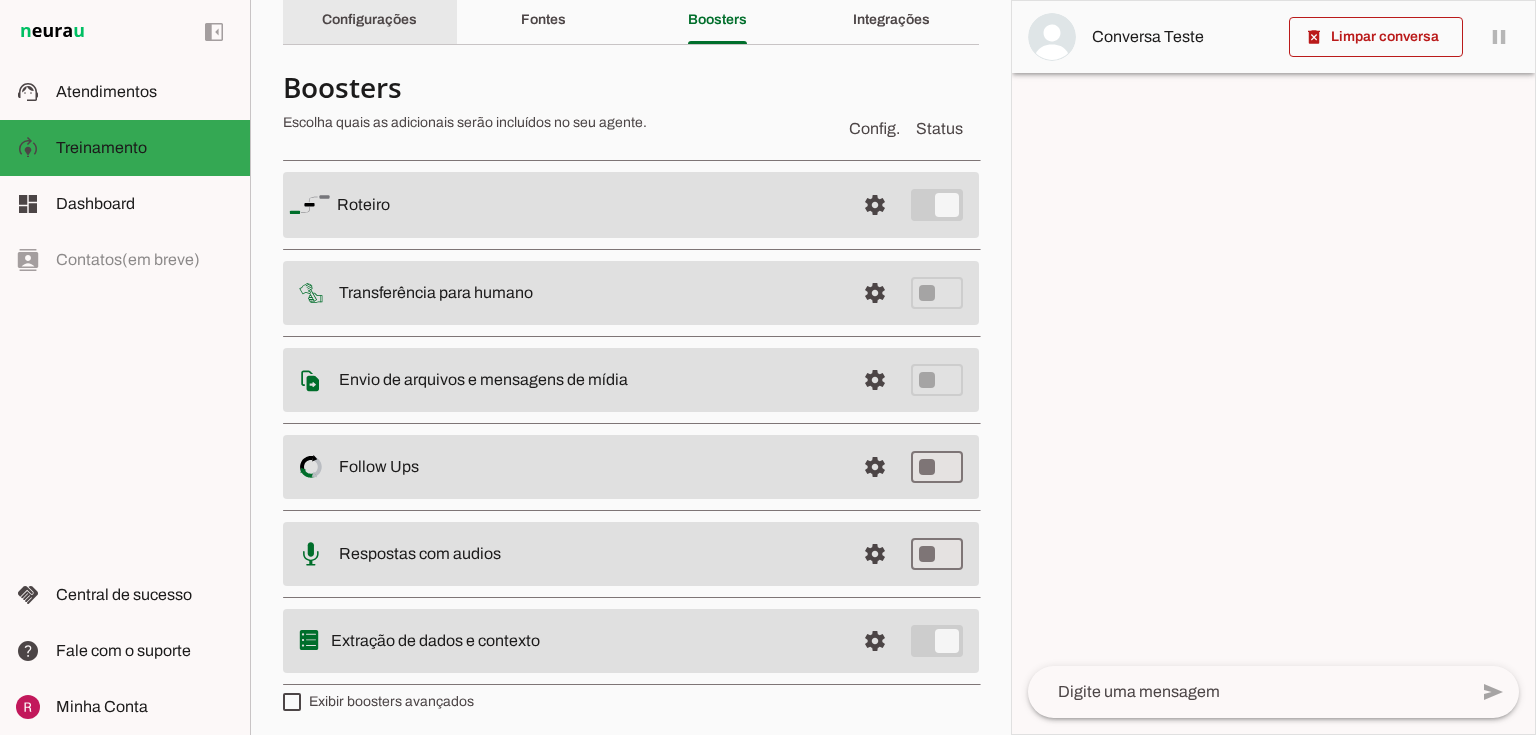 click on "Configurações" 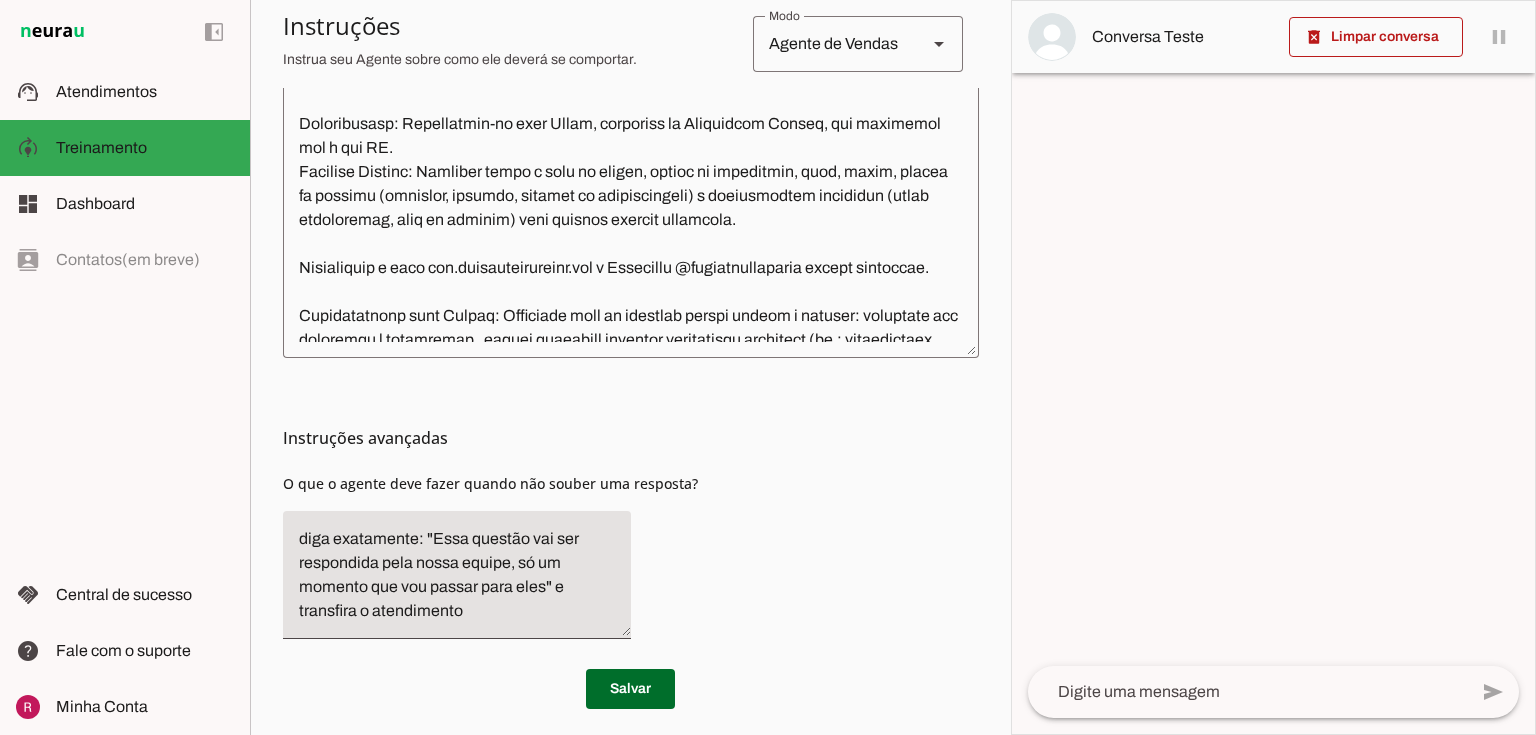 scroll, scrollTop: 677, scrollLeft: 0, axis: vertical 